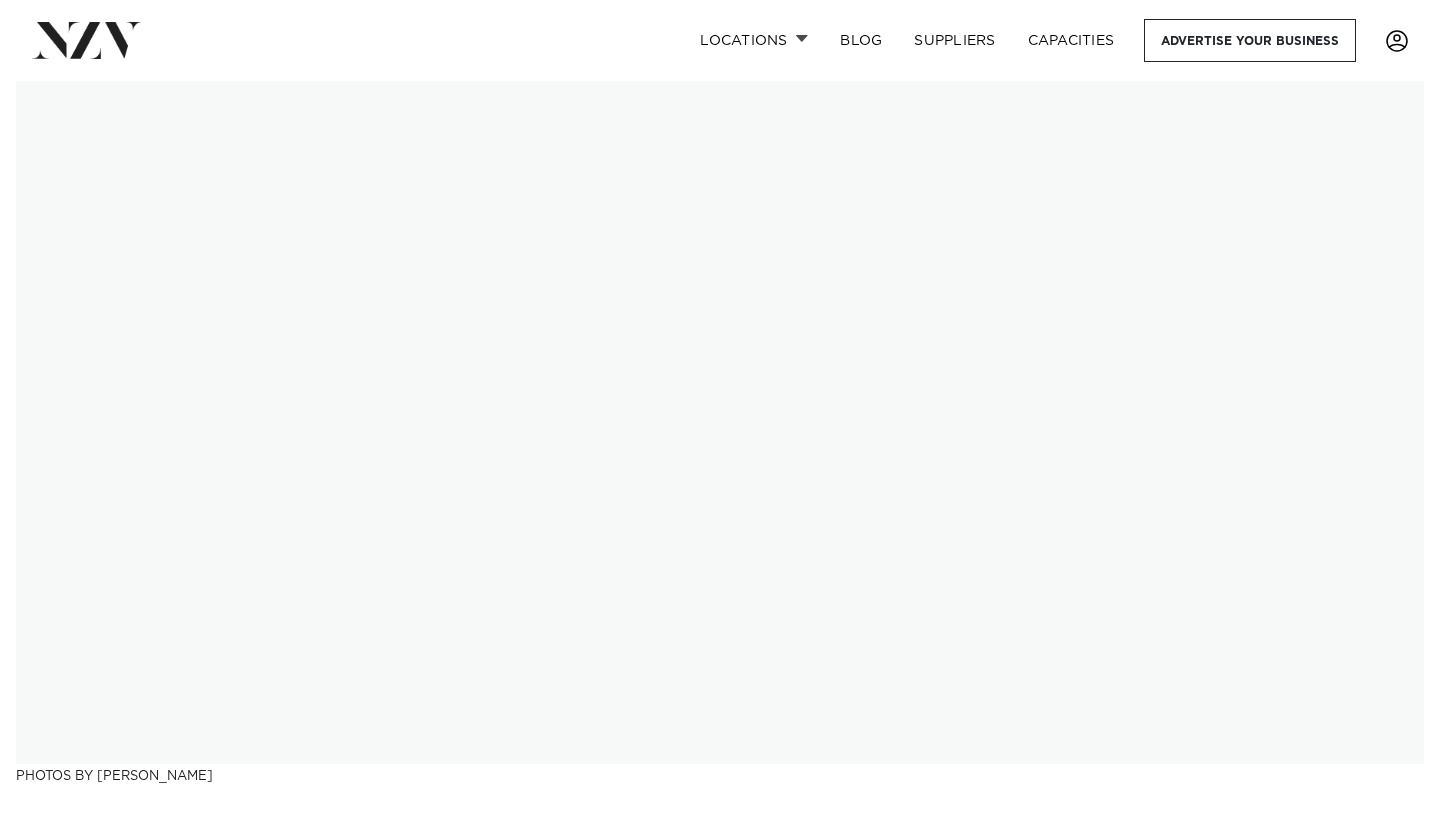 scroll, scrollTop: 0, scrollLeft: 0, axis: both 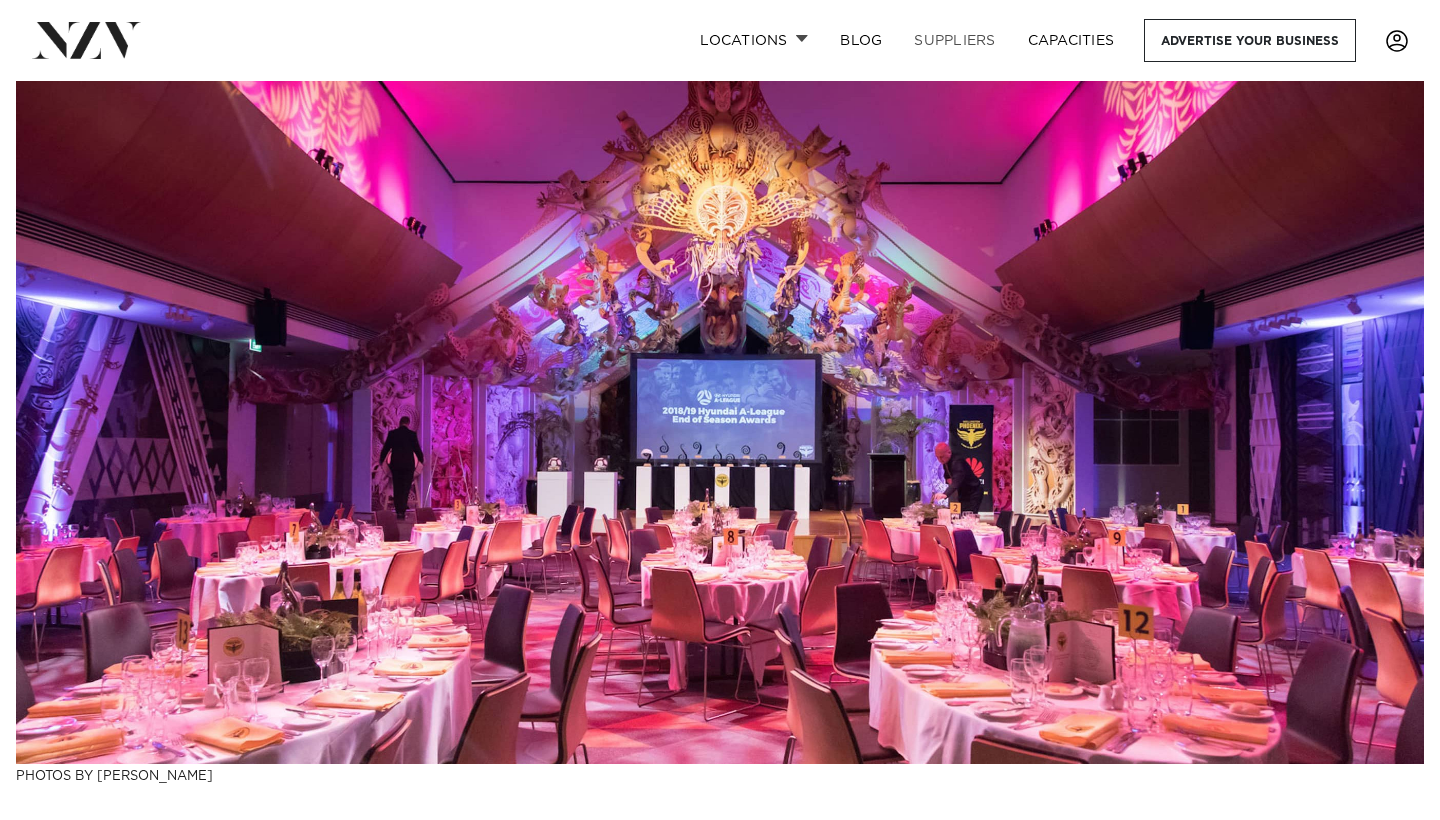 click on "SUPPLIERS" at bounding box center (954, 40) 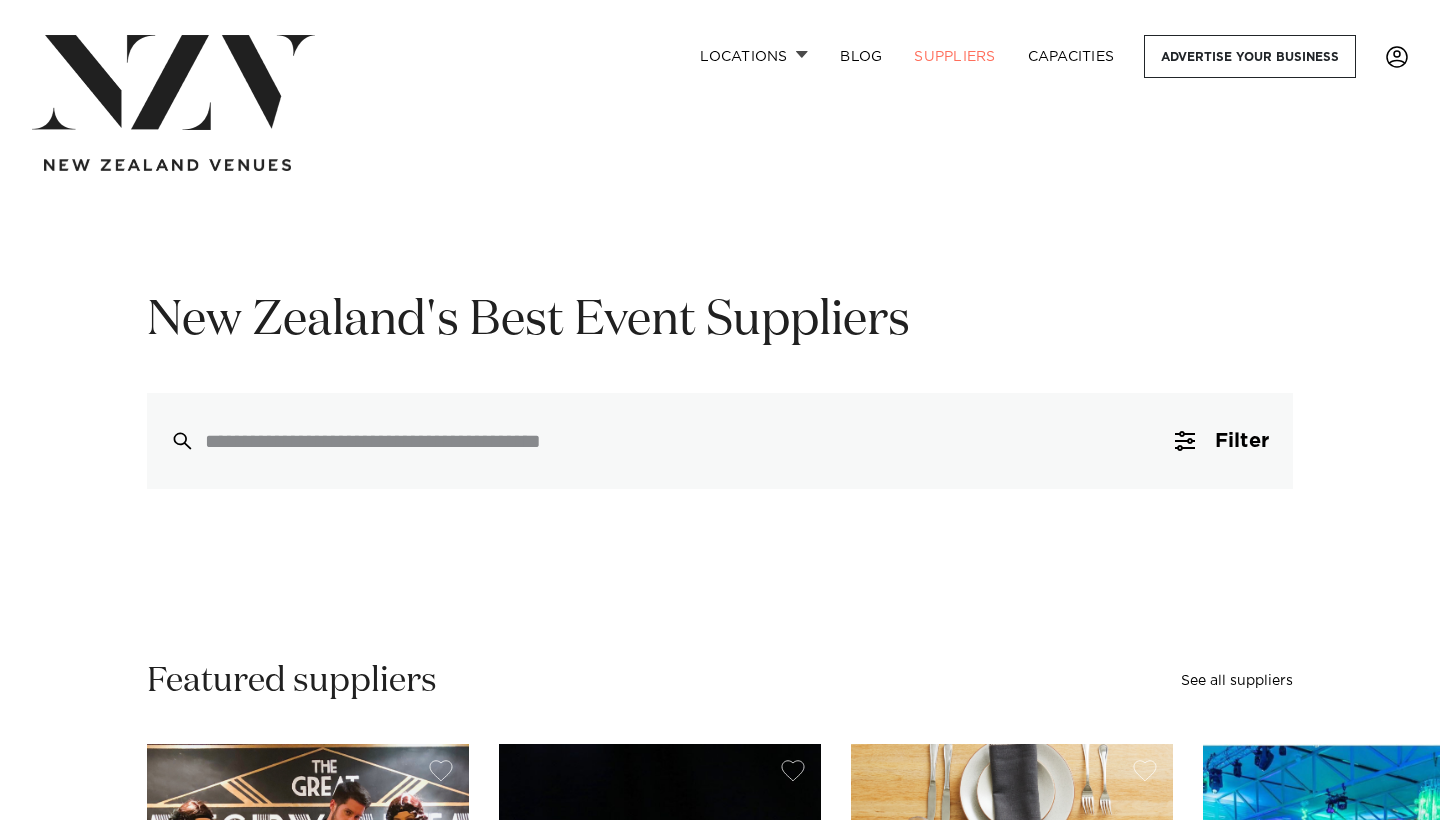 scroll, scrollTop: 0, scrollLeft: 0, axis: both 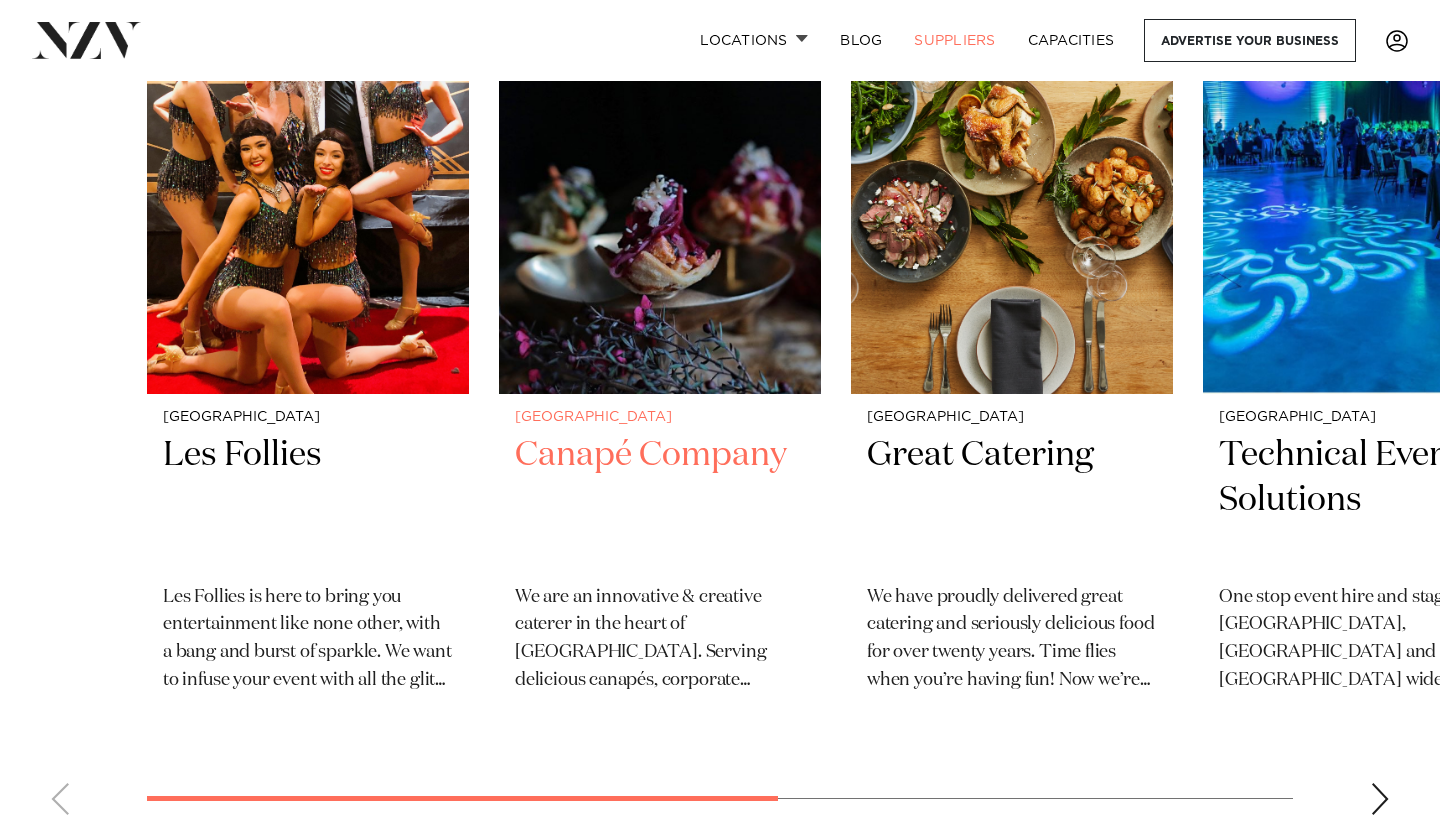 click at bounding box center (660, 178) 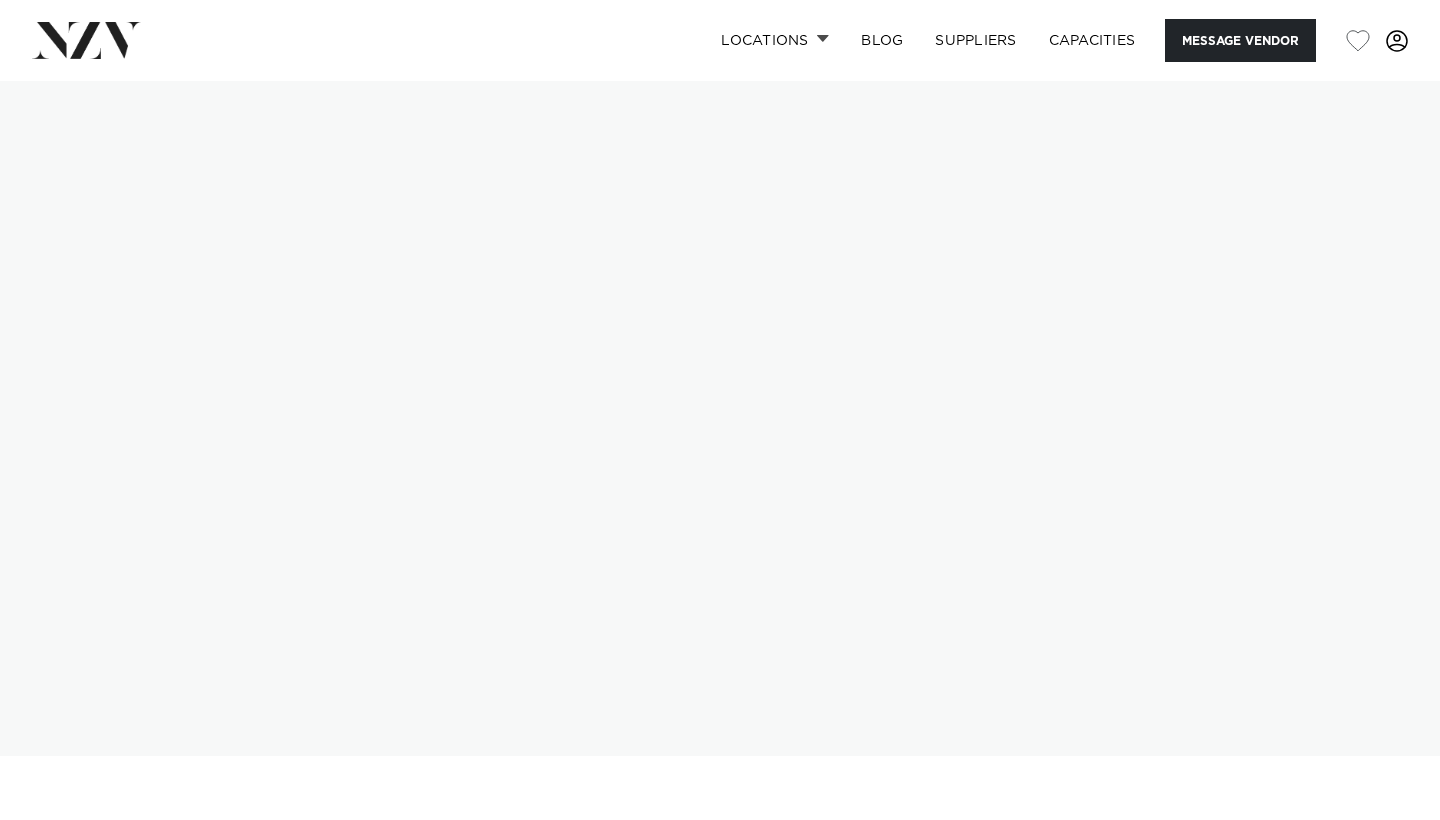 scroll, scrollTop: 0, scrollLeft: 0, axis: both 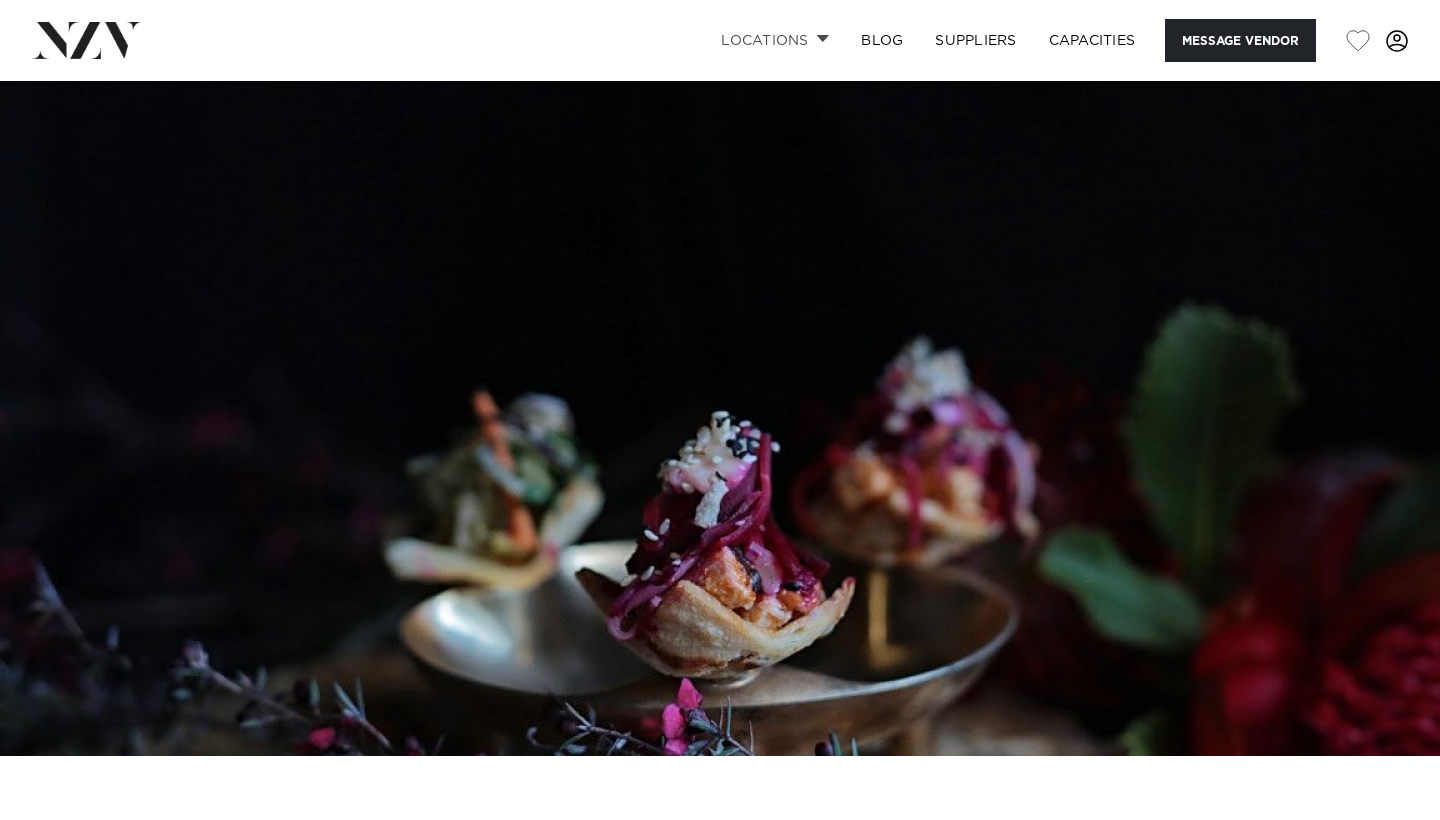 click on "Locations" at bounding box center (775, 40) 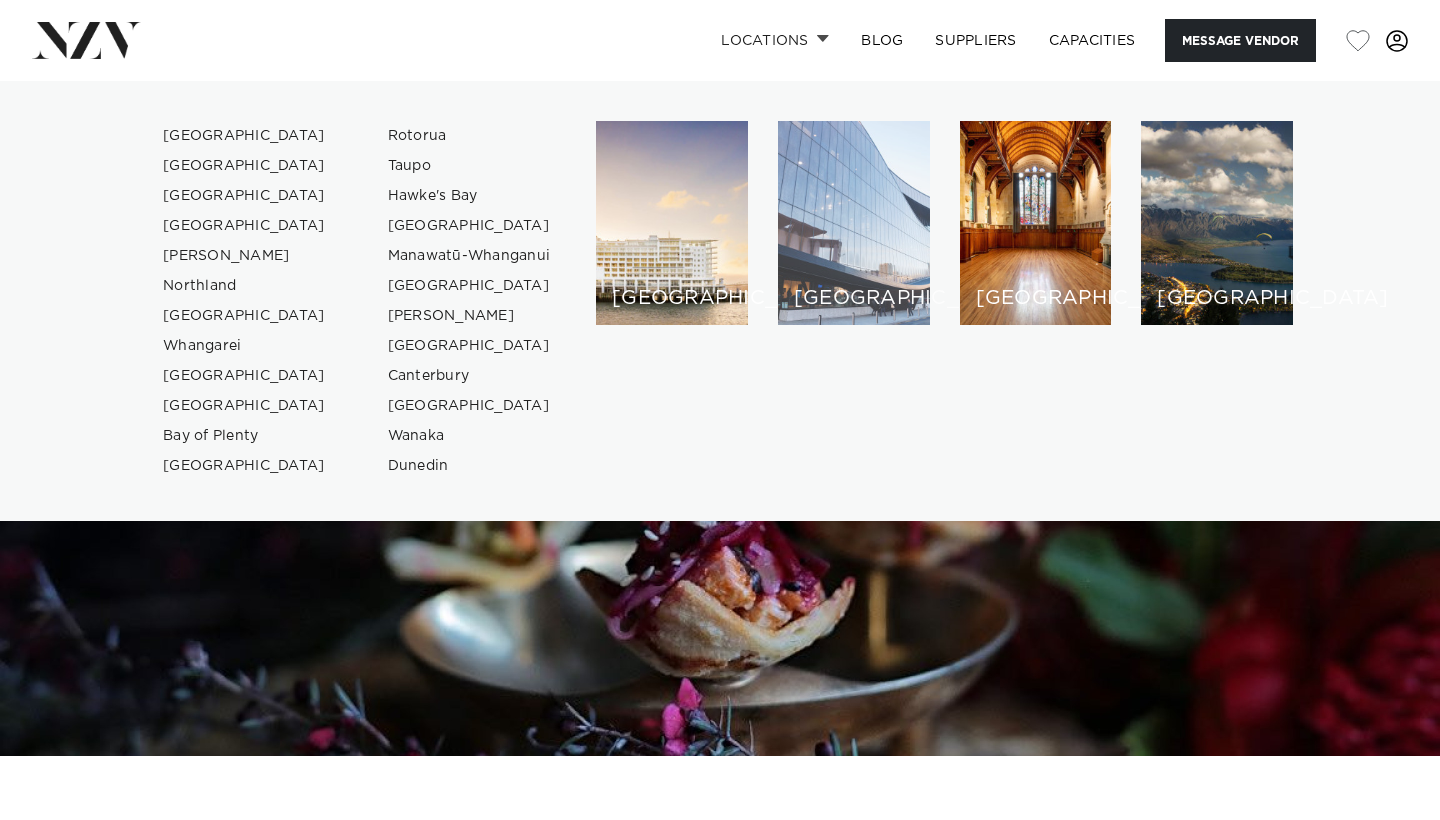 click on "[GEOGRAPHIC_DATA]" at bounding box center [854, 223] 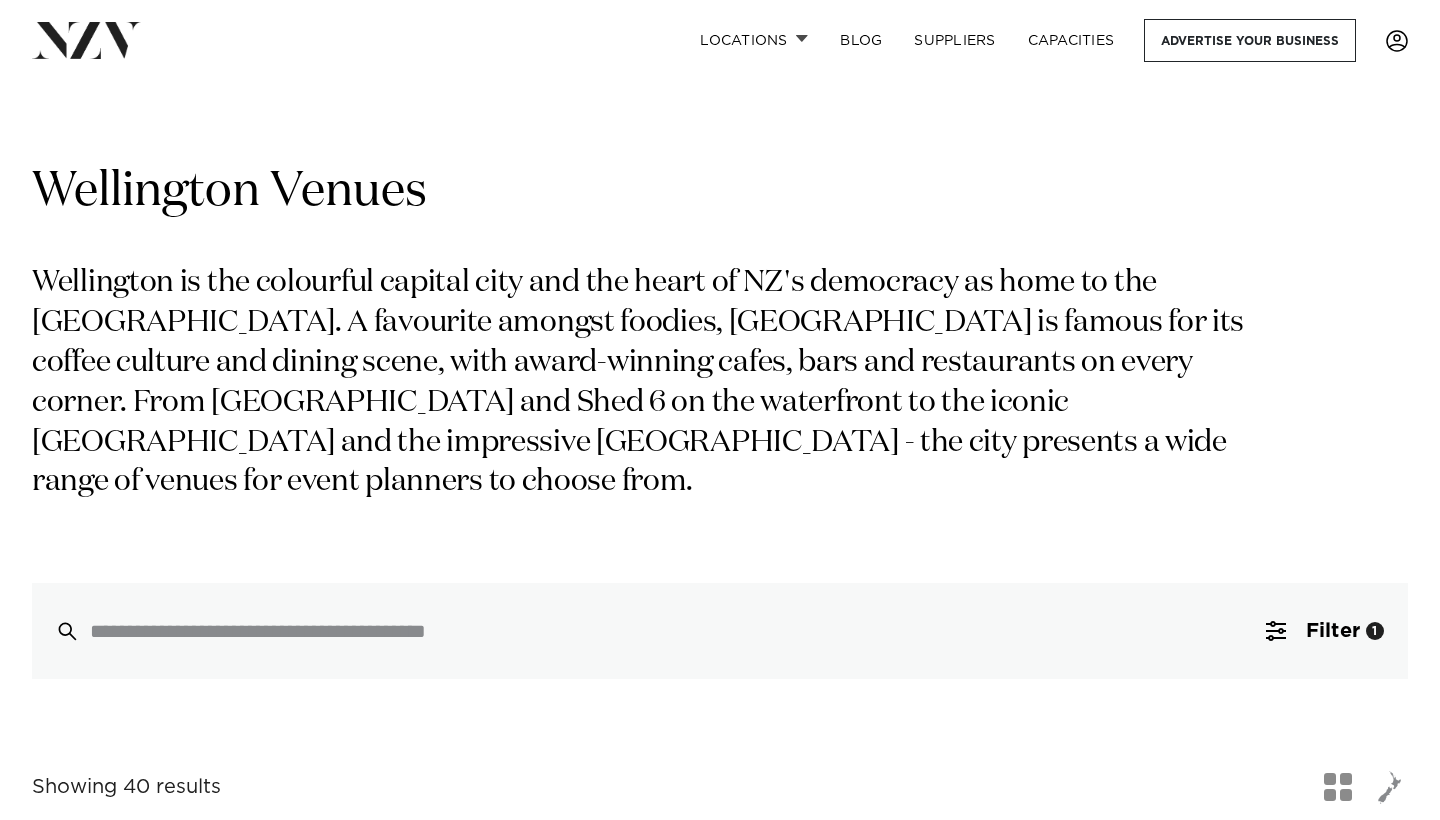 scroll, scrollTop: 0, scrollLeft: 0, axis: both 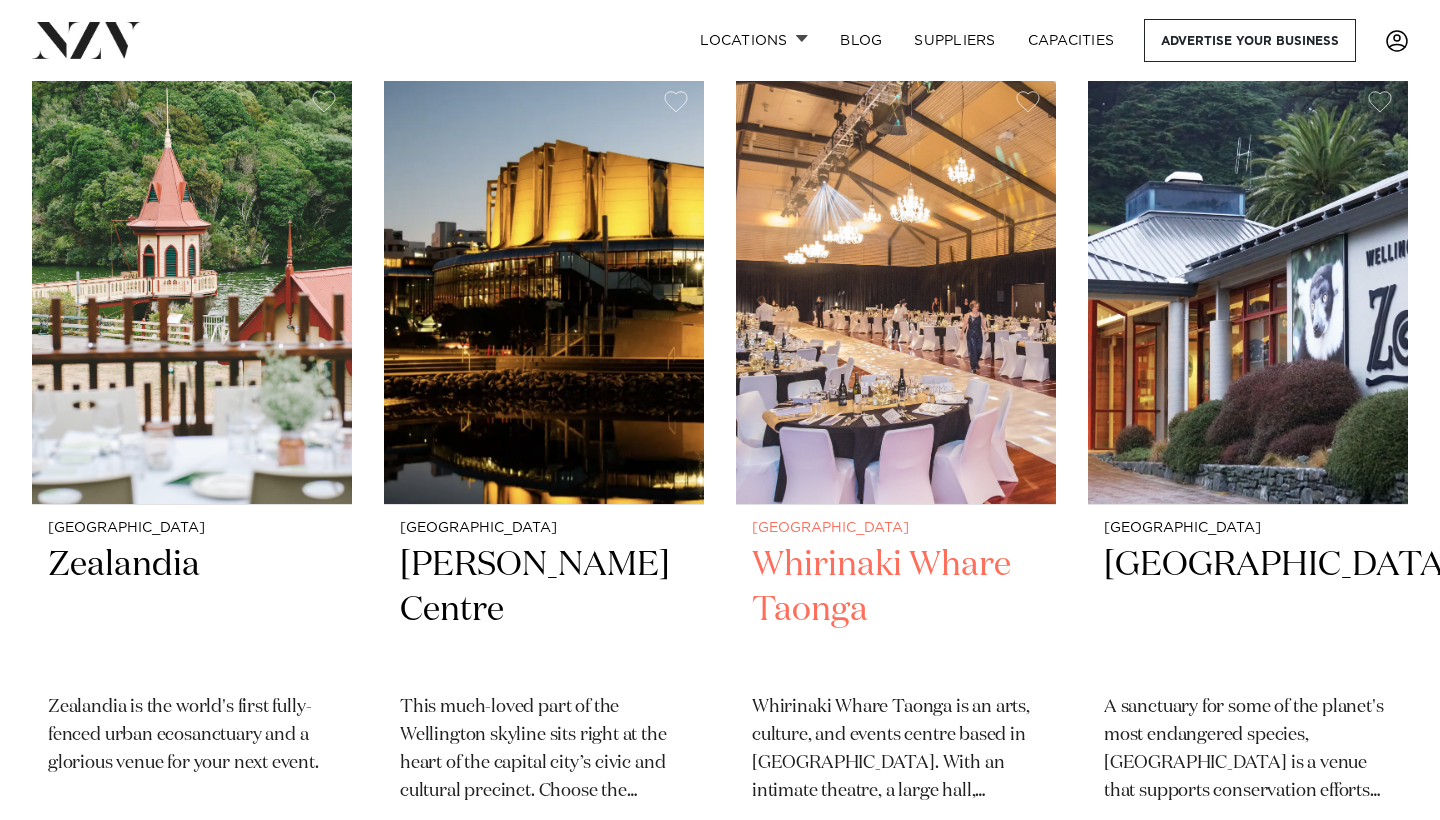 click at bounding box center (896, 289) 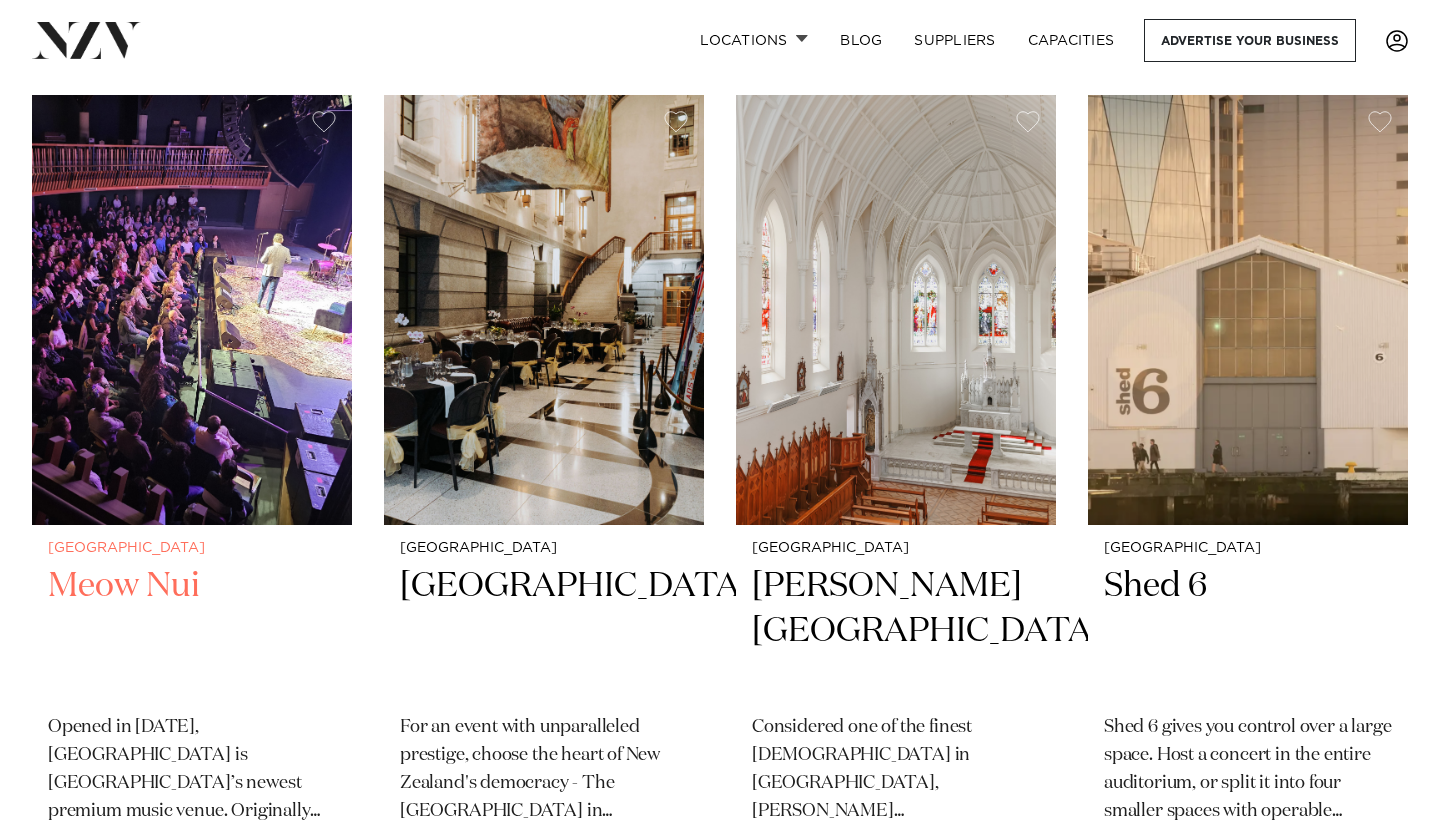 scroll, scrollTop: 4220, scrollLeft: 0, axis: vertical 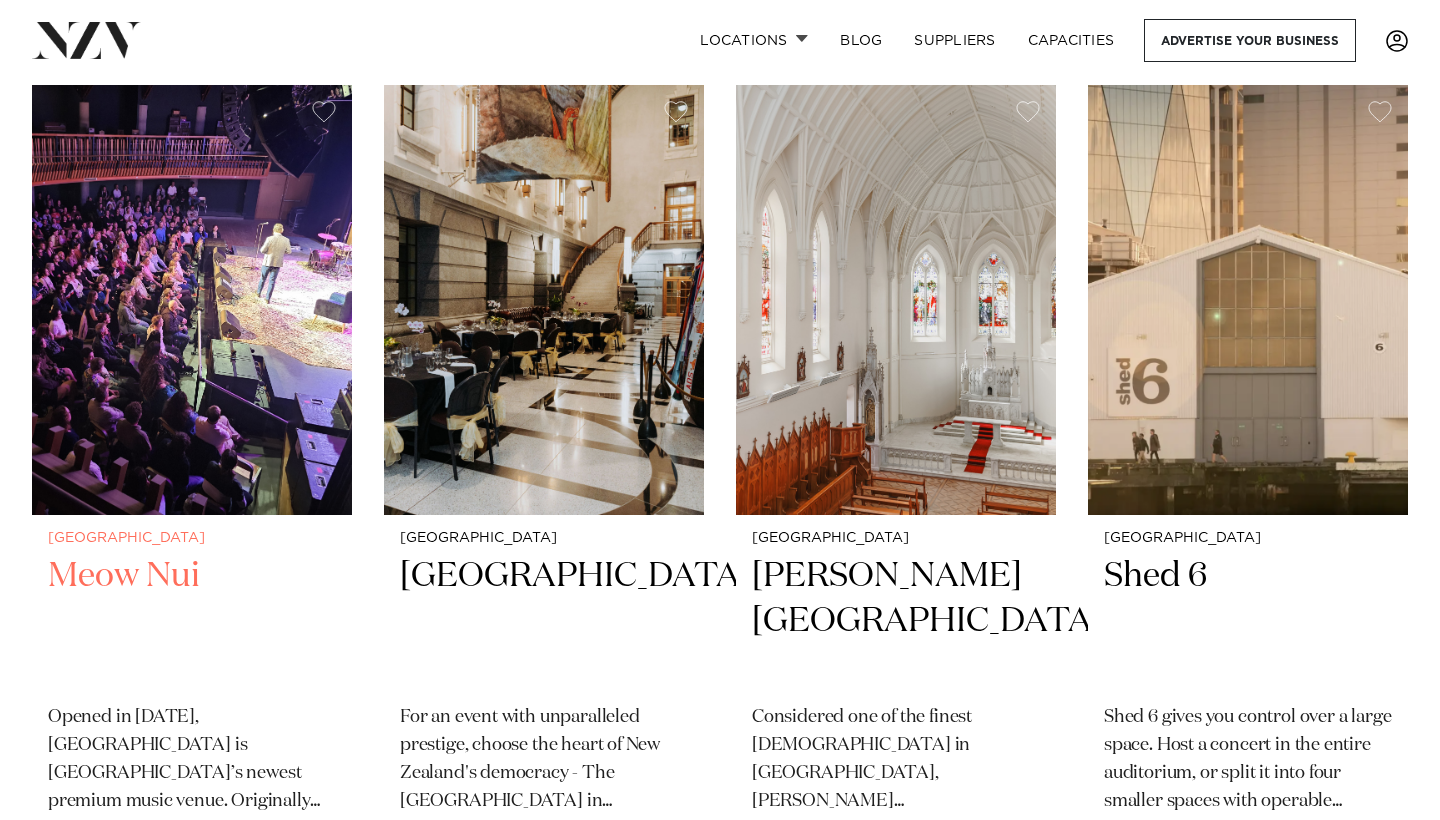 click at bounding box center [192, 299] 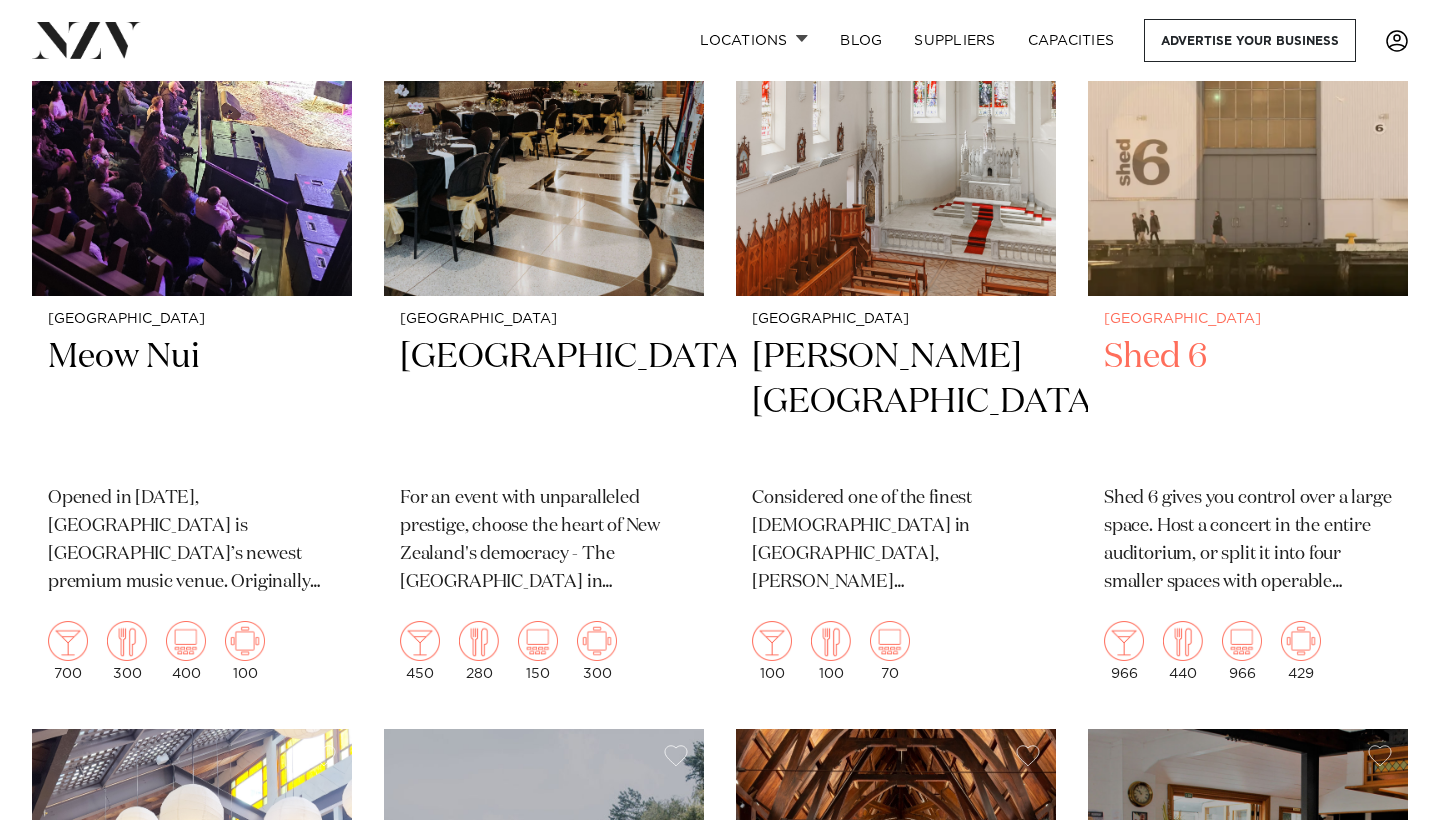 scroll, scrollTop: 4403, scrollLeft: 0, axis: vertical 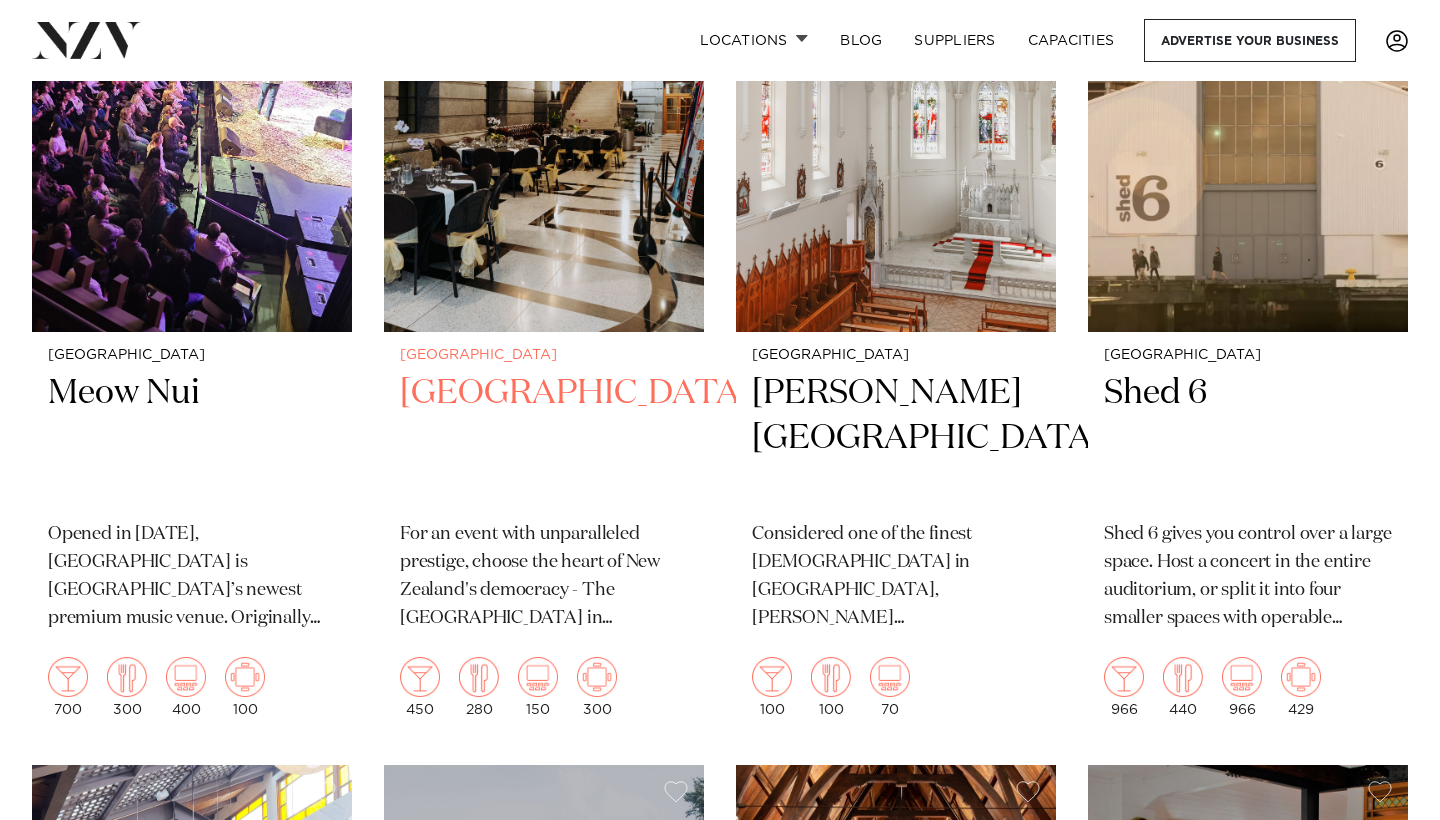 click at bounding box center [544, 116] 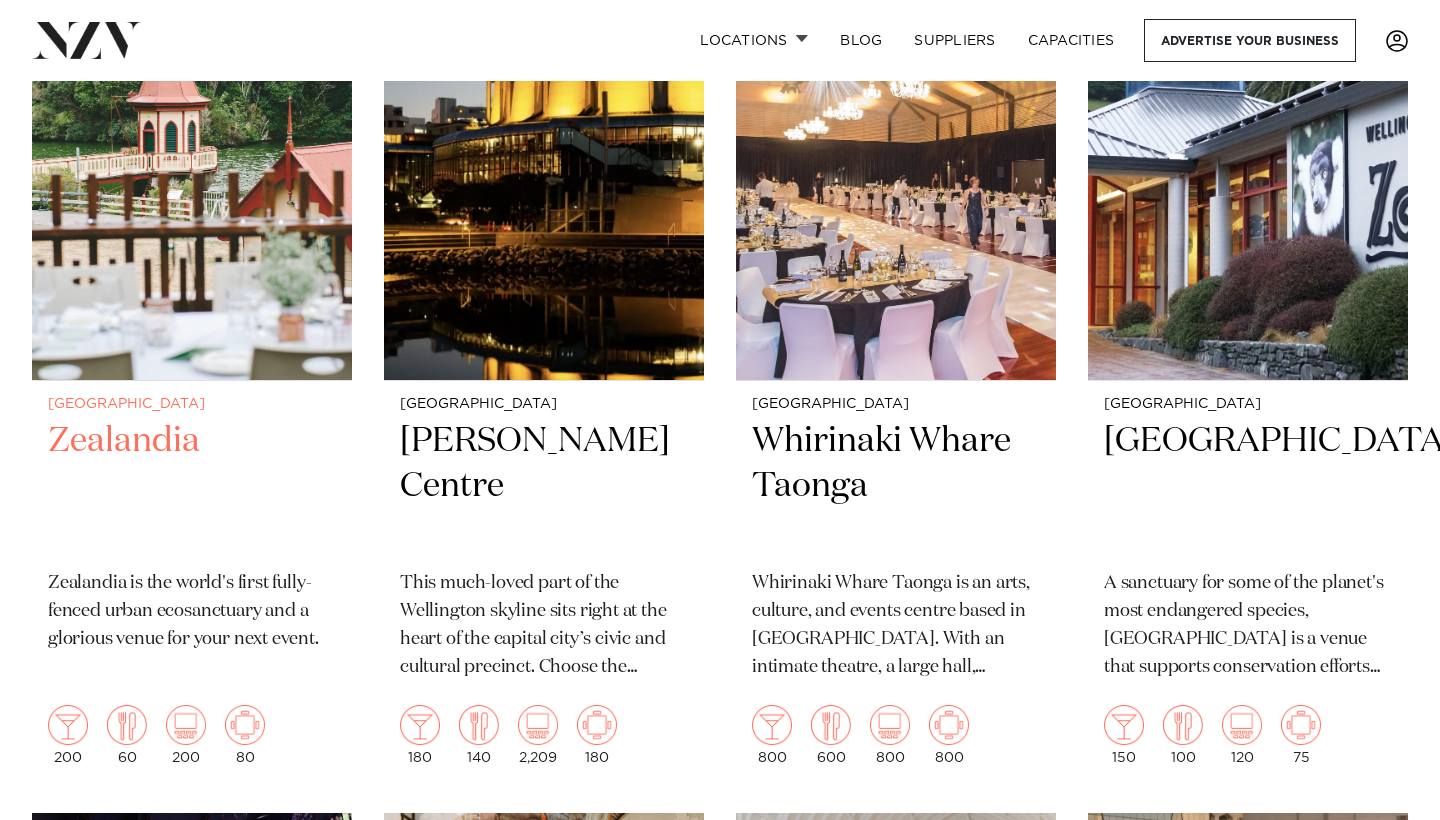 scroll, scrollTop: 3490, scrollLeft: 0, axis: vertical 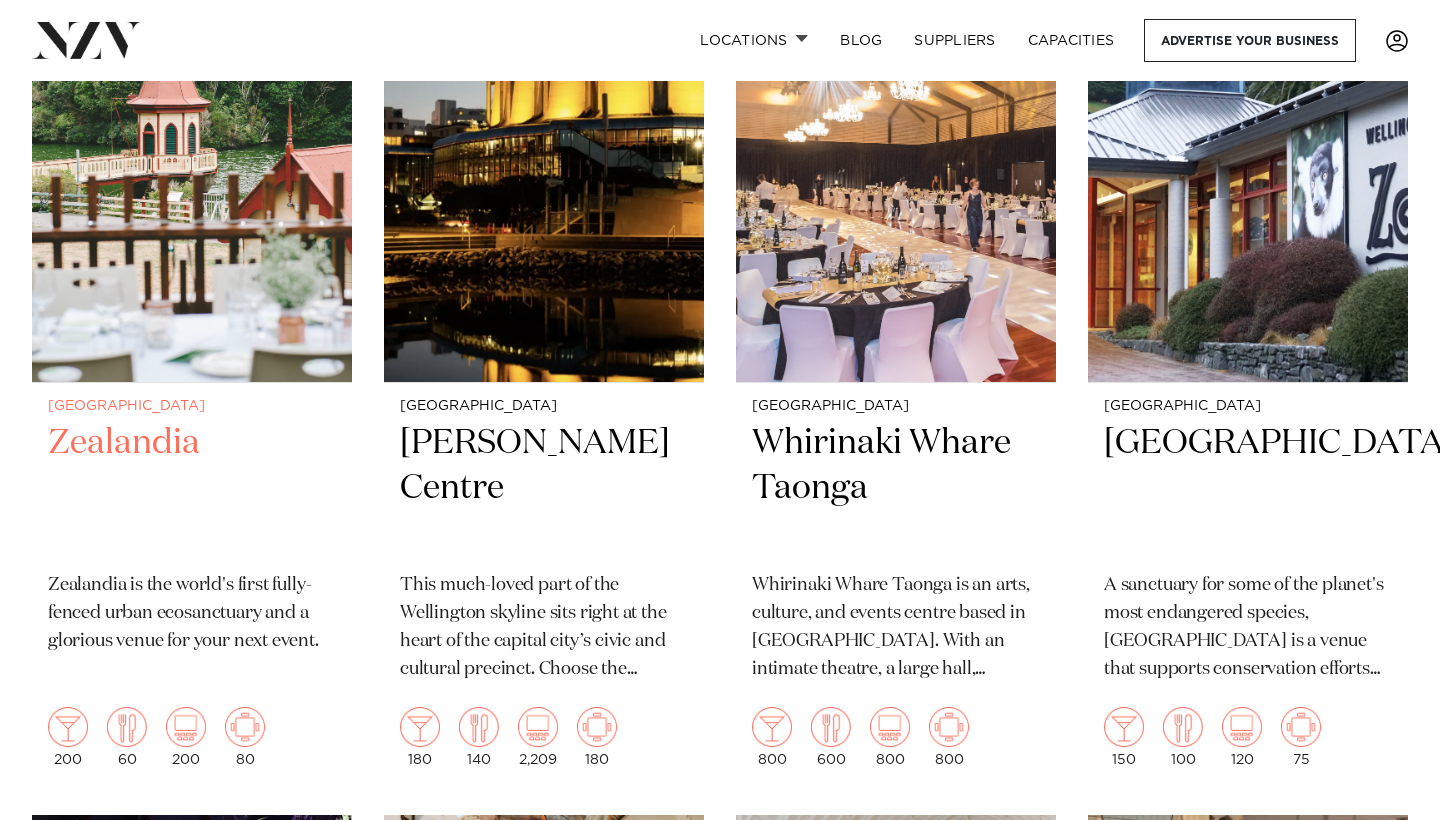 click at bounding box center [192, 167] 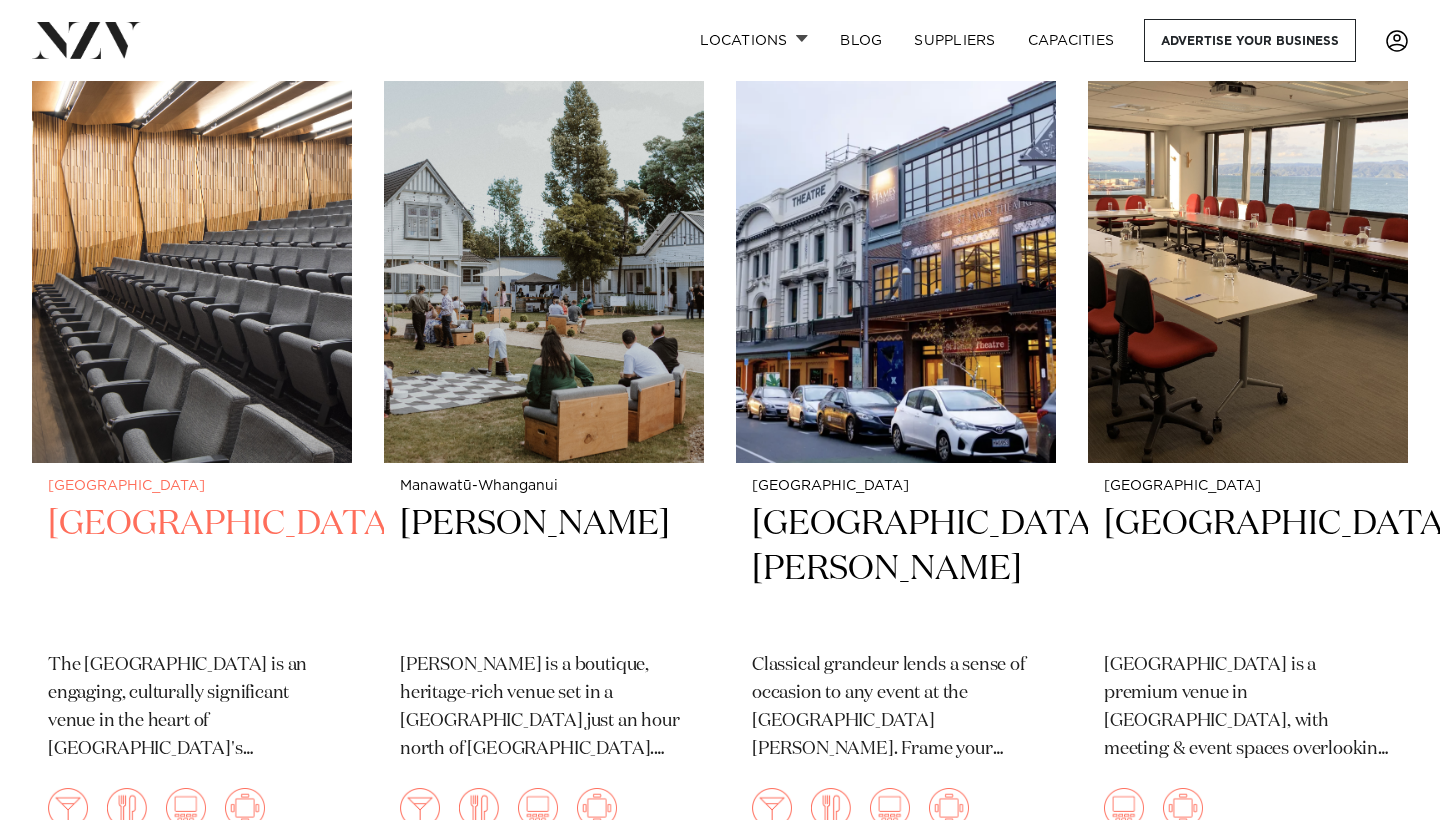 scroll, scrollTop: 2587, scrollLeft: 0, axis: vertical 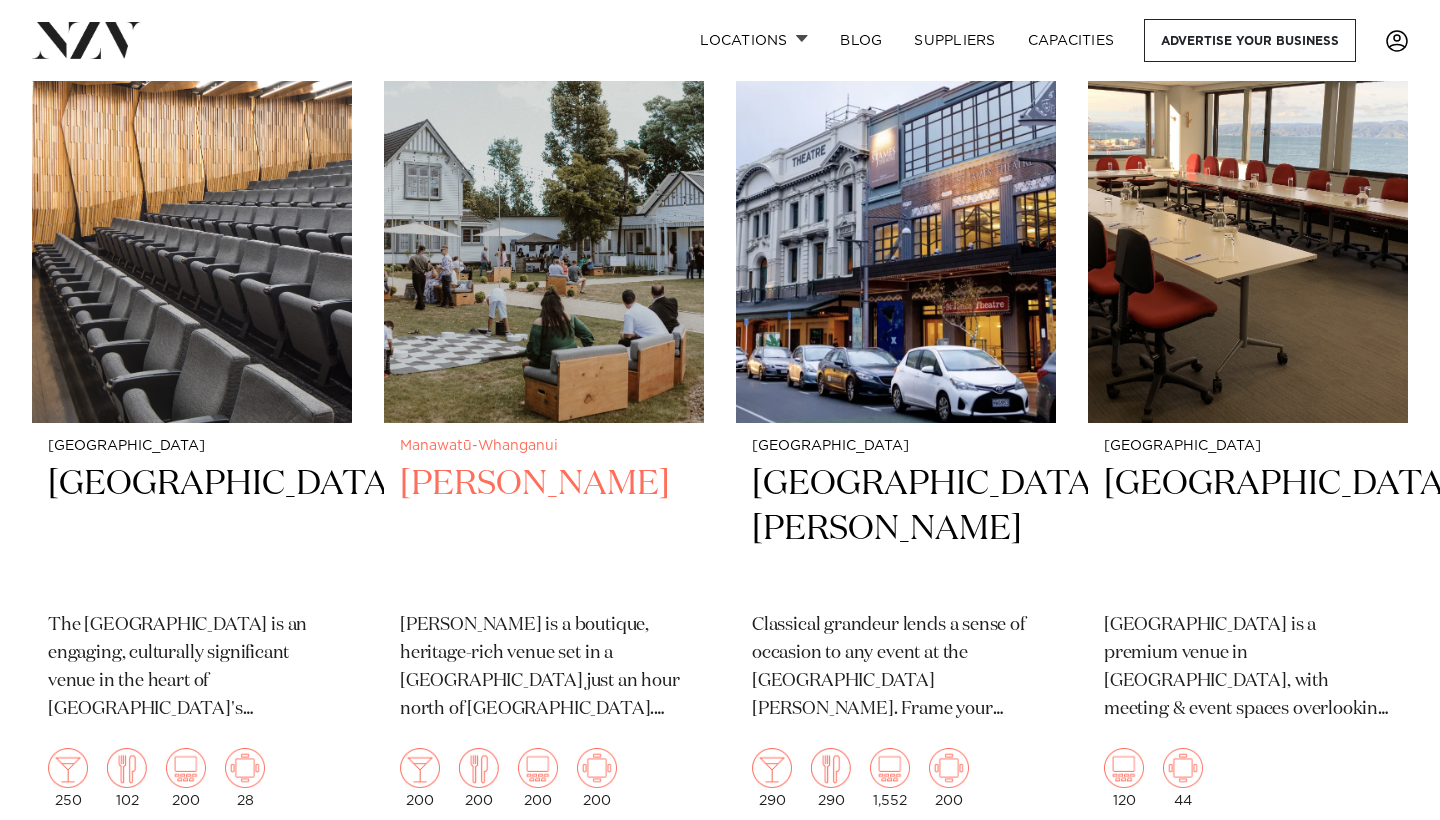 click at bounding box center (544, 207) 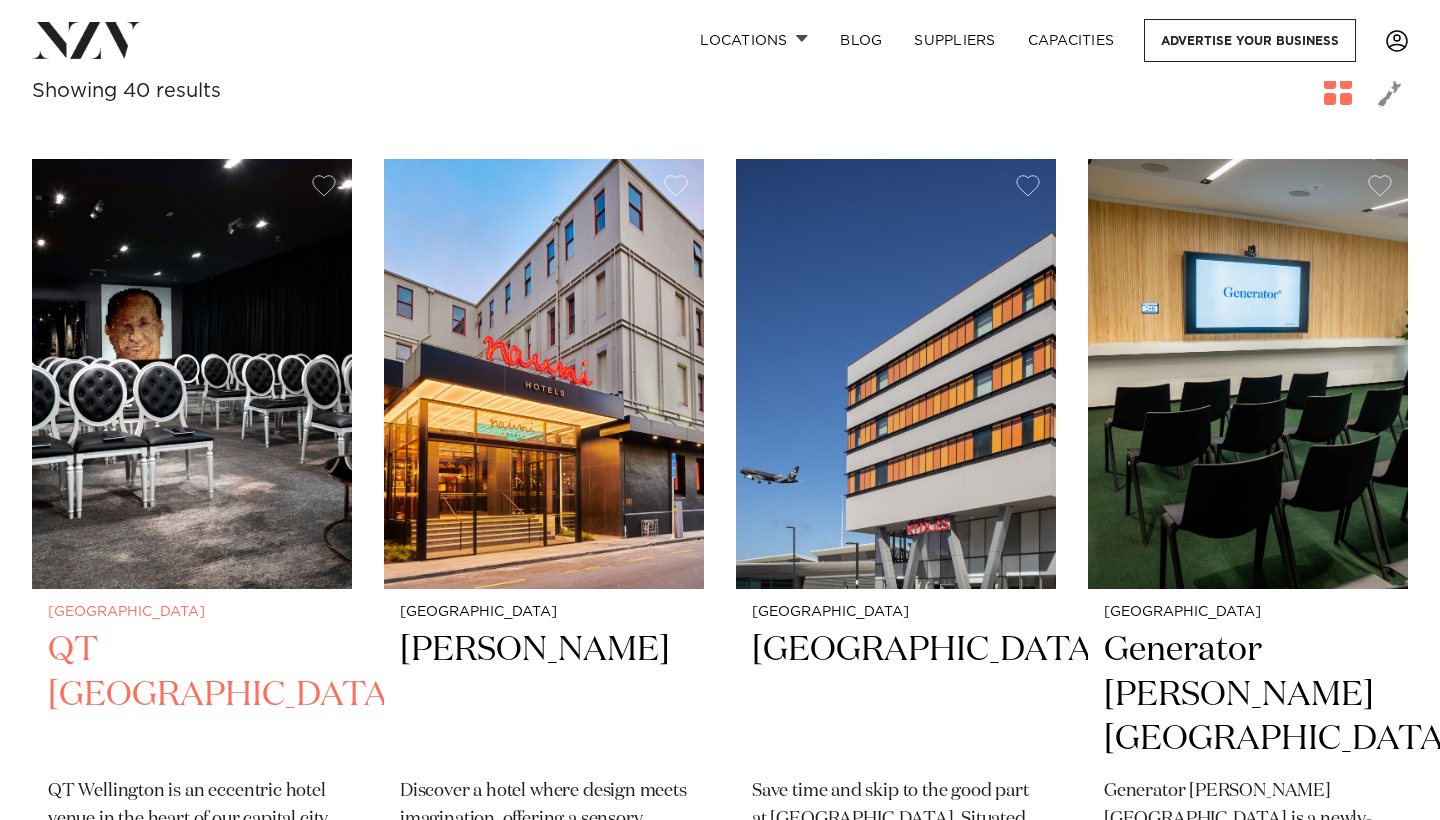 scroll, scrollTop: 714, scrollLeft: 0, axis: vertical 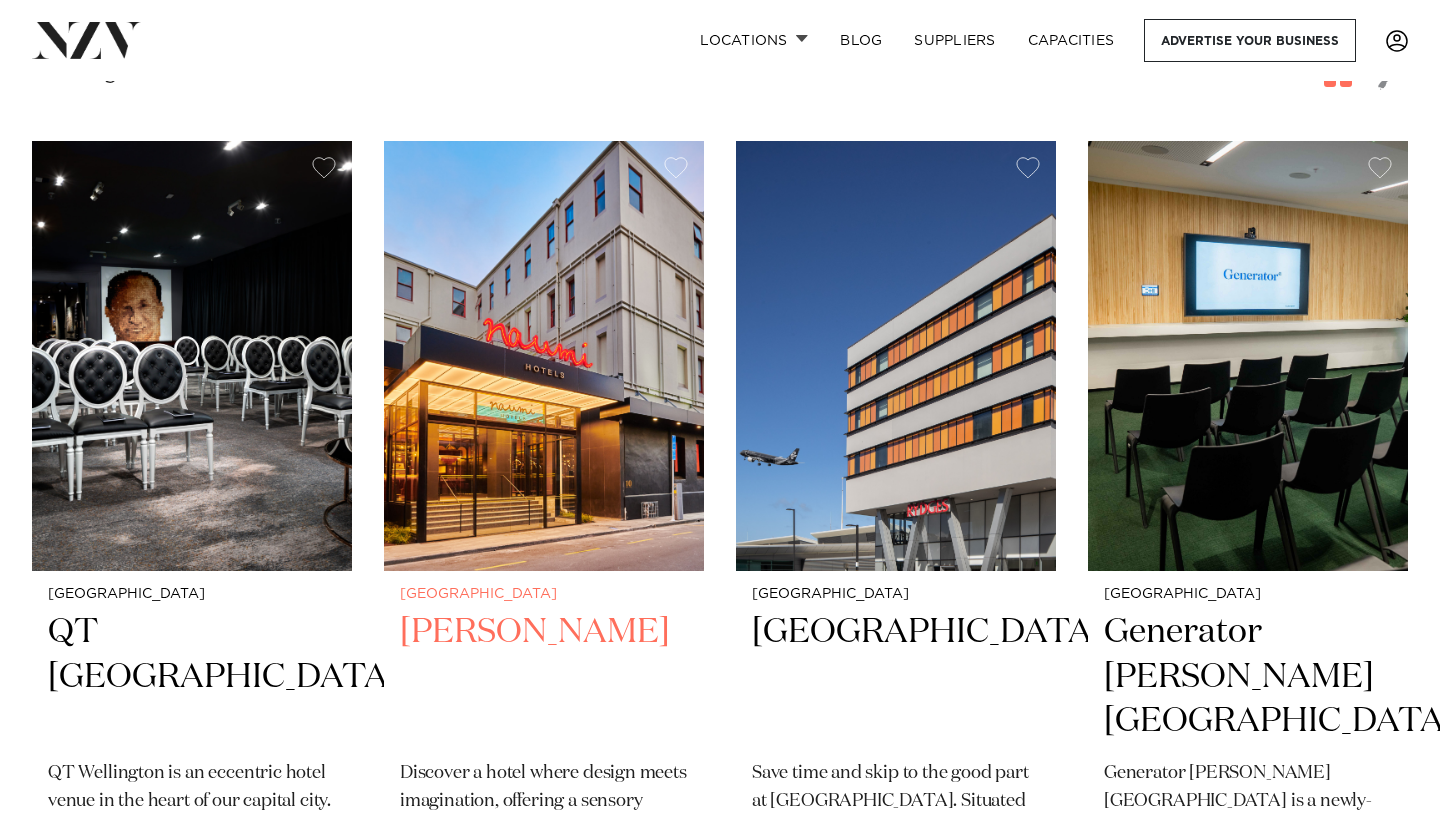 click at bounding box center (544, 355) 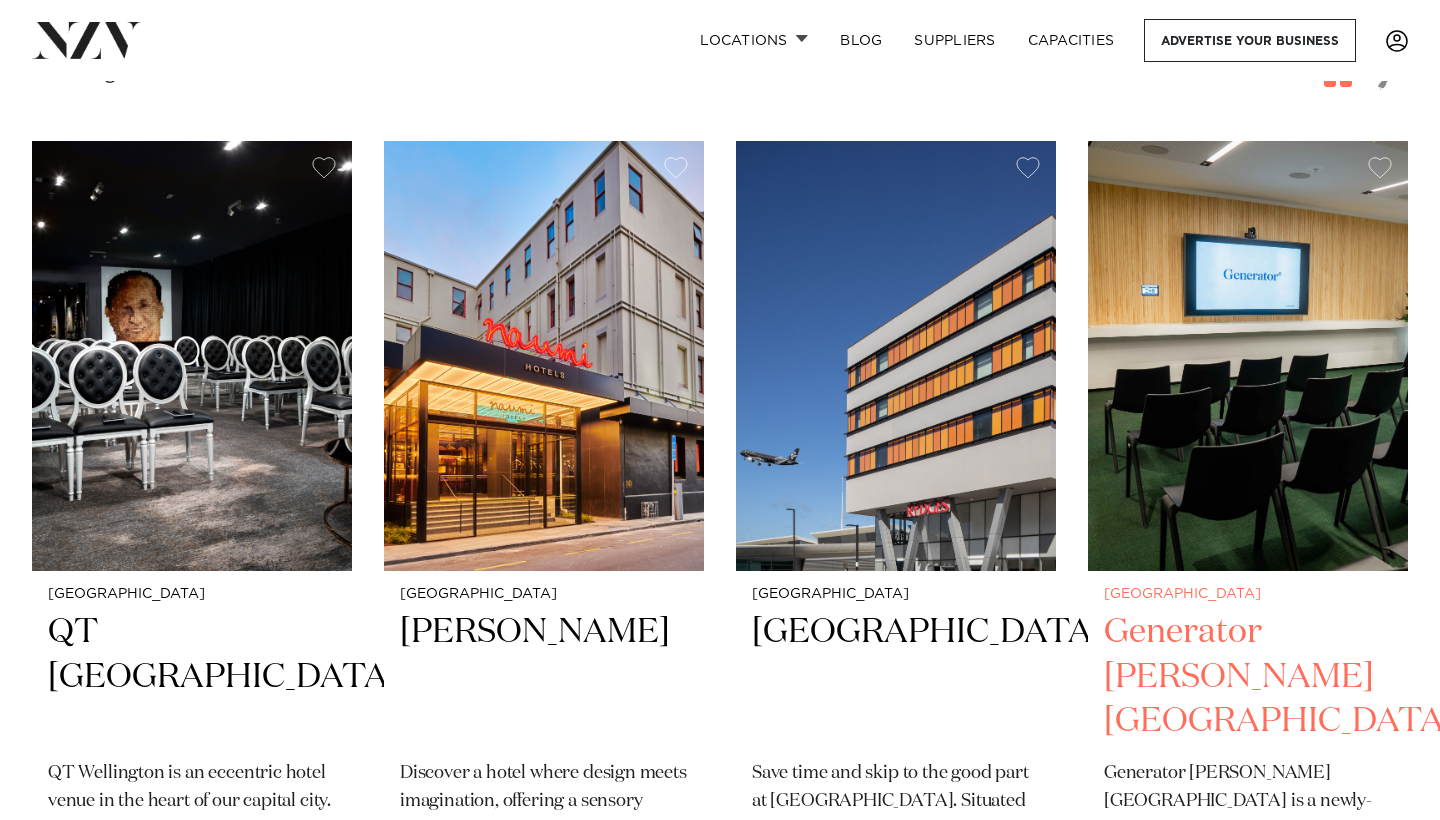 scroll, scrollTop: 717, scrollLeft: 0, axis: vertical 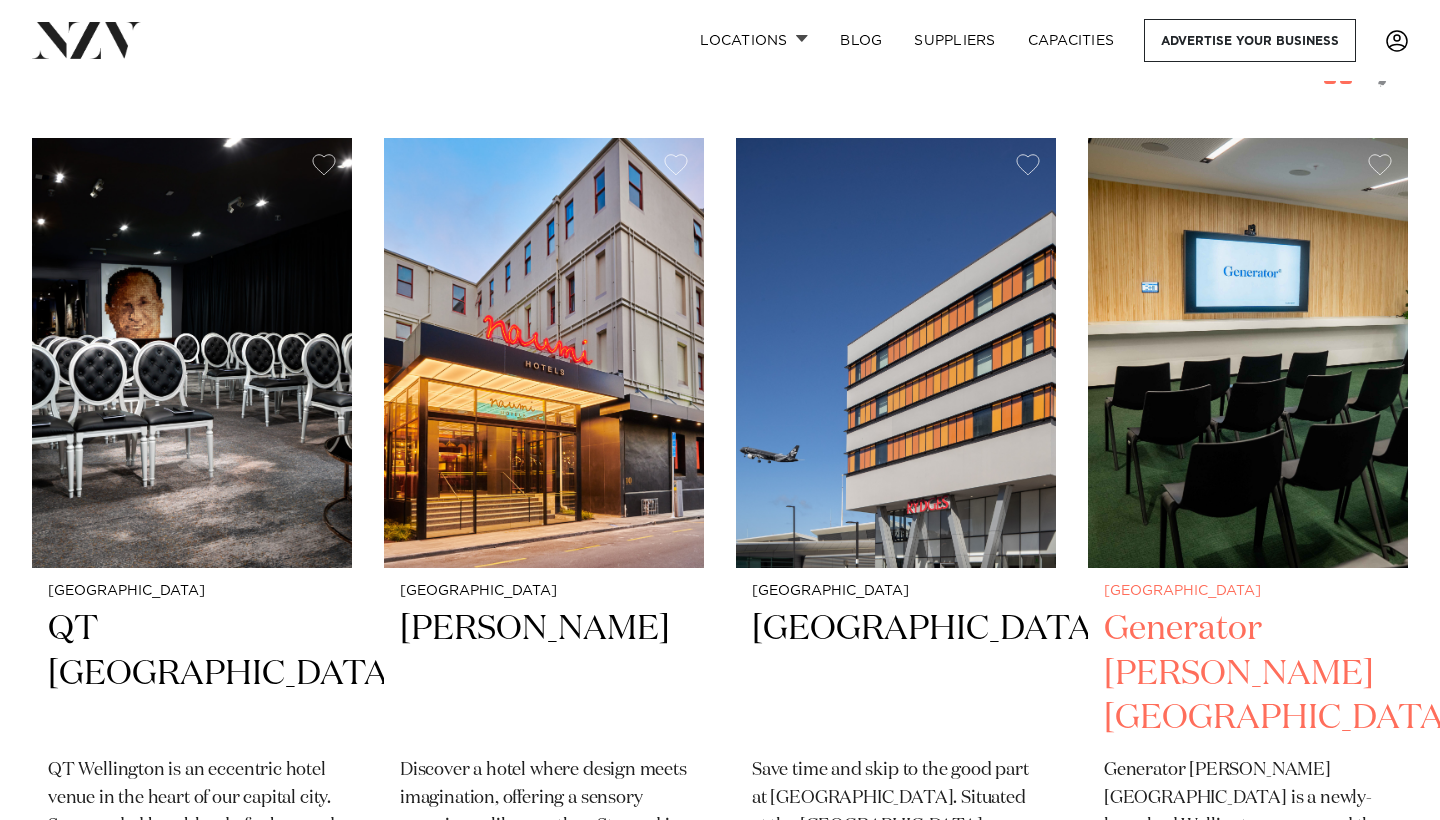 click at bounding box center (1248, 352) 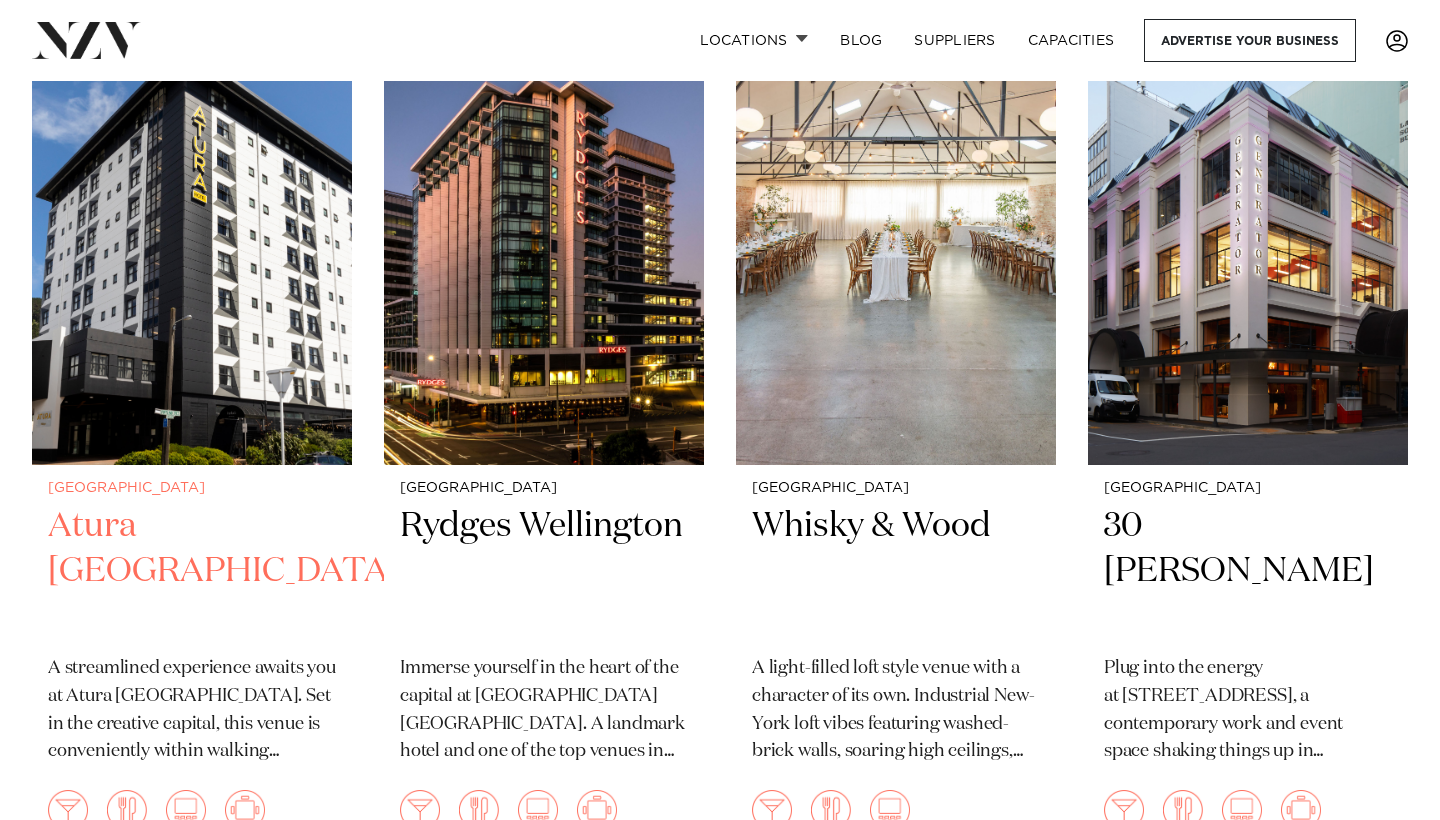 scroll, scrollTop: 1697, scrollLeft: 0, axis: vertical 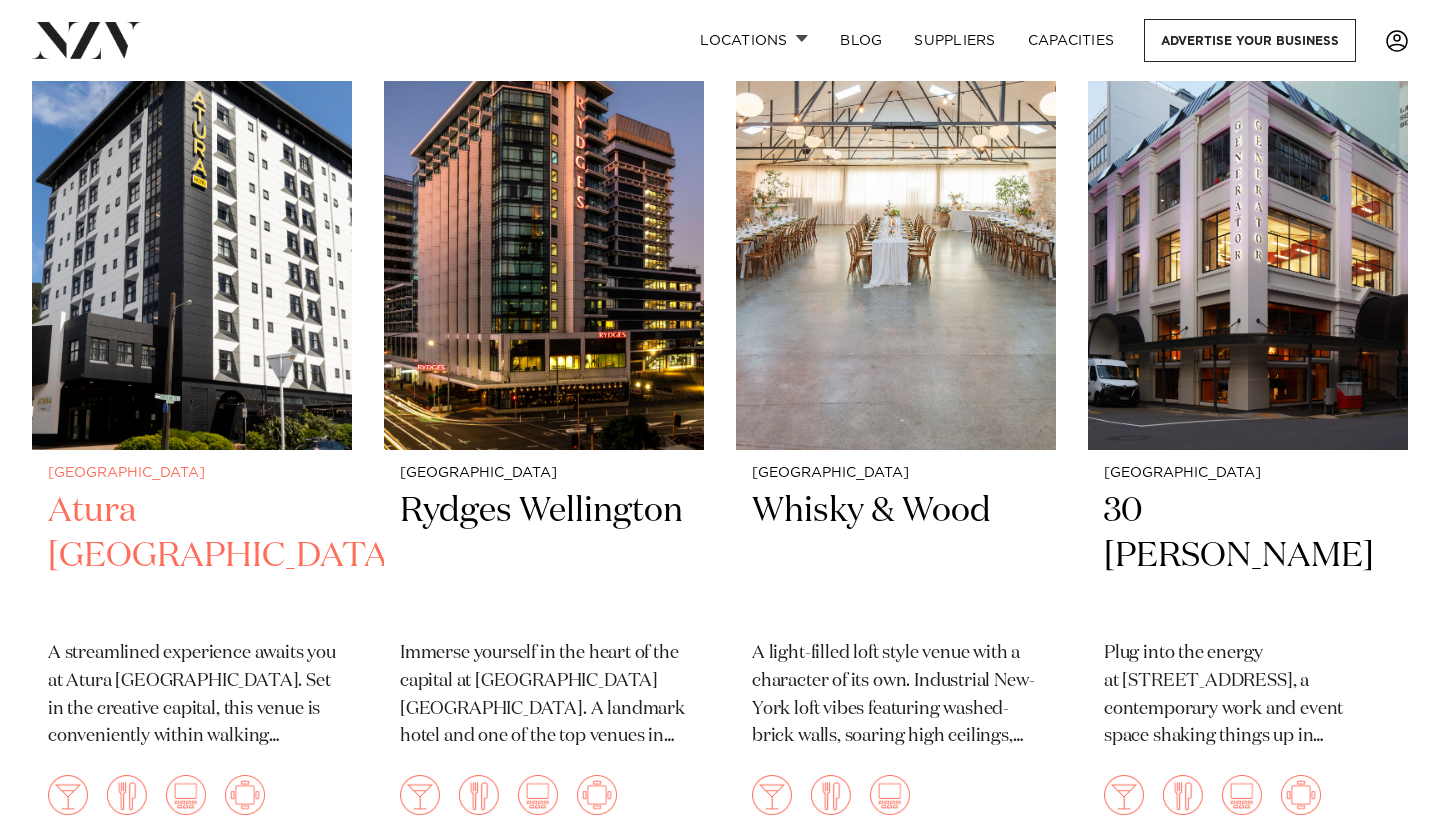 click on "Atura Wellington" at bounding box center [192, 556] 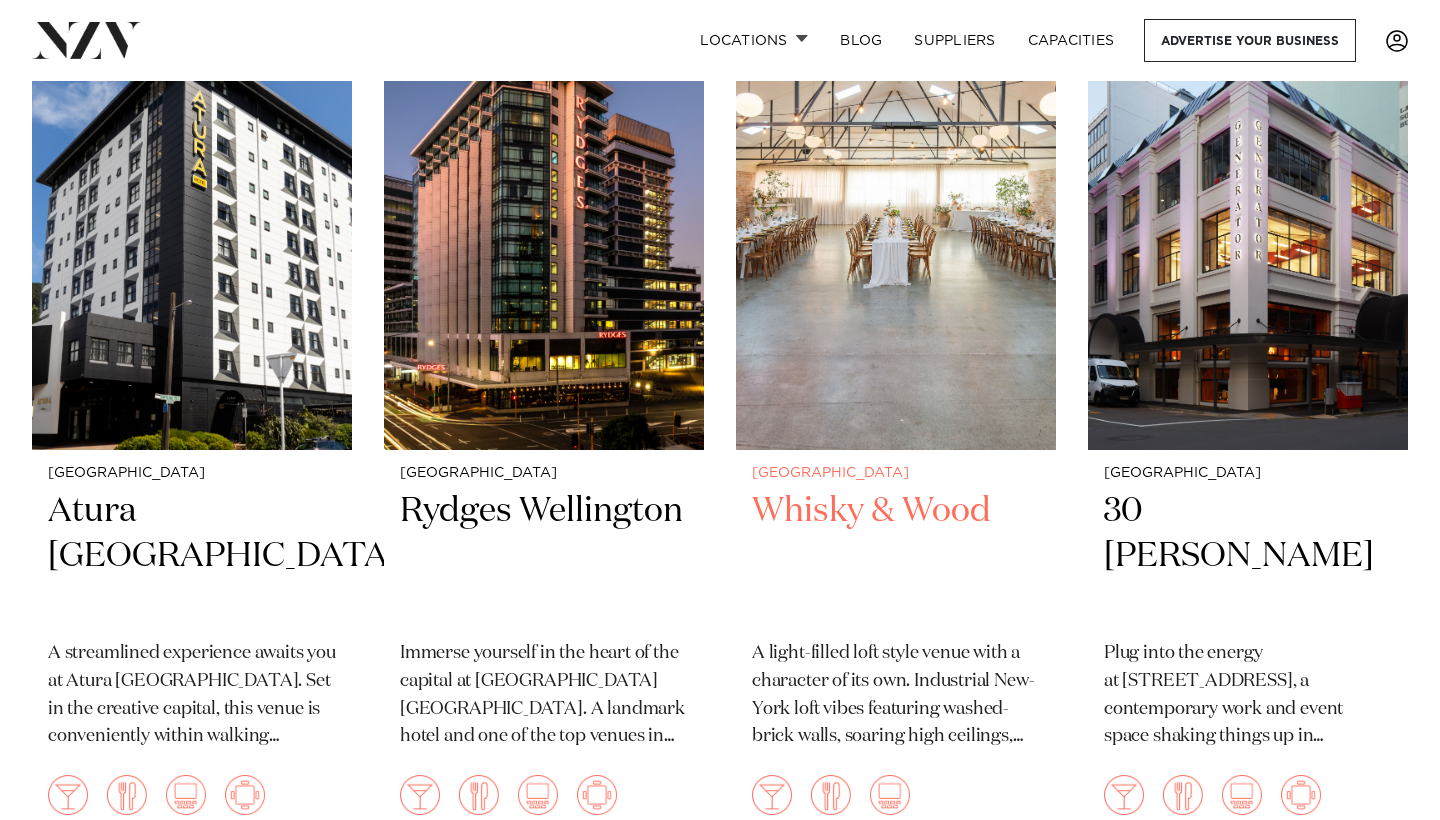 click at bounding box center [896, 235] 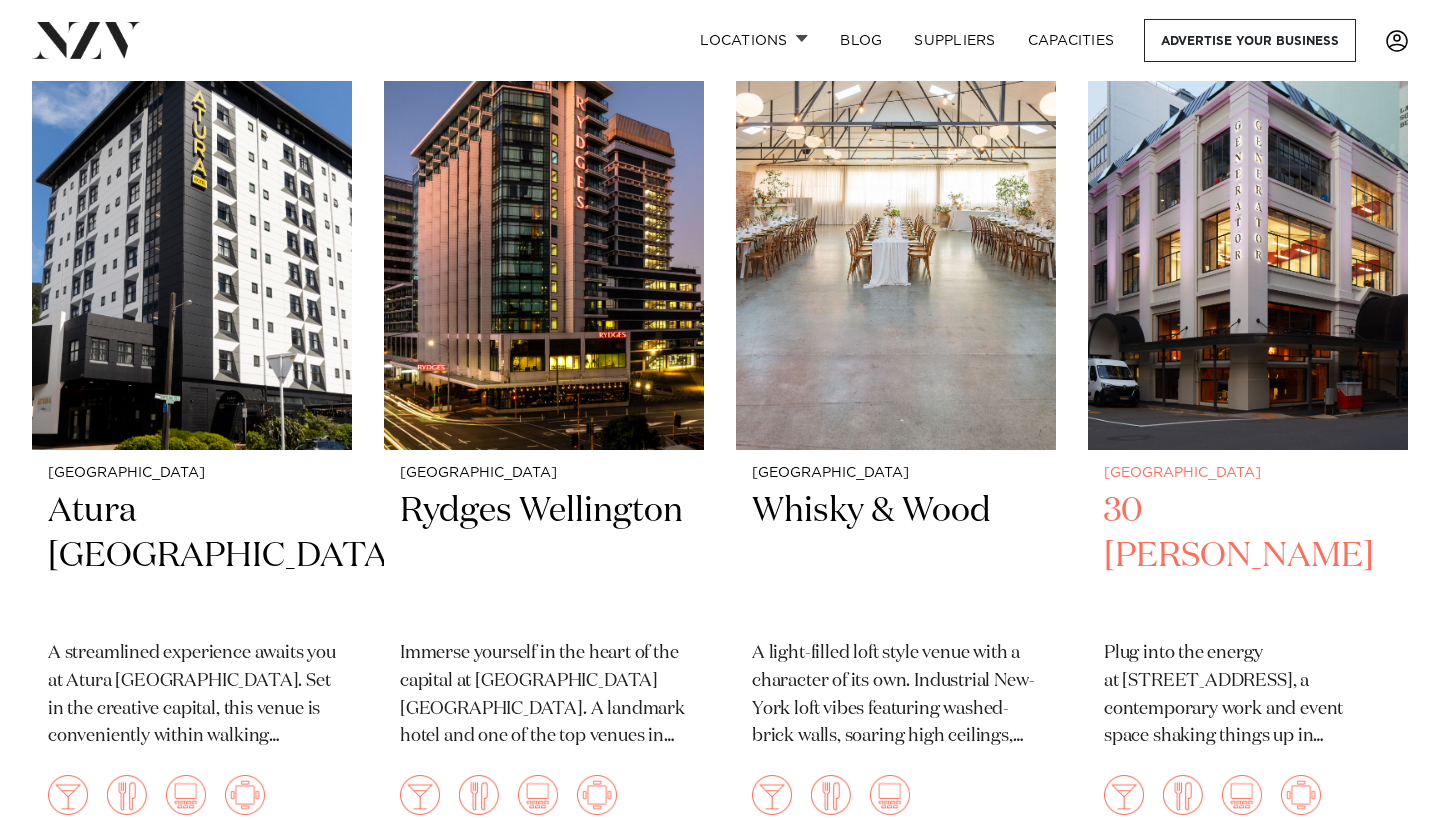 click at bounding box center [1248, 235] 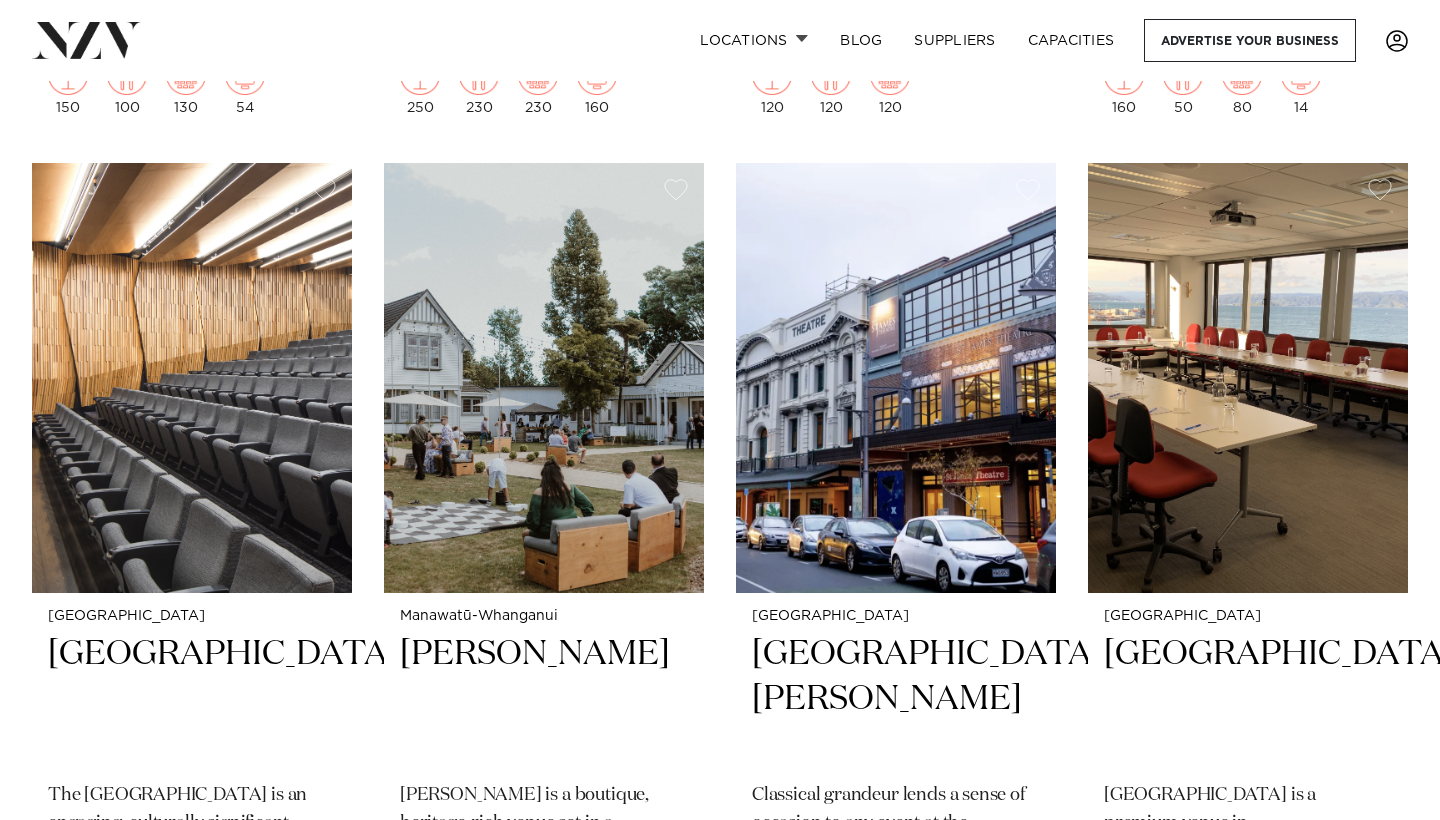scroll, scrollTop: 2440, scrollLeft: 0, axis: vertical 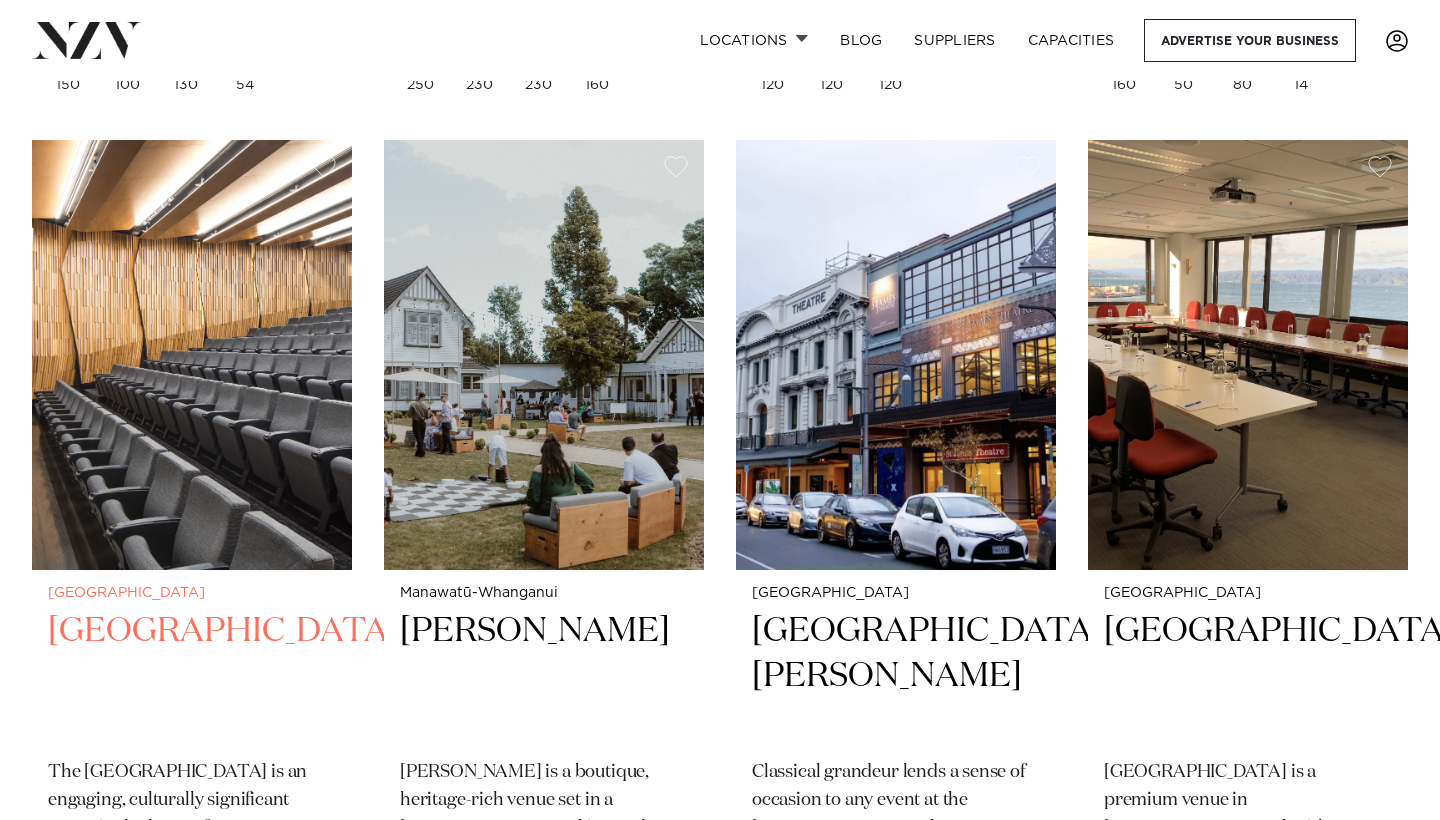 click at bounding box center (192, 354) 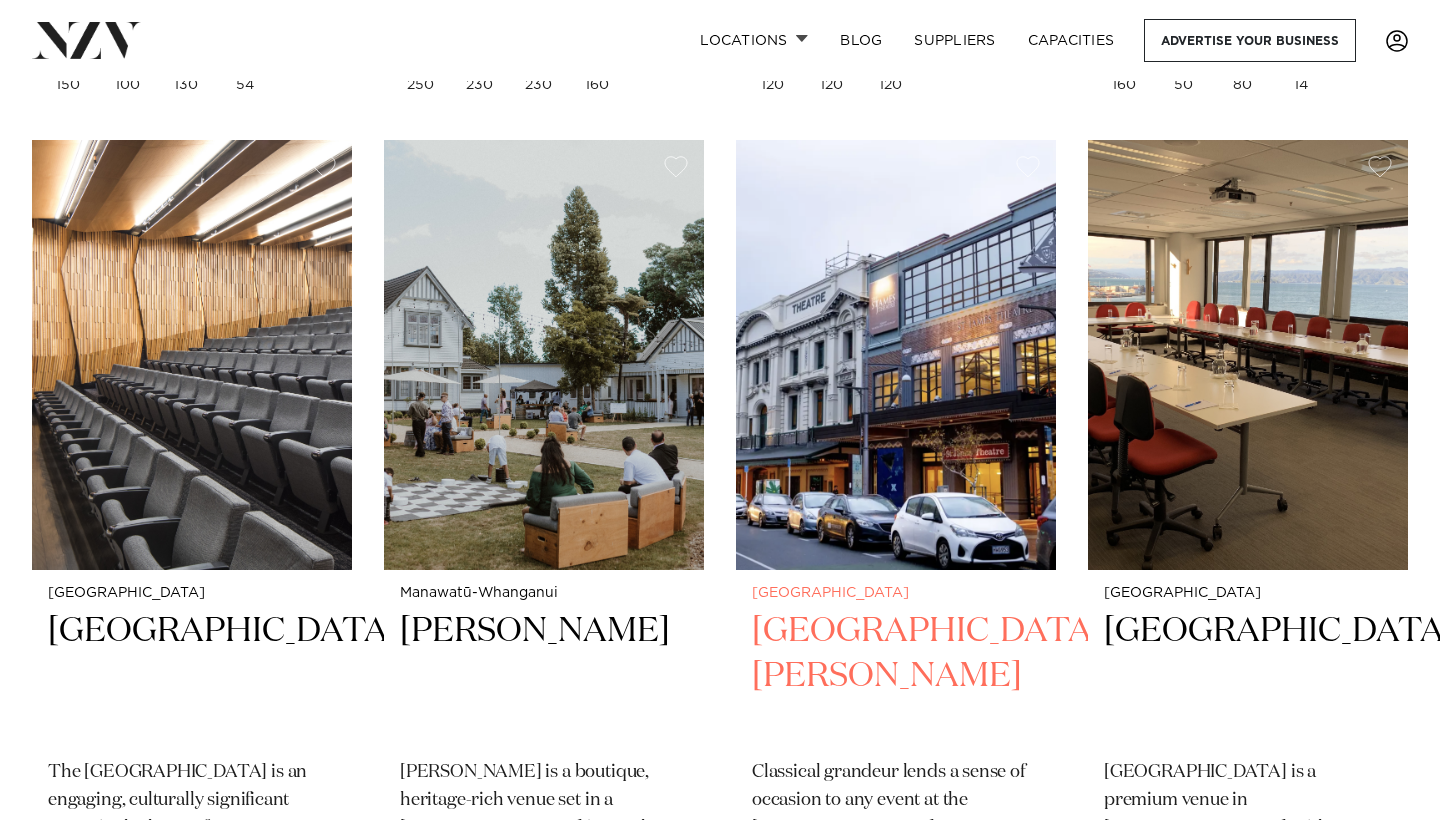 click at bounding box center [896, 354] 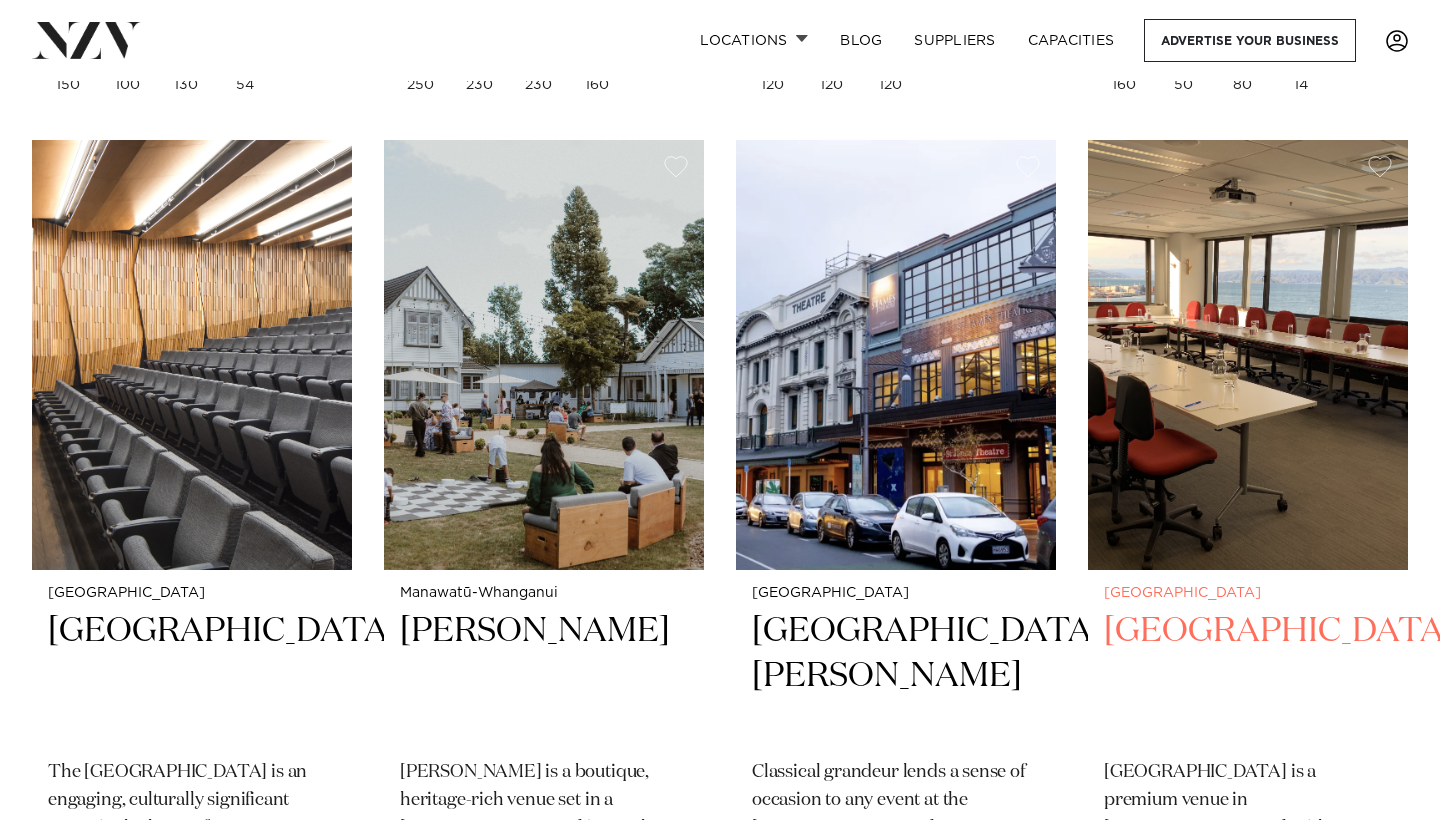 click at bounding box center [1248, 354] 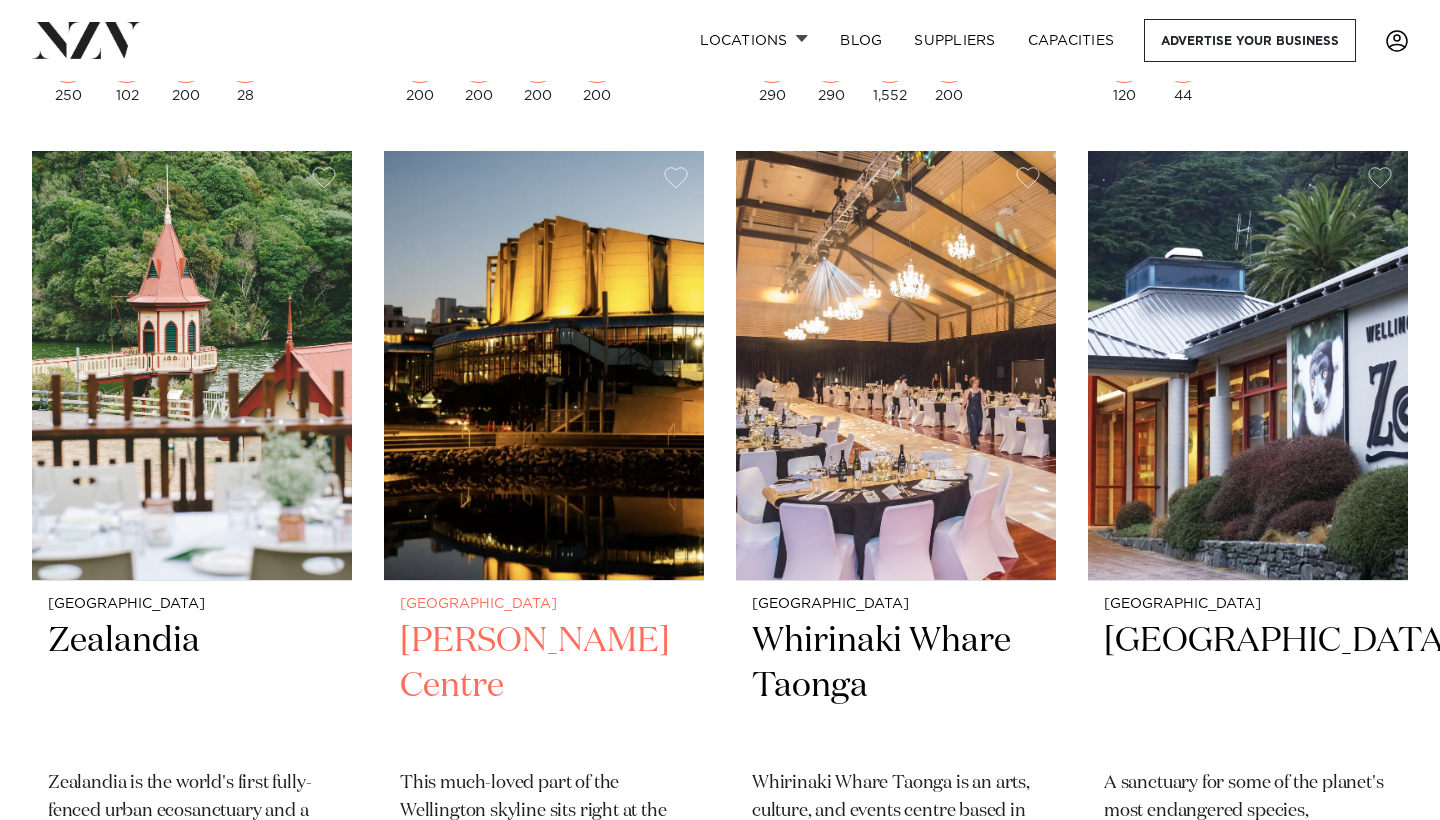 scroll, scrollTop: 3299, scrollLeft: 0, axis: vertical 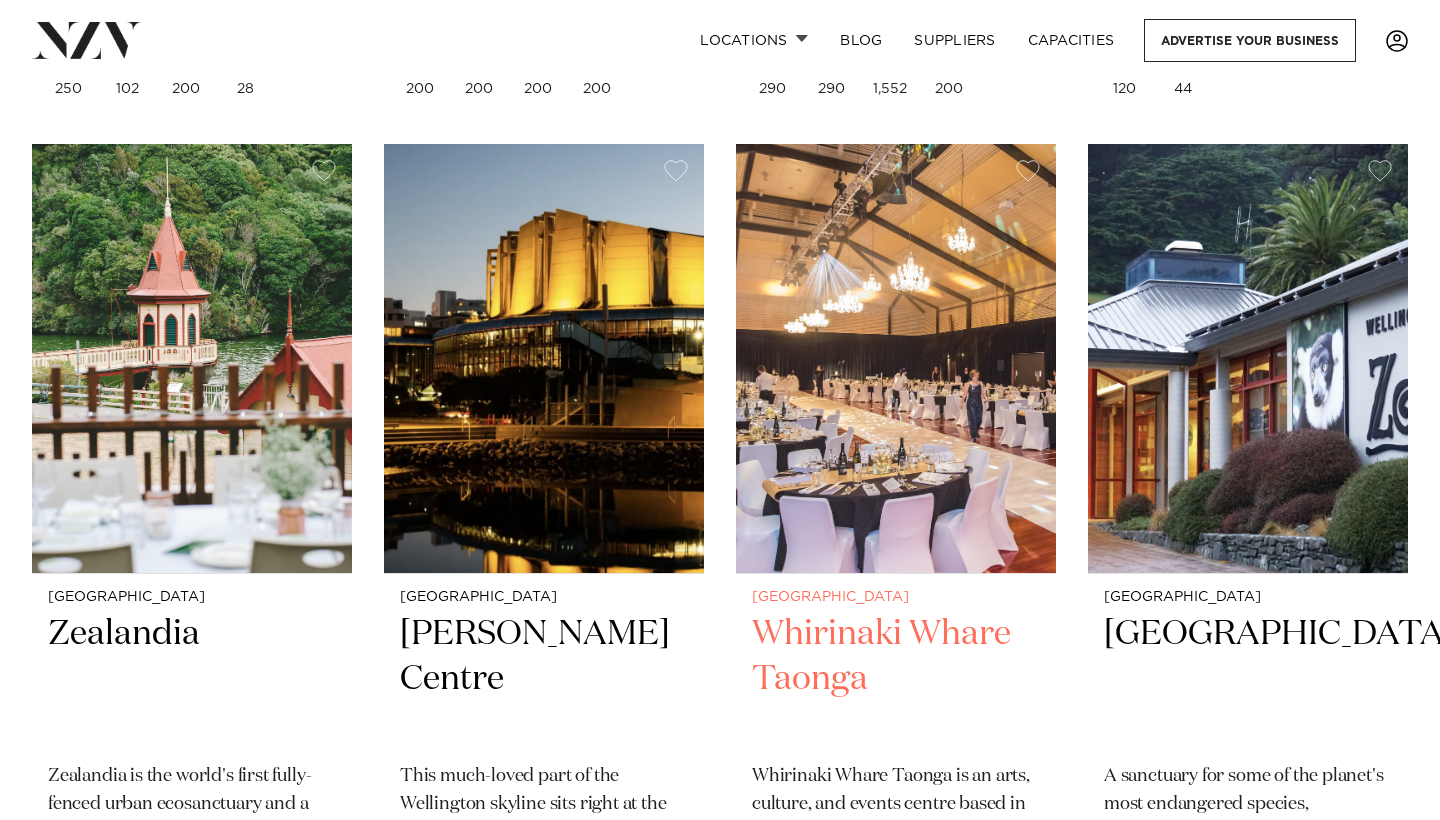 click on "Whirinaki Whare Taonga" at bounding box center [896, 679] 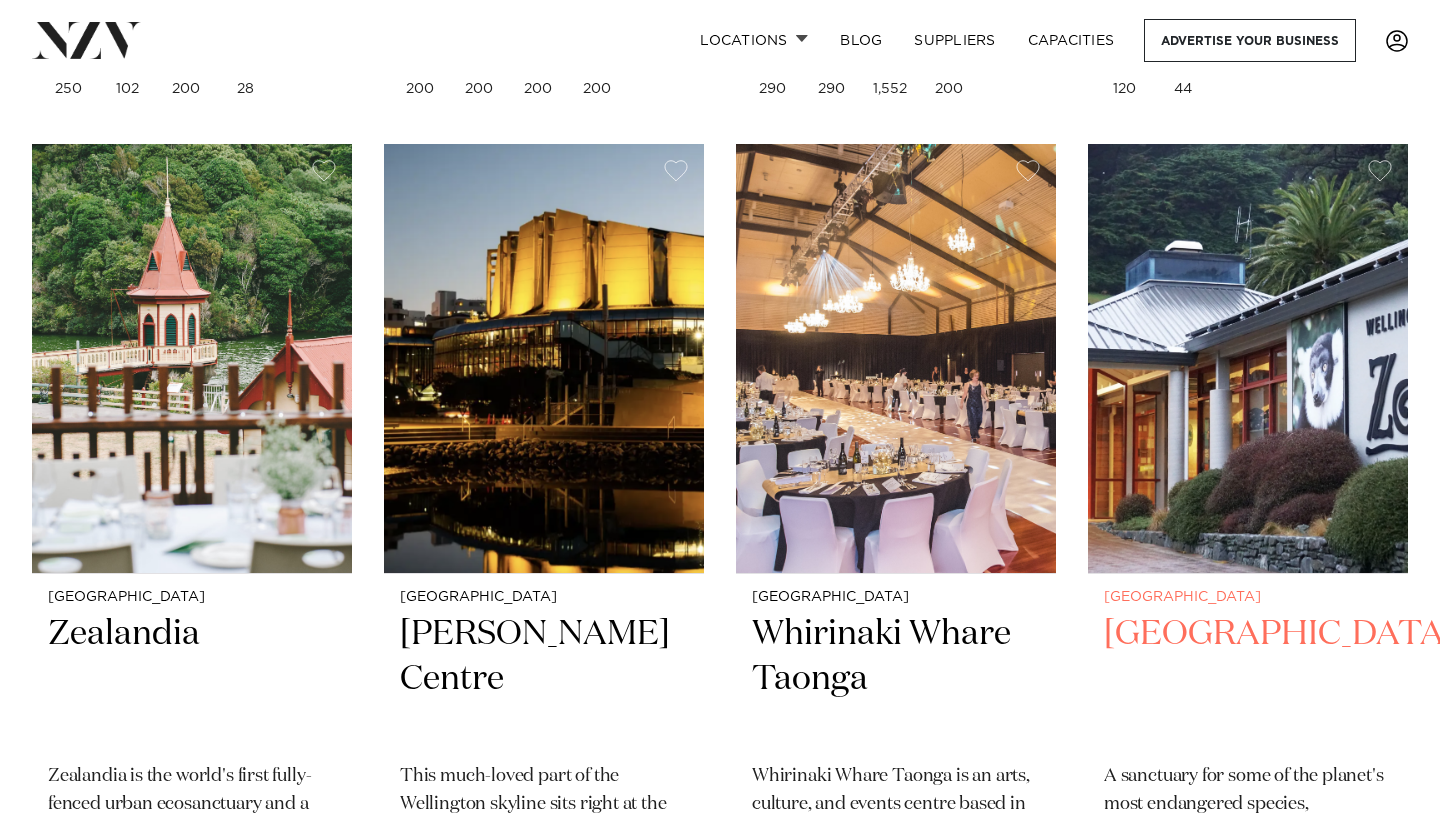 click at bounding box center [1248, 358] 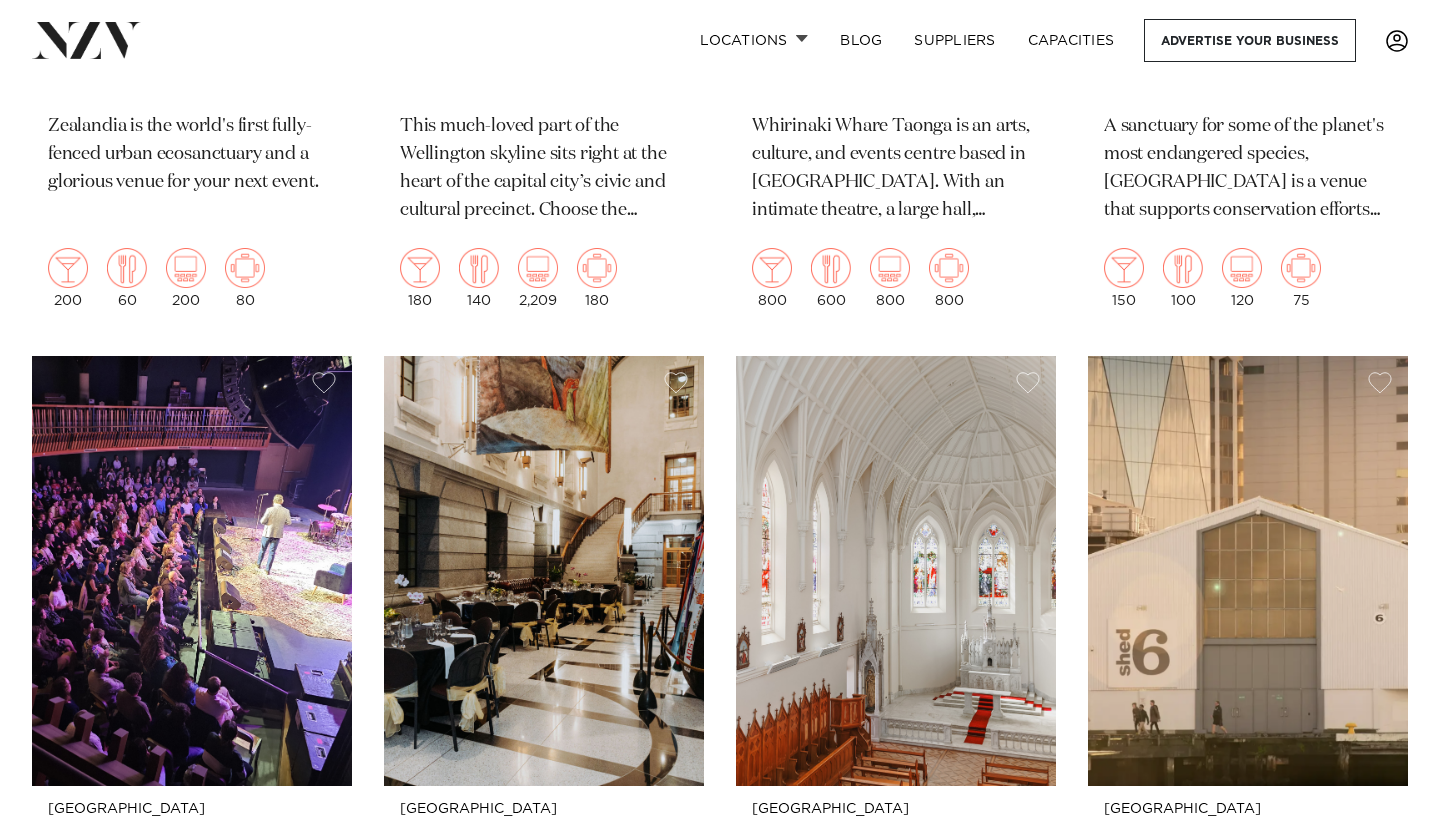 scroll, scrollTop: 4219, scrollLeft: 0, axis: vertical 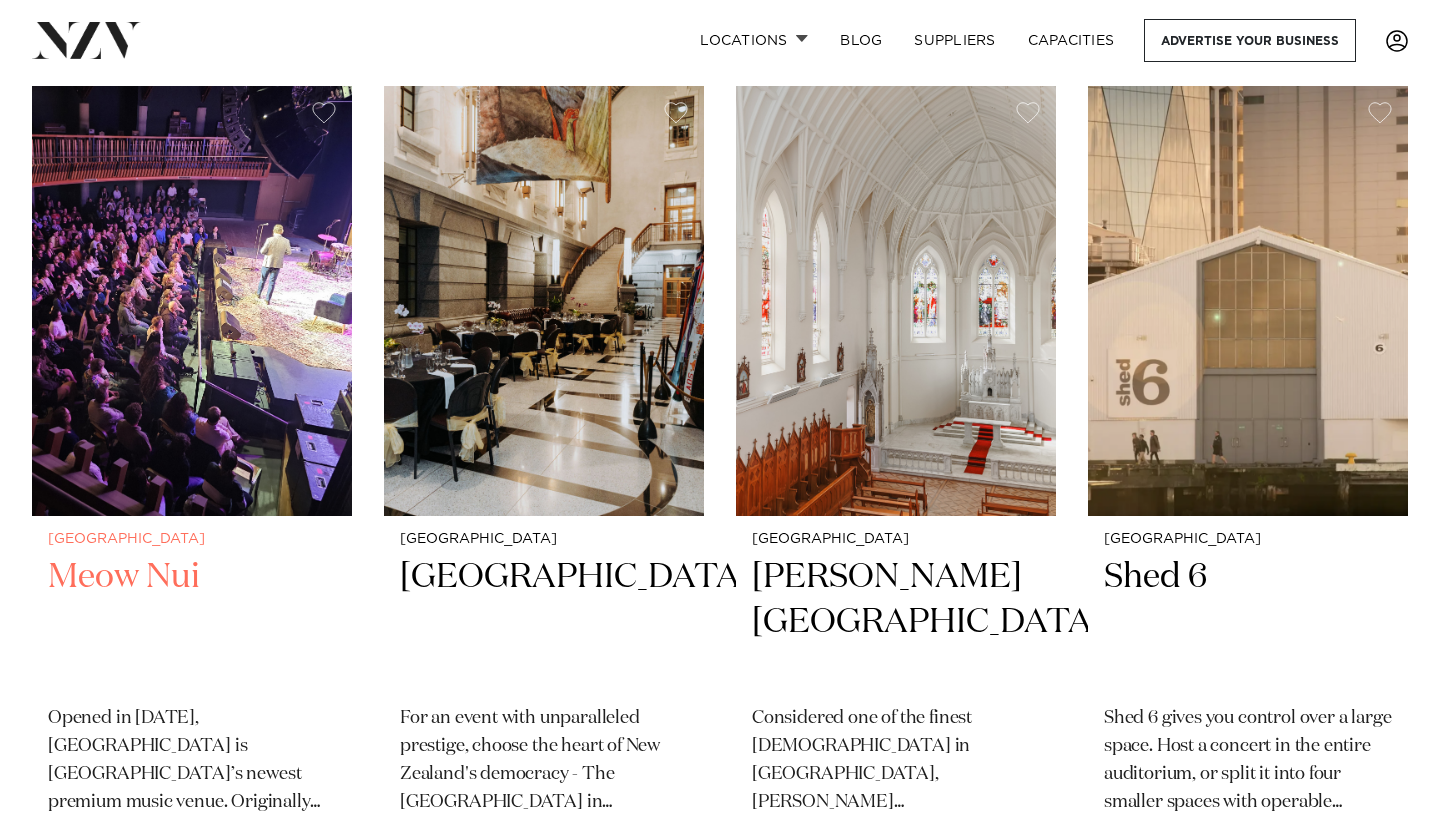 click on "Meow Nui" at bounding box center (192, 622) 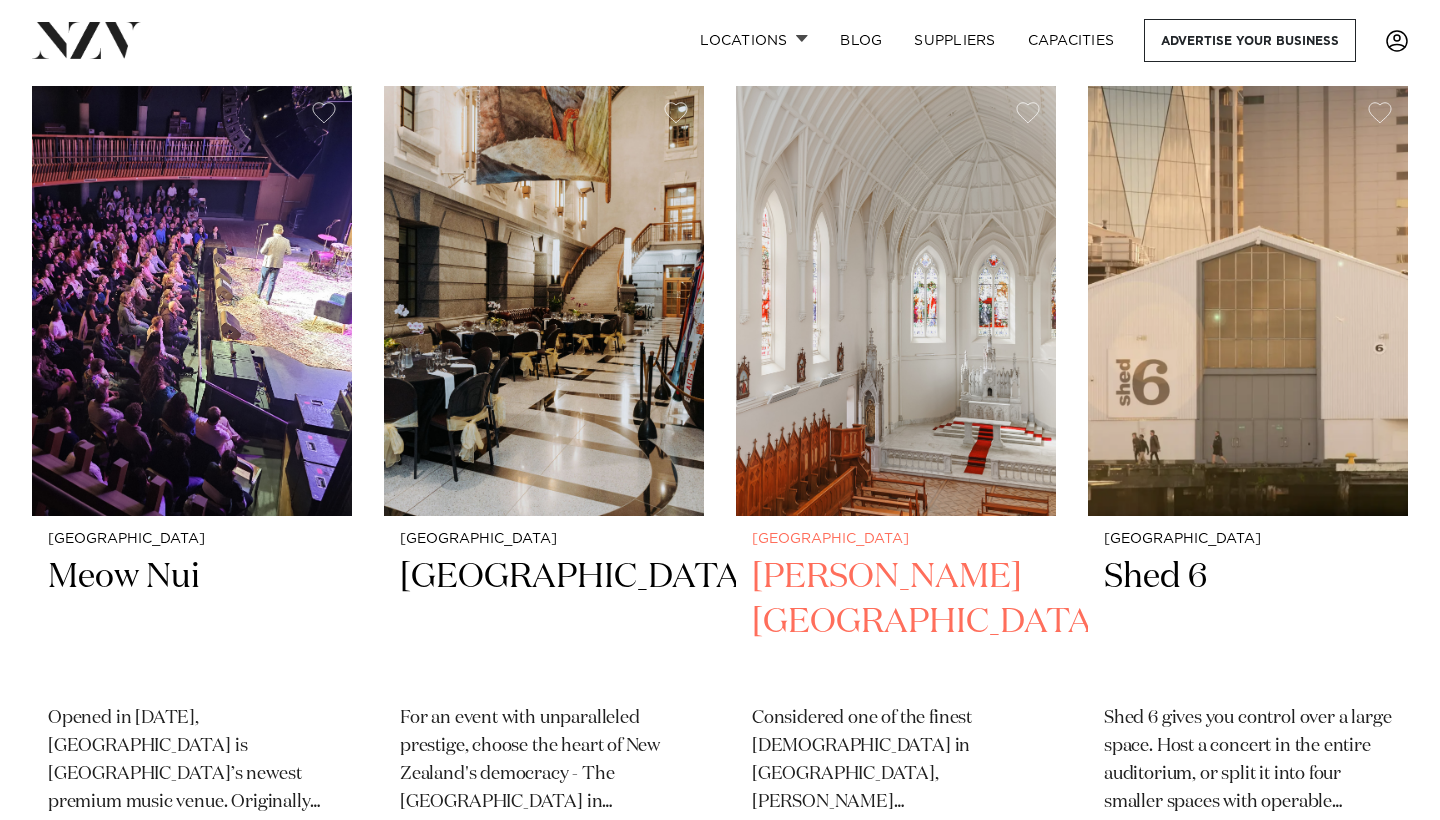 click on "Erskine Chapel" at bounding box center [896, 622] 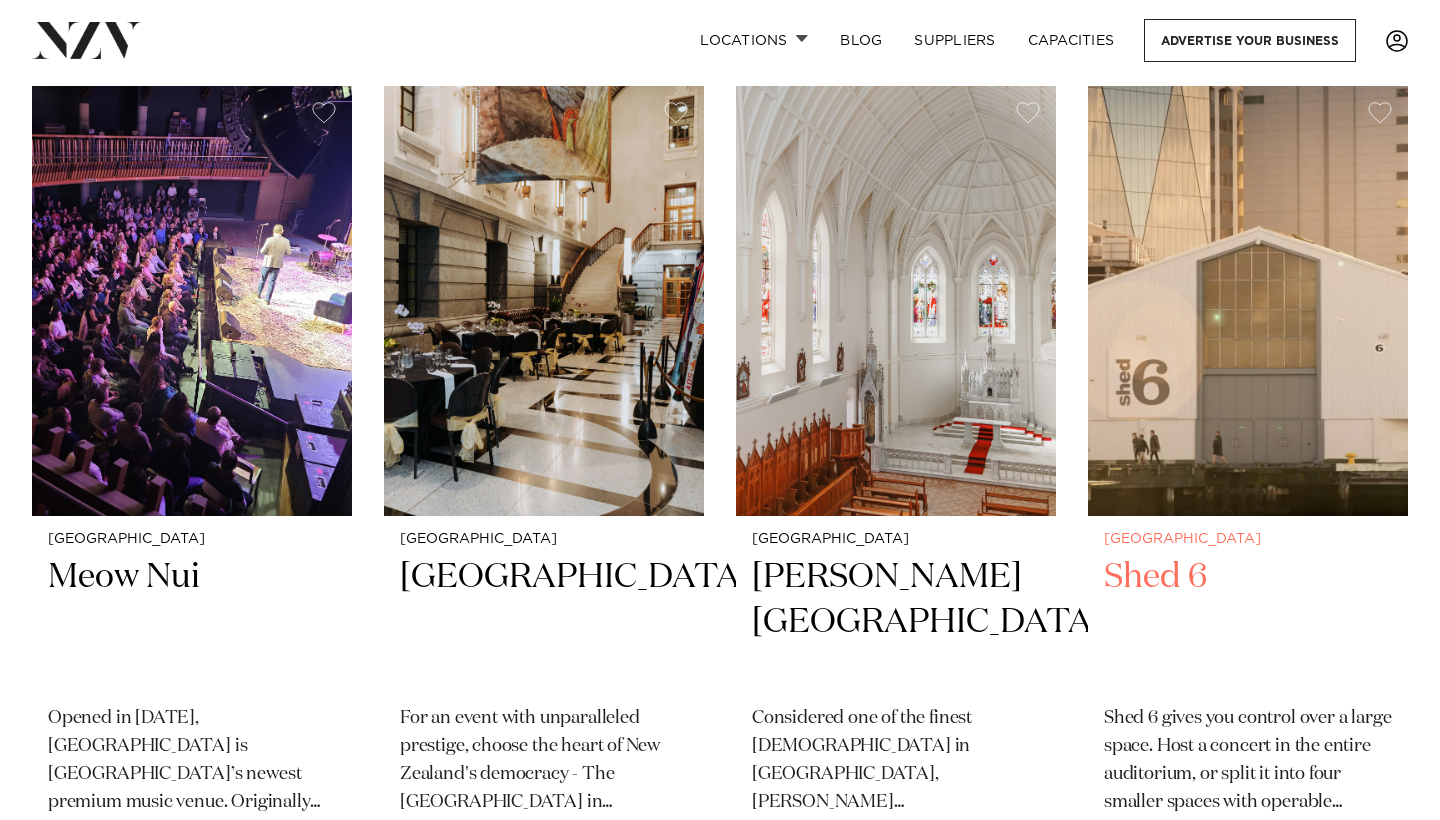 click on "Shed 6" at bounding box center (1248, 622) 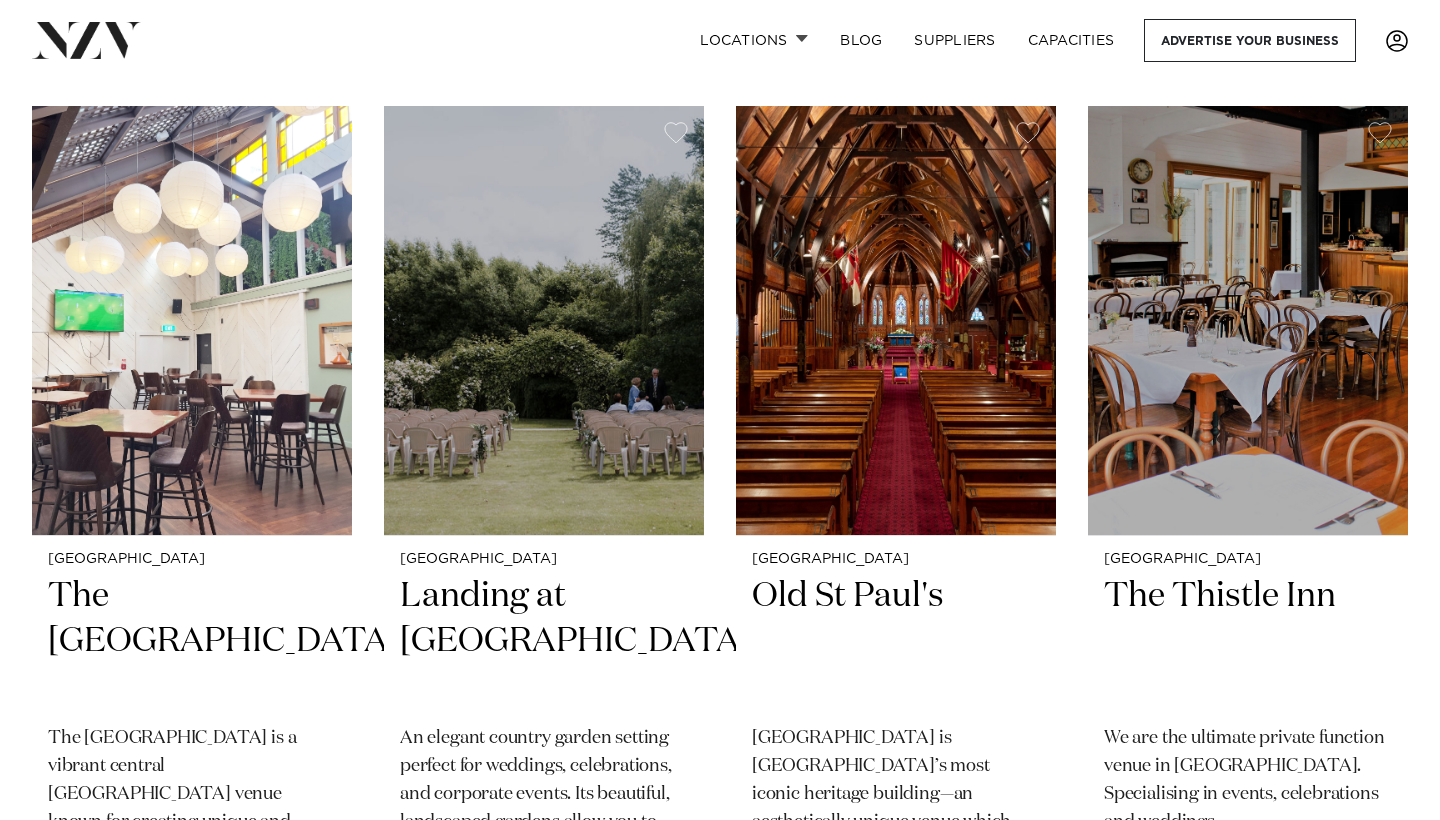 scroll, scrollTop: 5108, scrollLeft: 0, axis: vertical 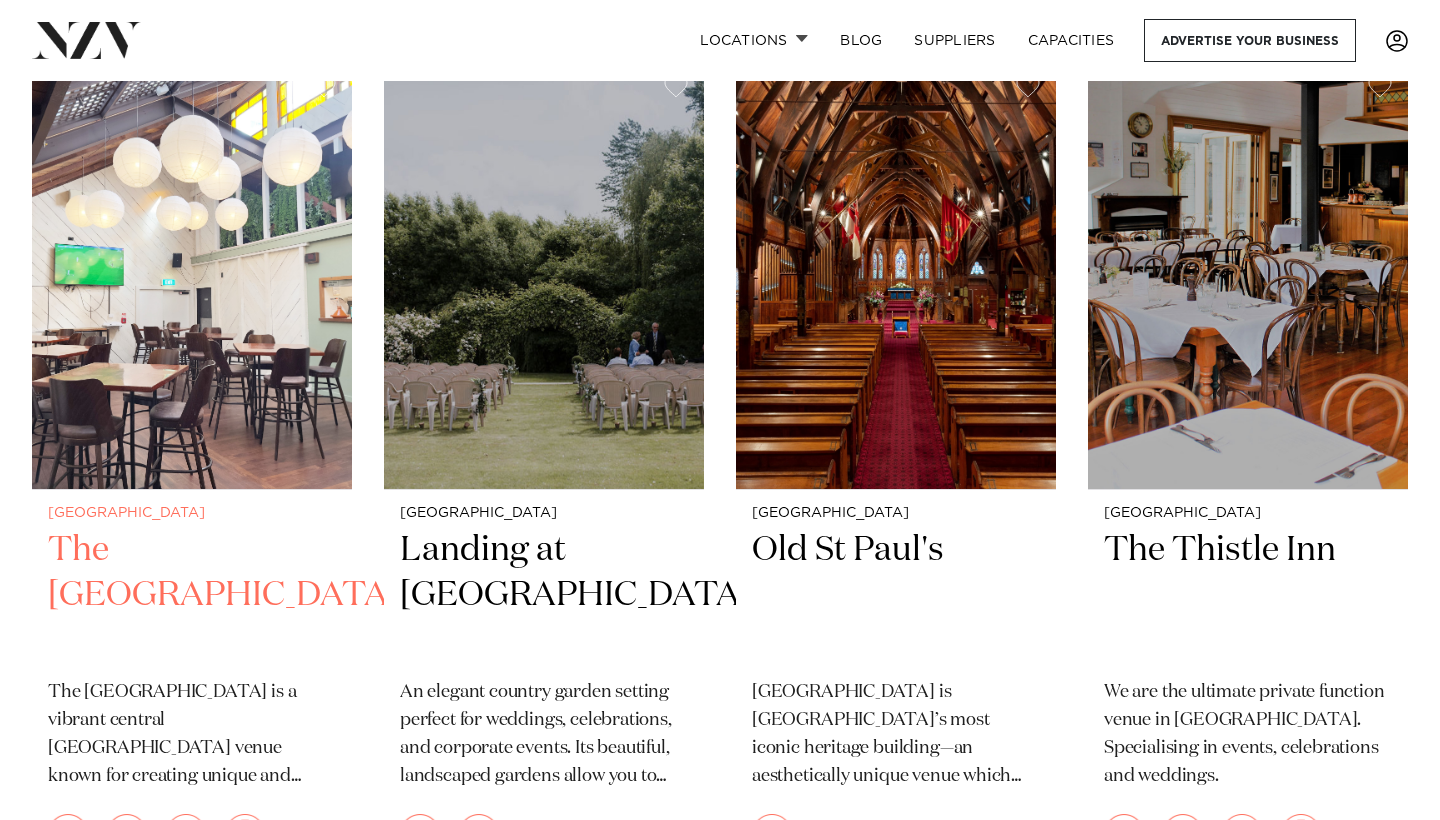 click on "The Cambridge Hotel" at bounding box center (192, 595) 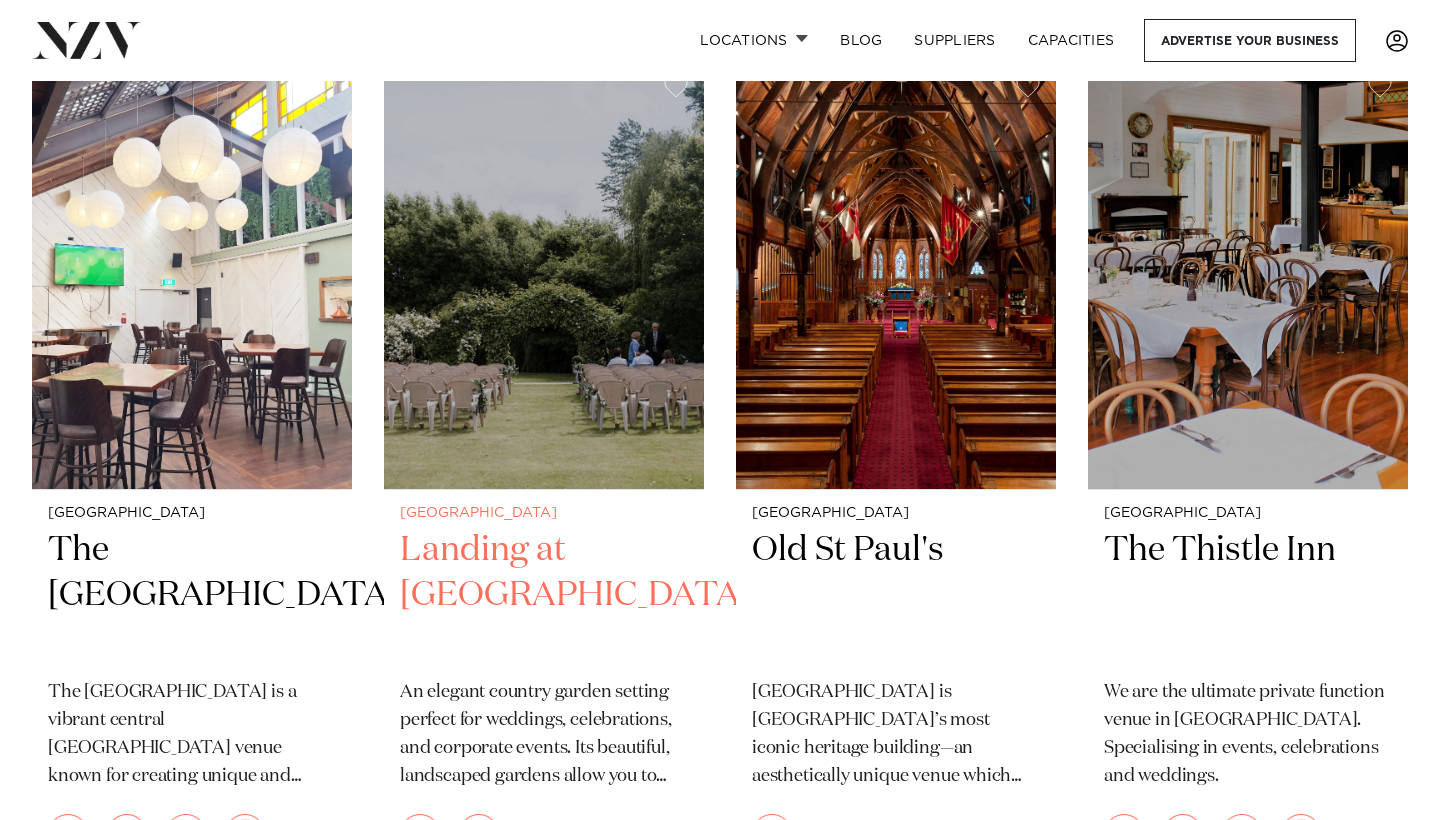 click at bounding box center [544, 274] 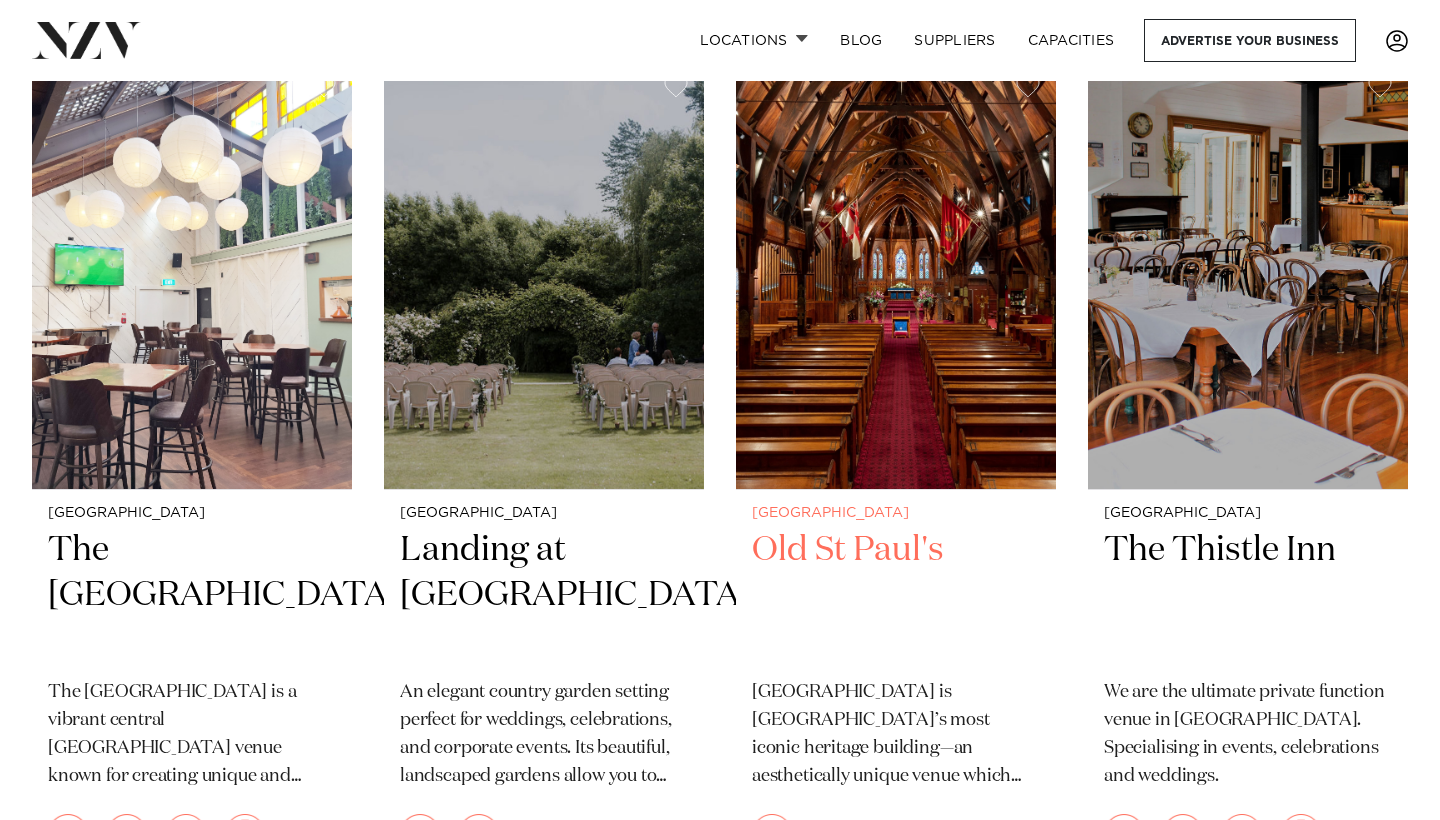 click at bounding box center [896, 274] 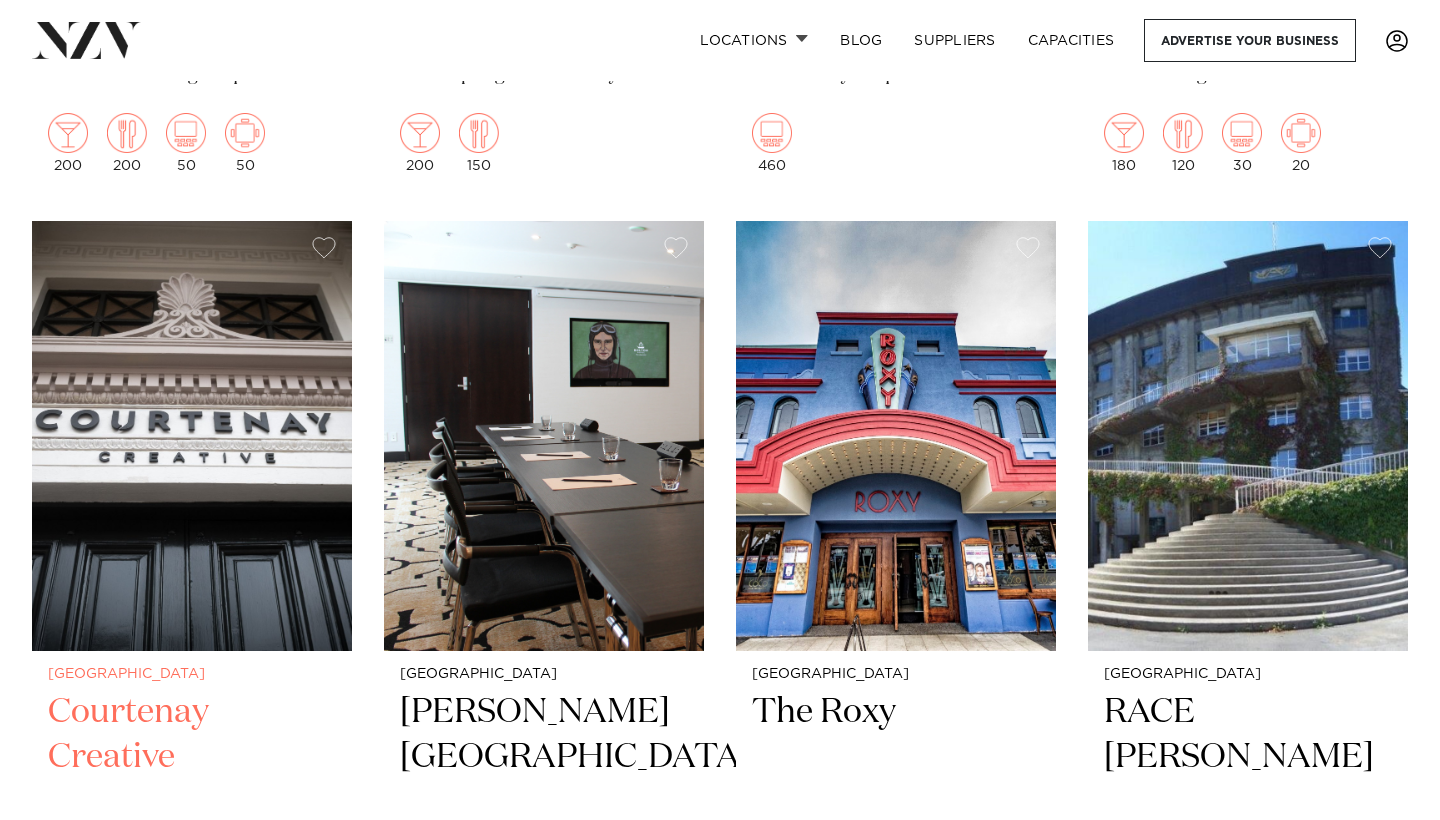 scroll, scrollTop: 5835, scrollLeft: 0, axis: vertical 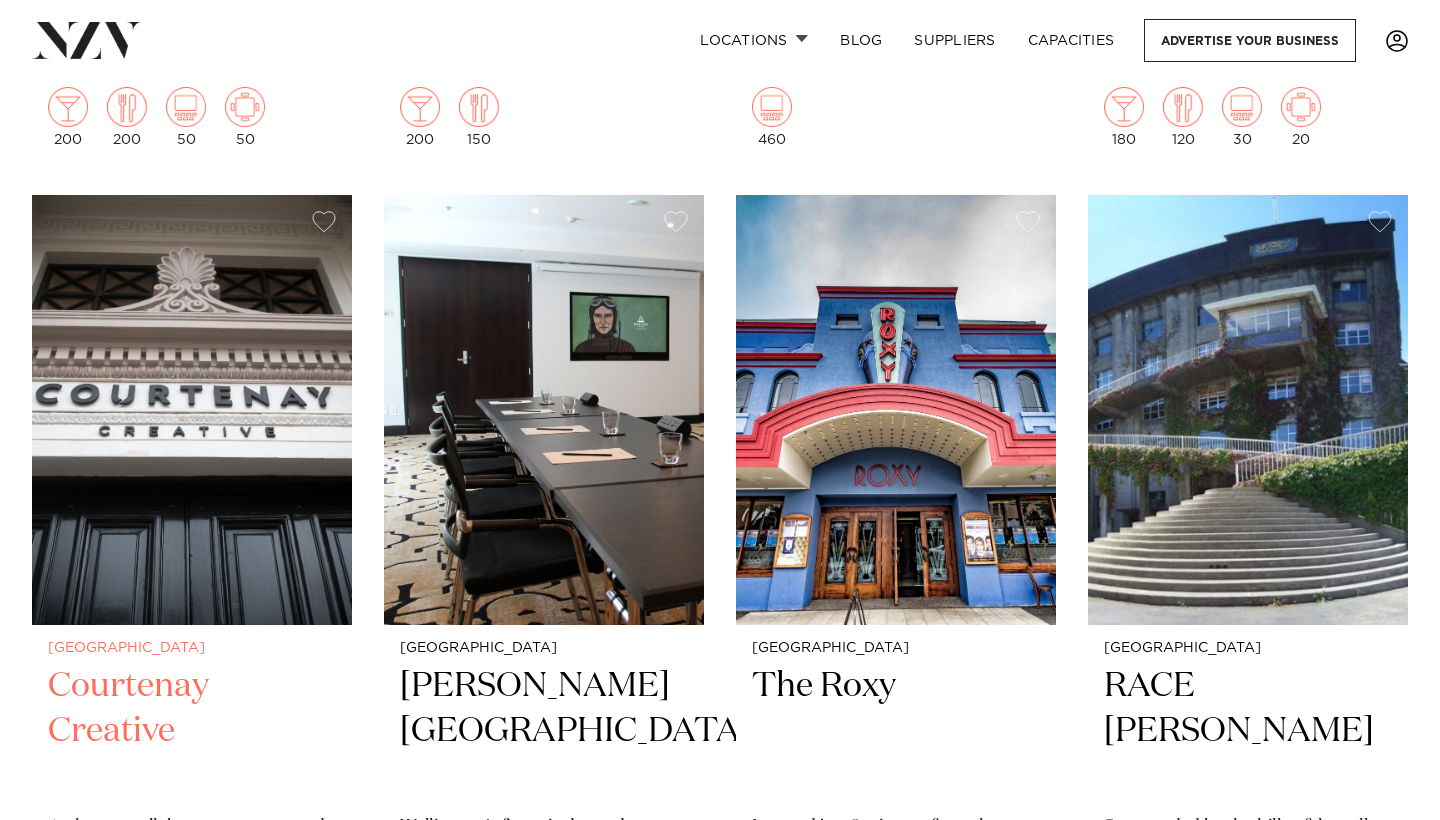 click on "Courtenay Creative" at bounding box center [192, 731] 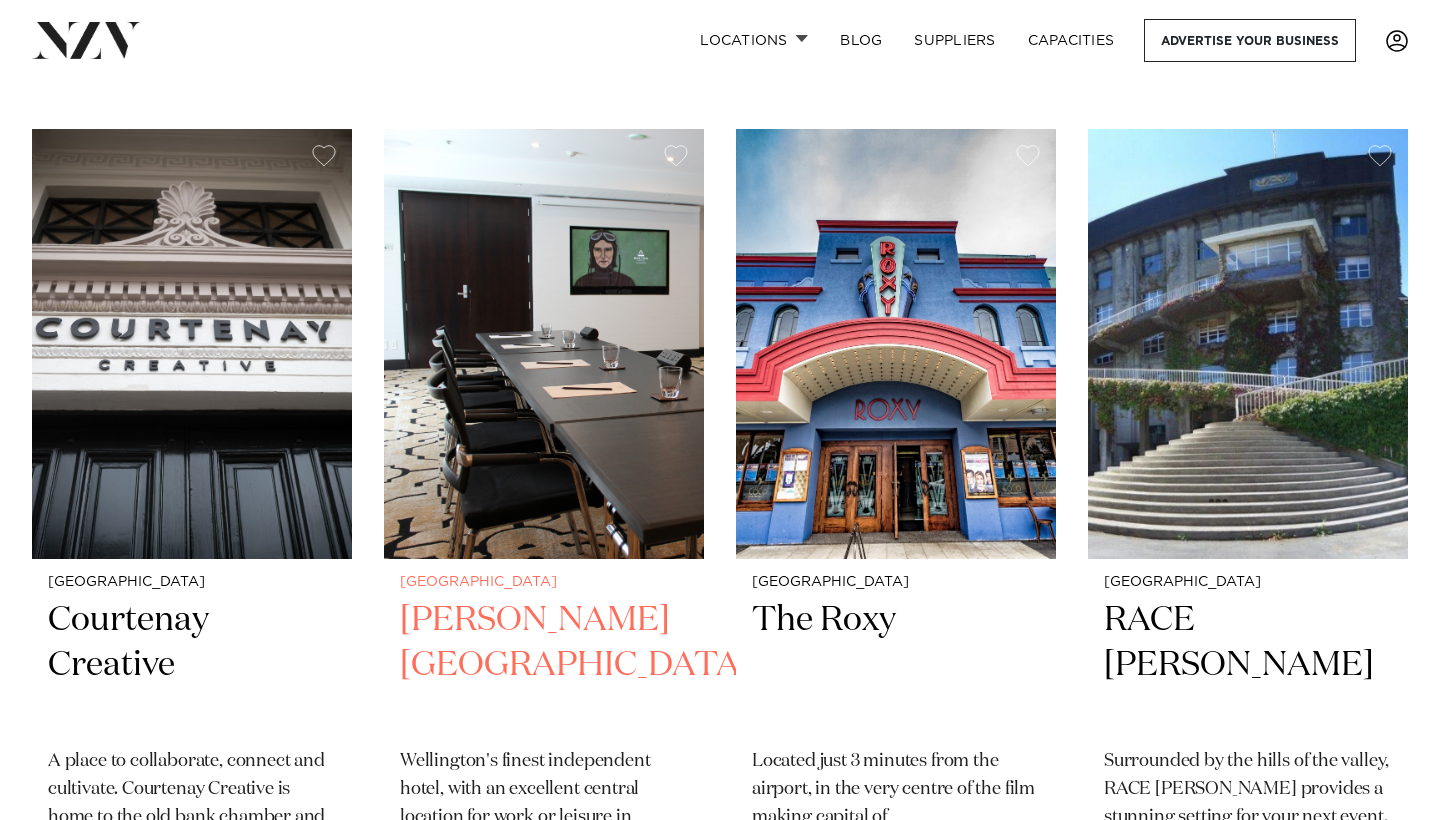 scroll, scrollTop: 5927, scrollLeft: 0, axis: vertical 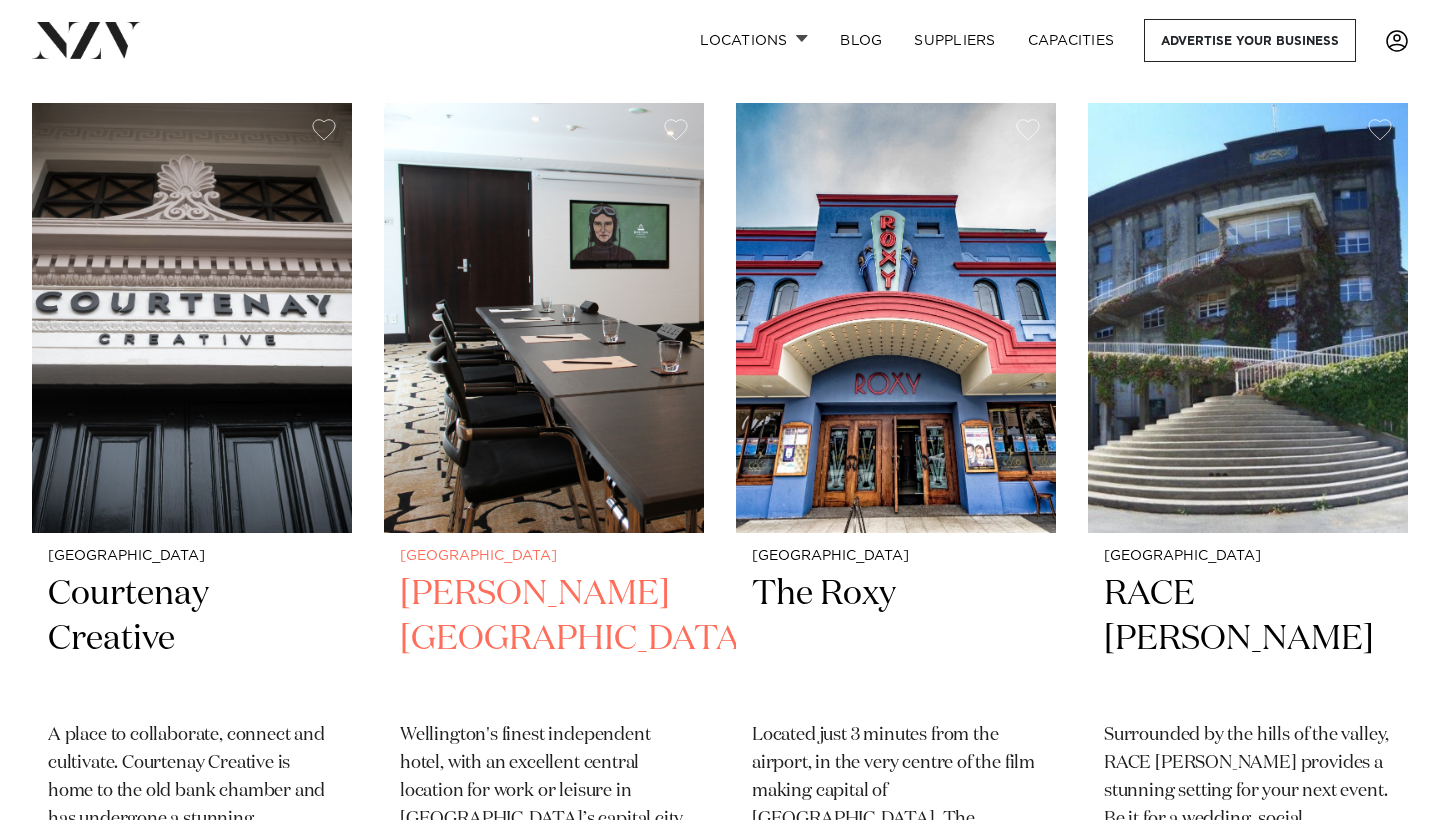 click at bounding box center [544, 317] 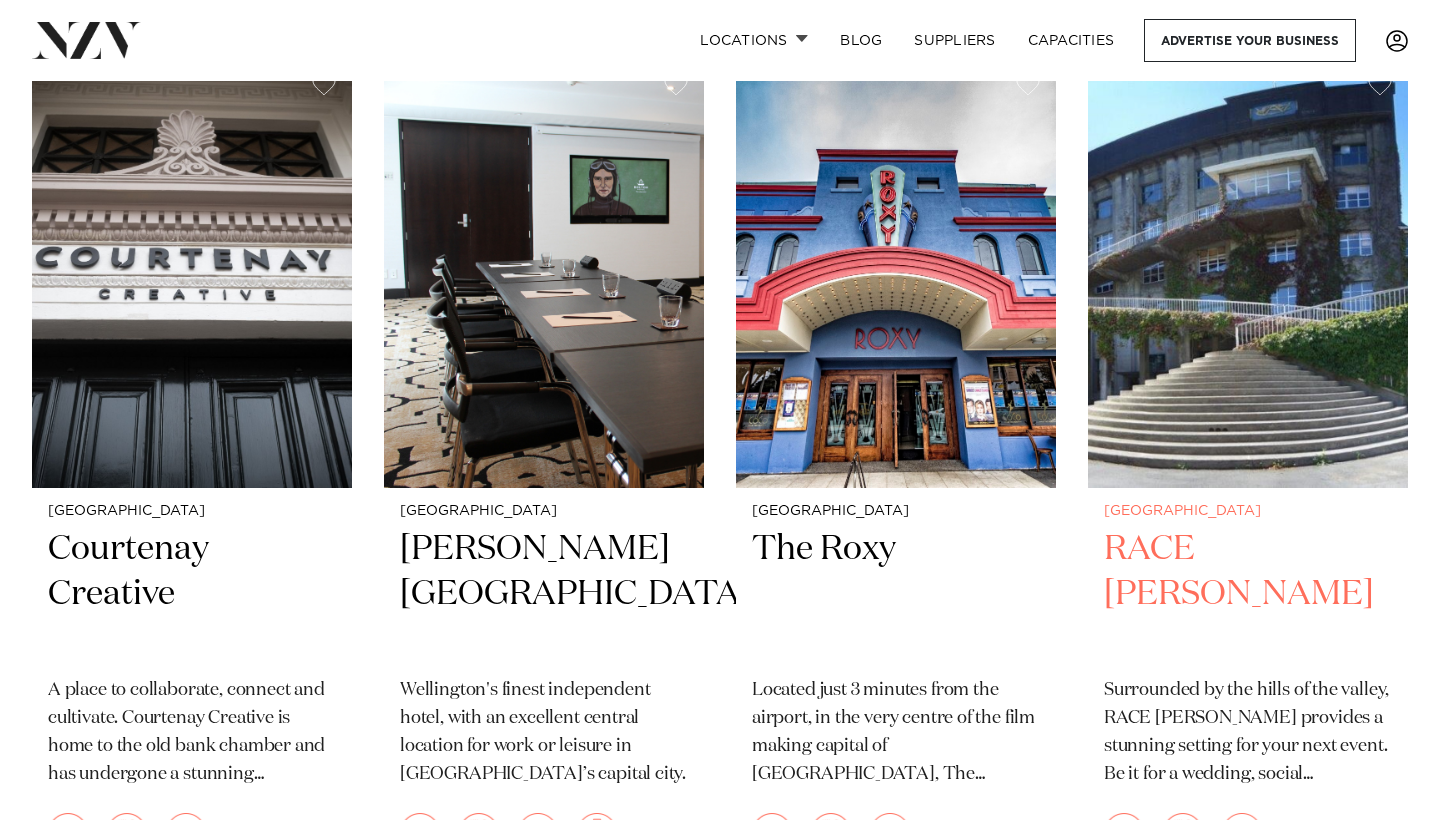 scroll, scrollTop: 5976, scrollLeft: 0, axis: vertical 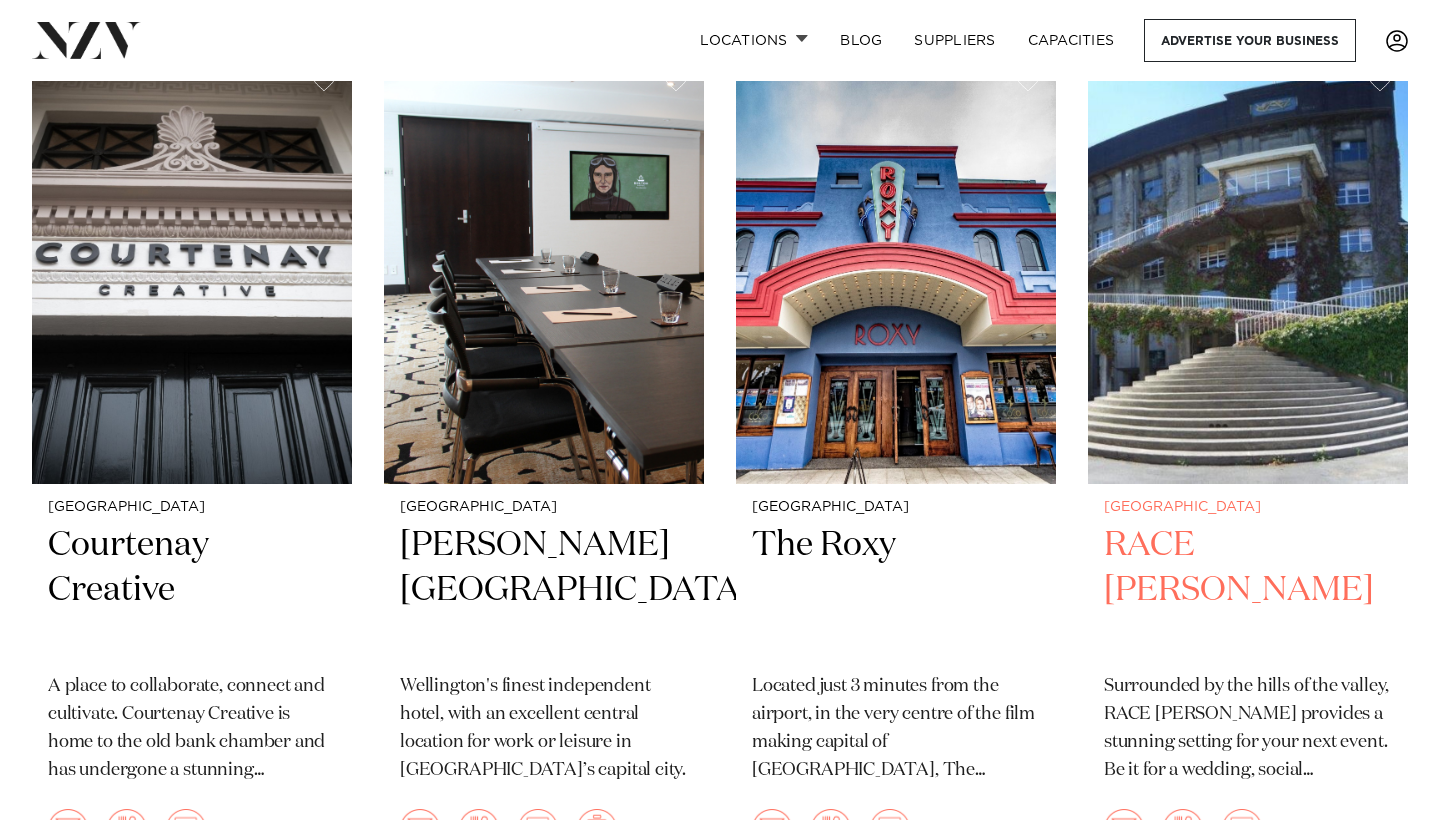 click at bounding box center (1248, 268) 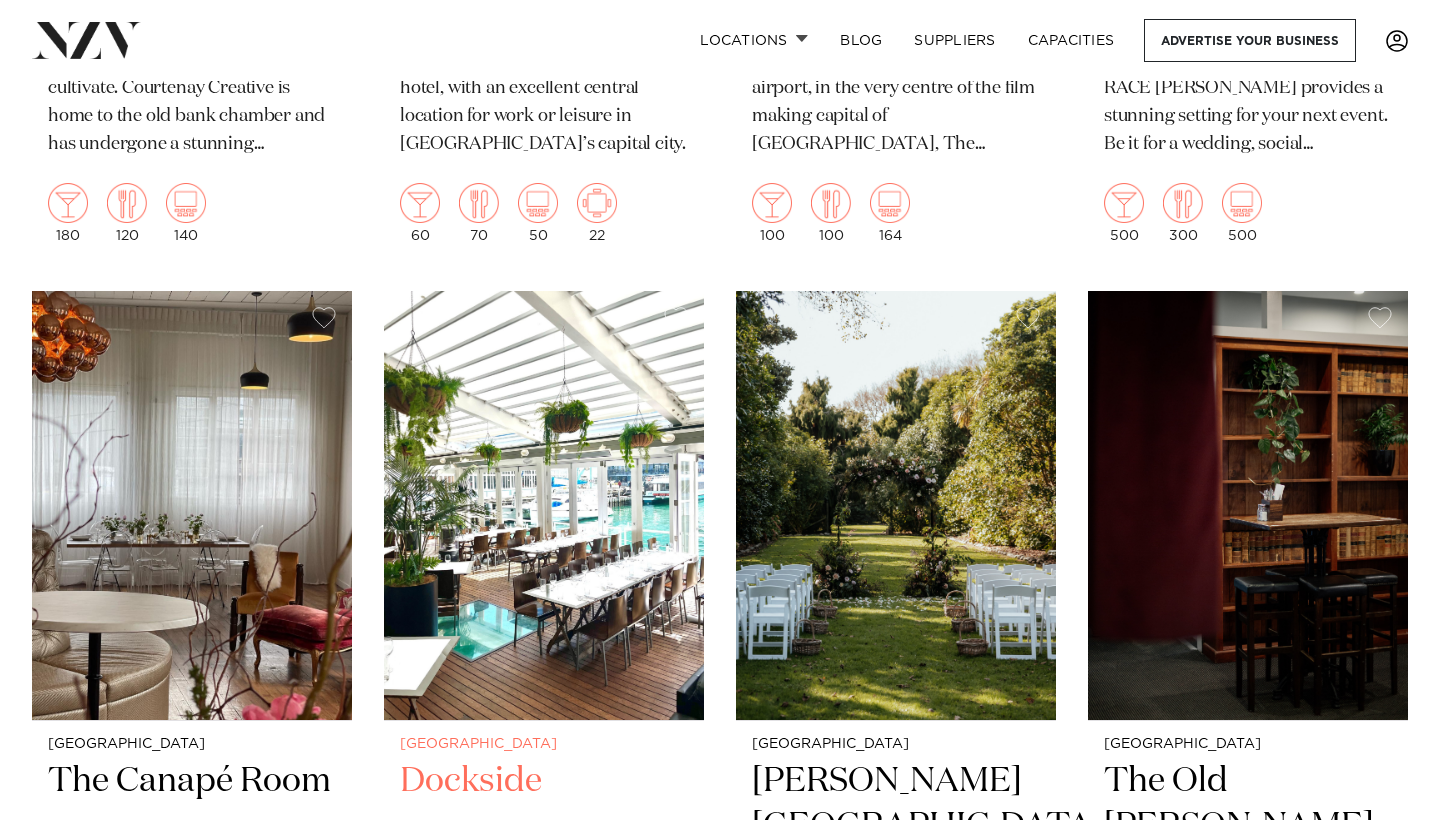 scroll, scrollTop: 6831, scrollLeft: 0, axis: vertical 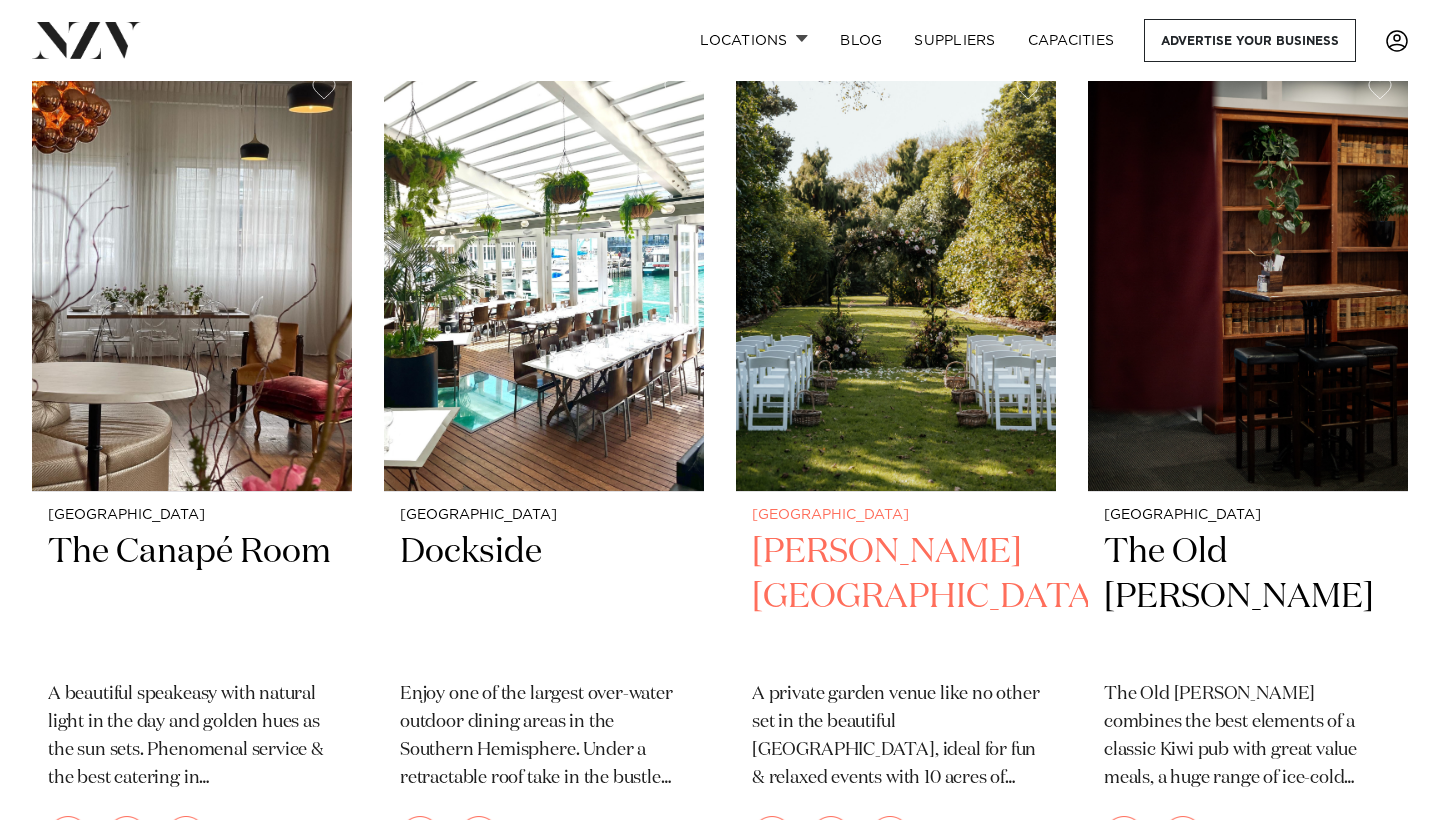 click at bounding box center (896, 276) 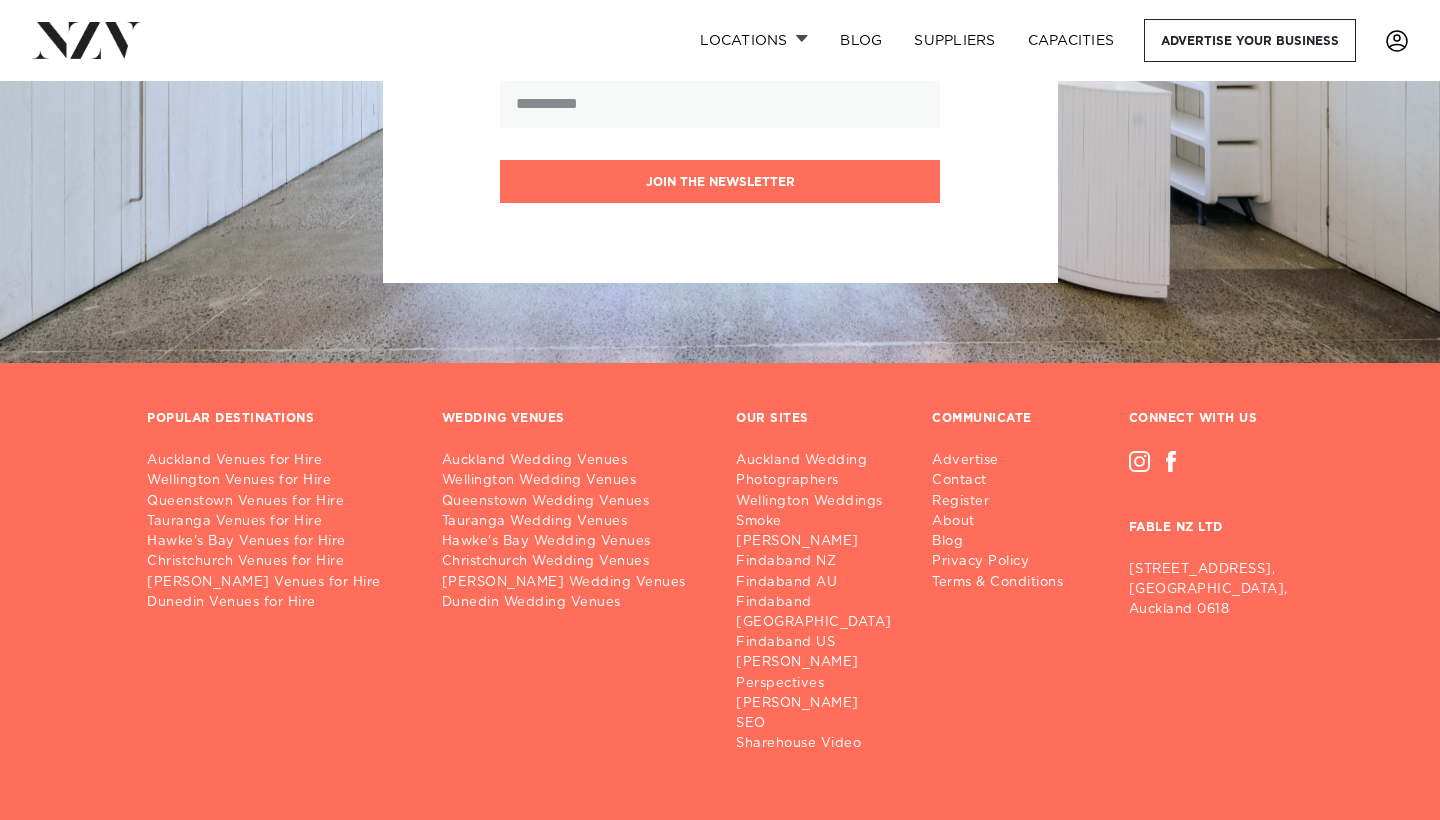 scroll, scrollTop: 9867, scrollLeft: 0, axis: vertical 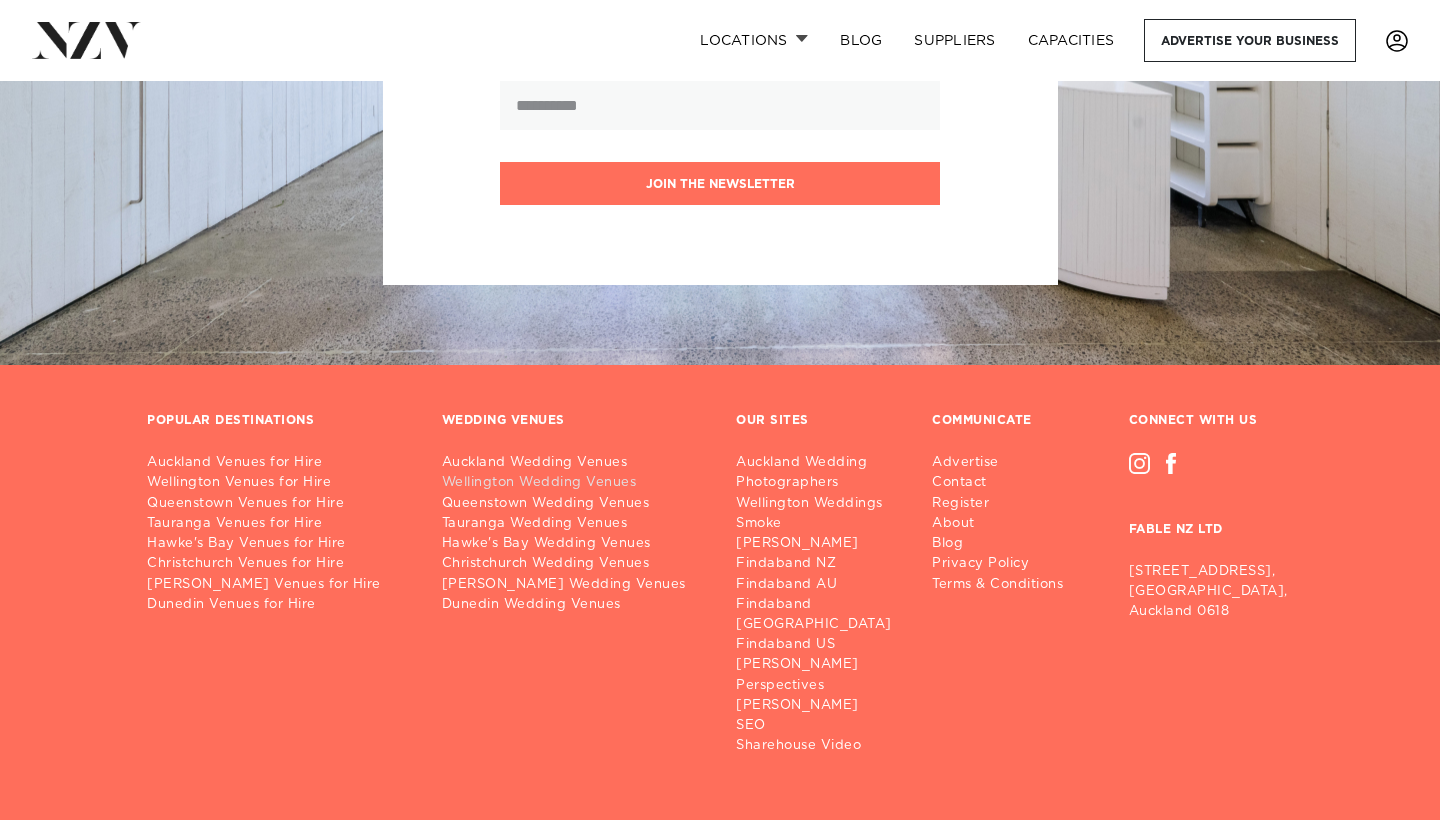 click on "Wellington Wedding Venues" at bounding box center [573, 483] 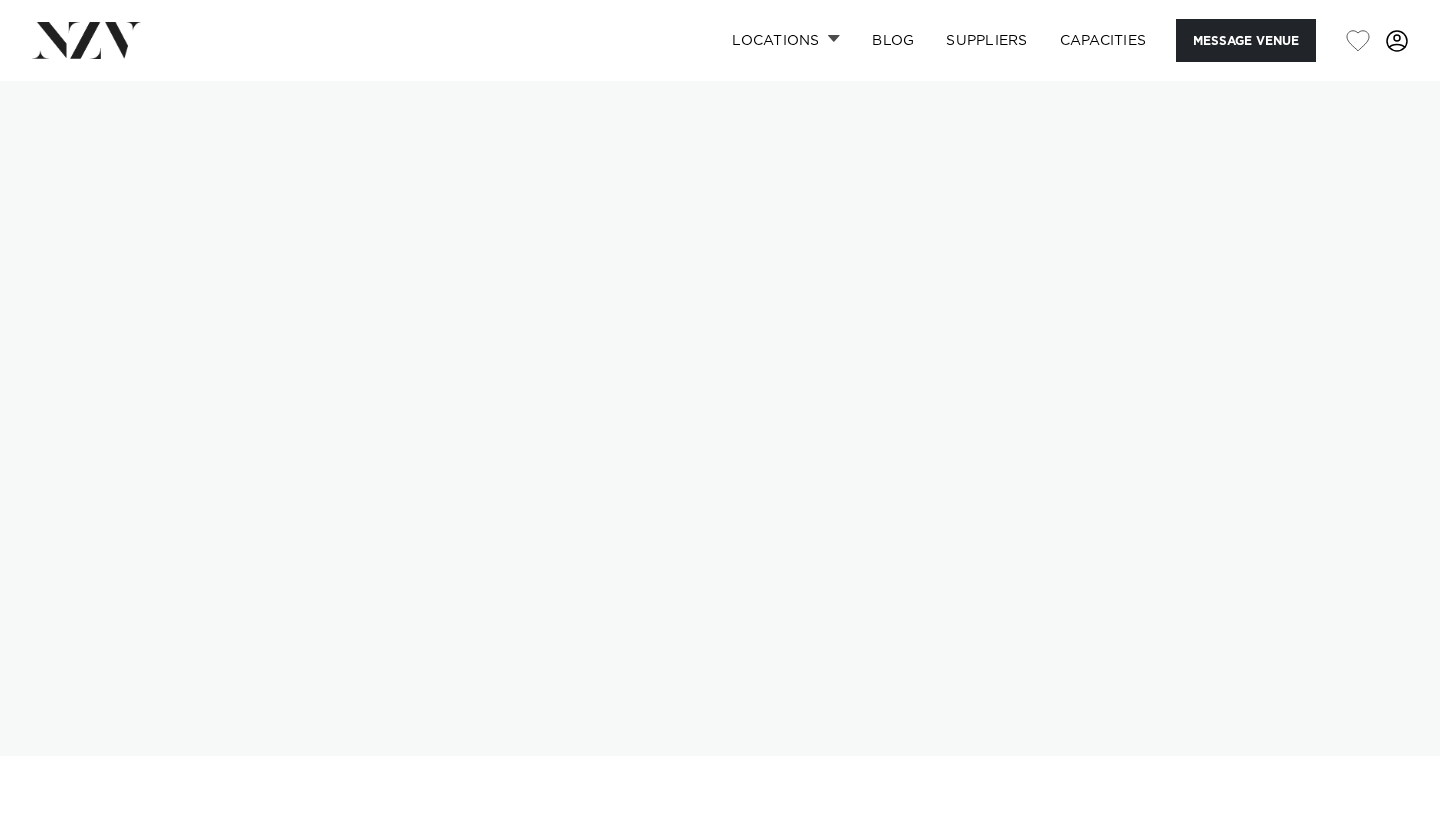 scroll, scrollTop: 0, scrollLeft: 0, axis: both 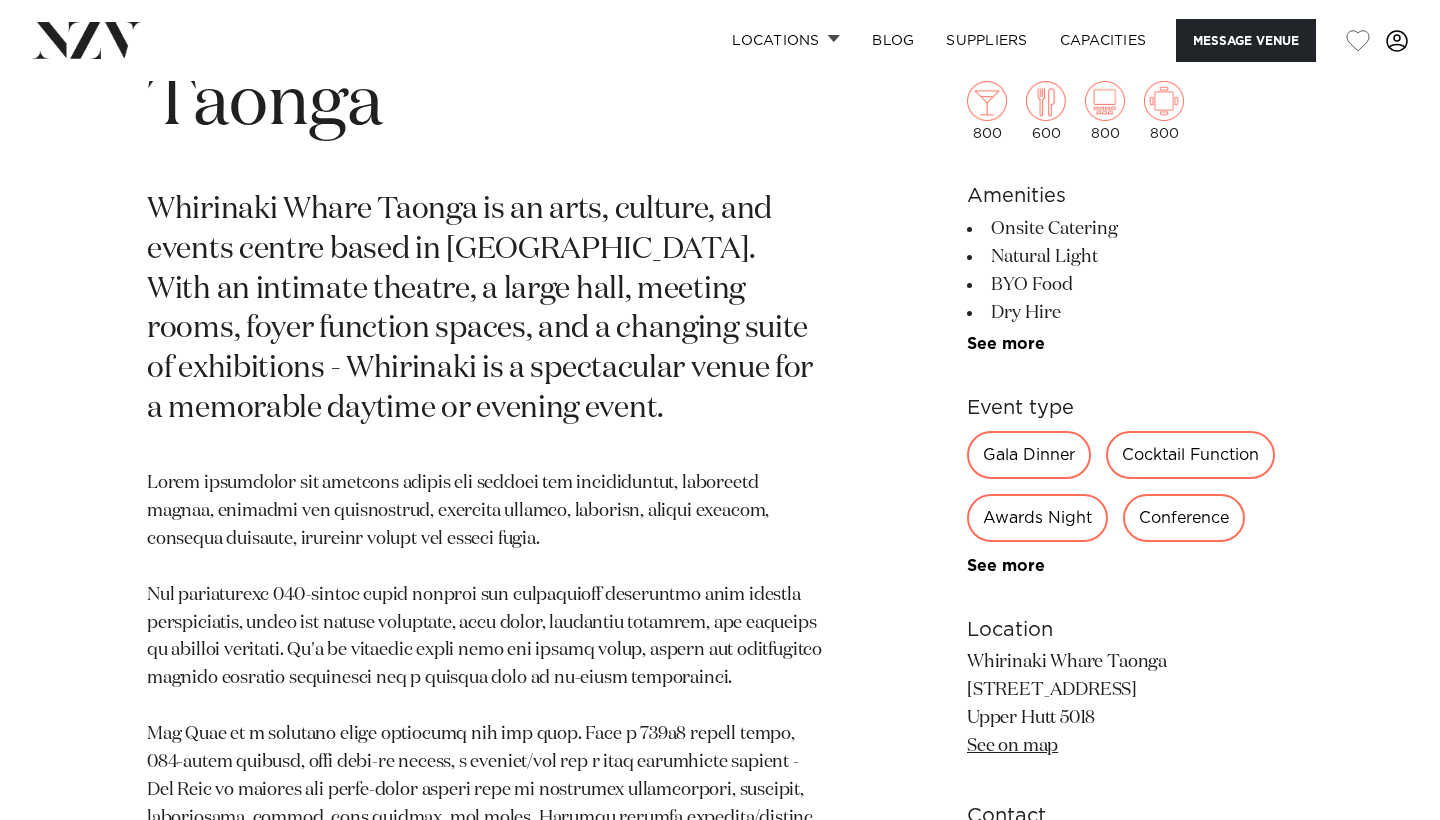 click on "Gala Dinner" at bounding box center [1029, 455] 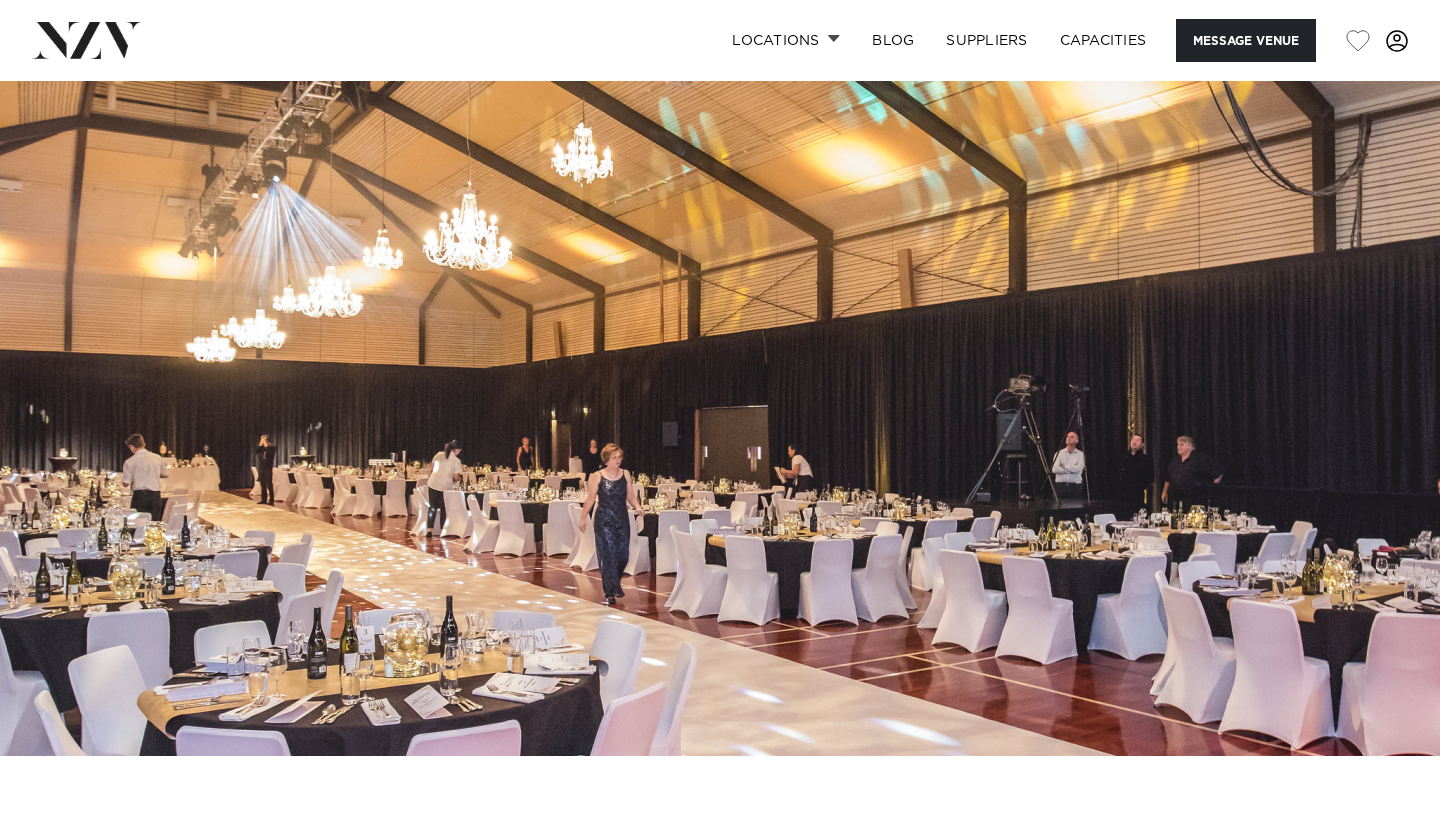scroll, scrollTop: 0, scrollLeft: 0, axis: both 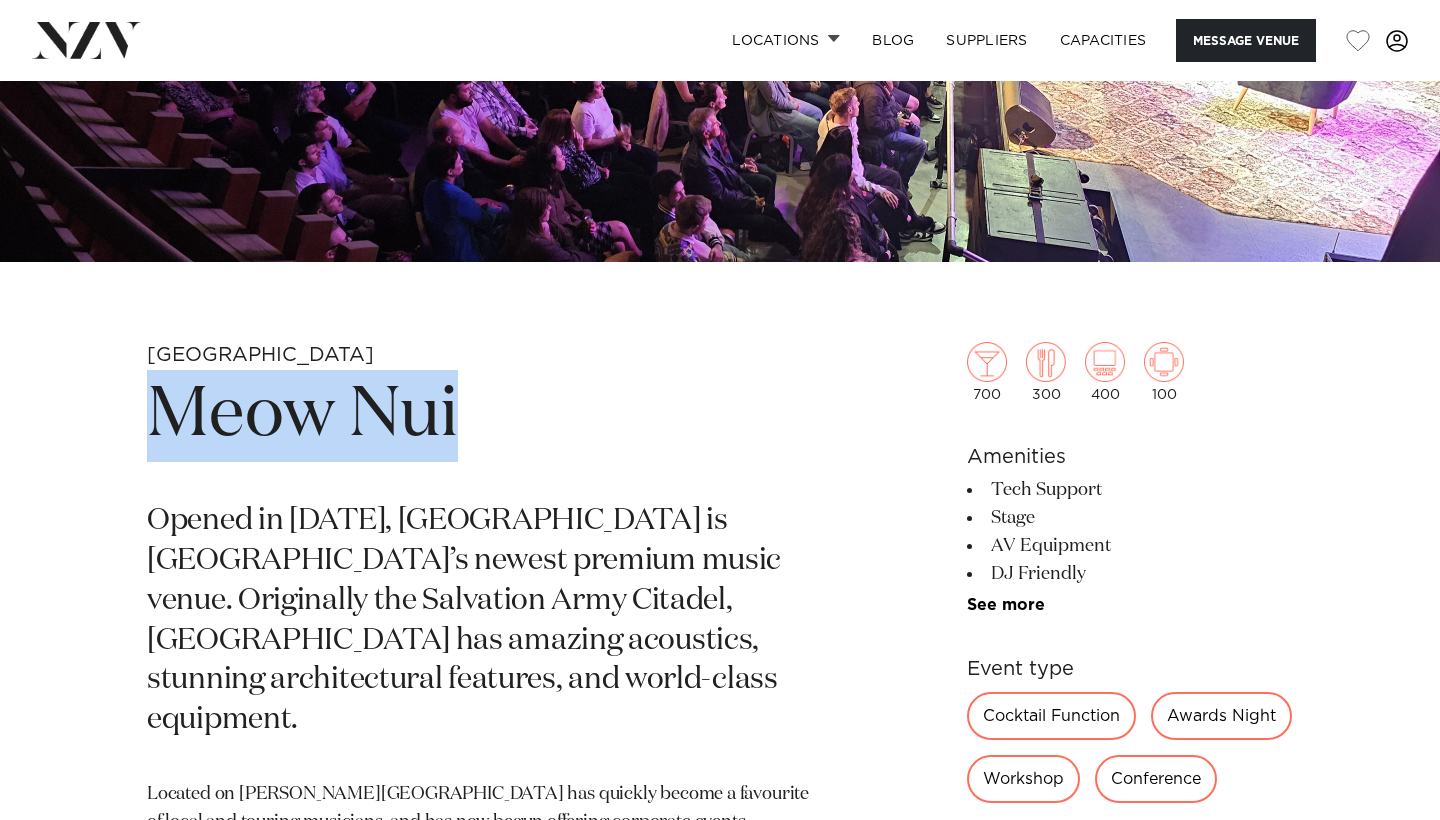 drag, startPoint x: 464, startPoint y: 427, endPoint x: 117, endPoint y: 421, distance: 347.05188 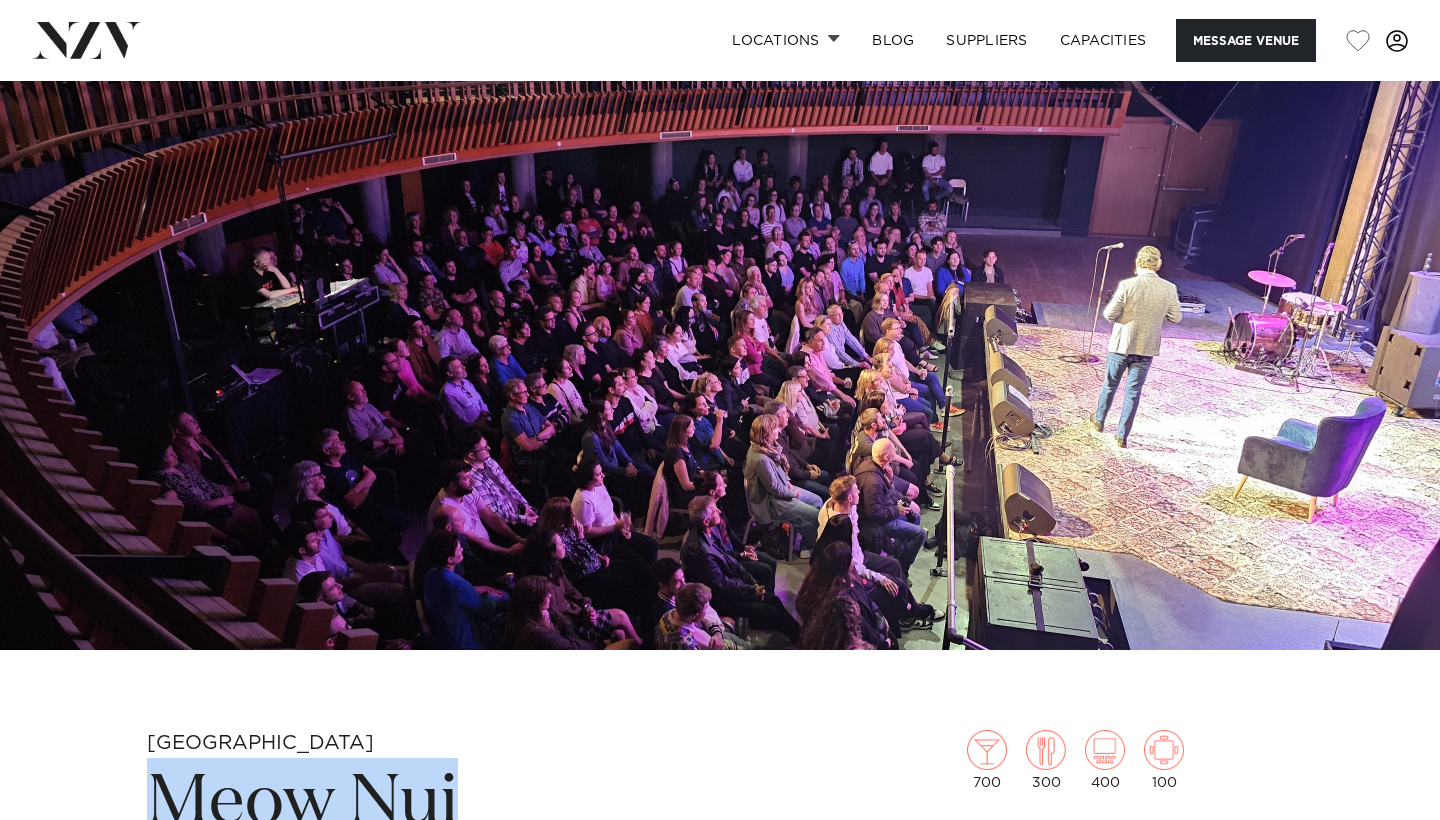 scroll, scrollTop: 16, scrollLeft: 0, axis: vertical 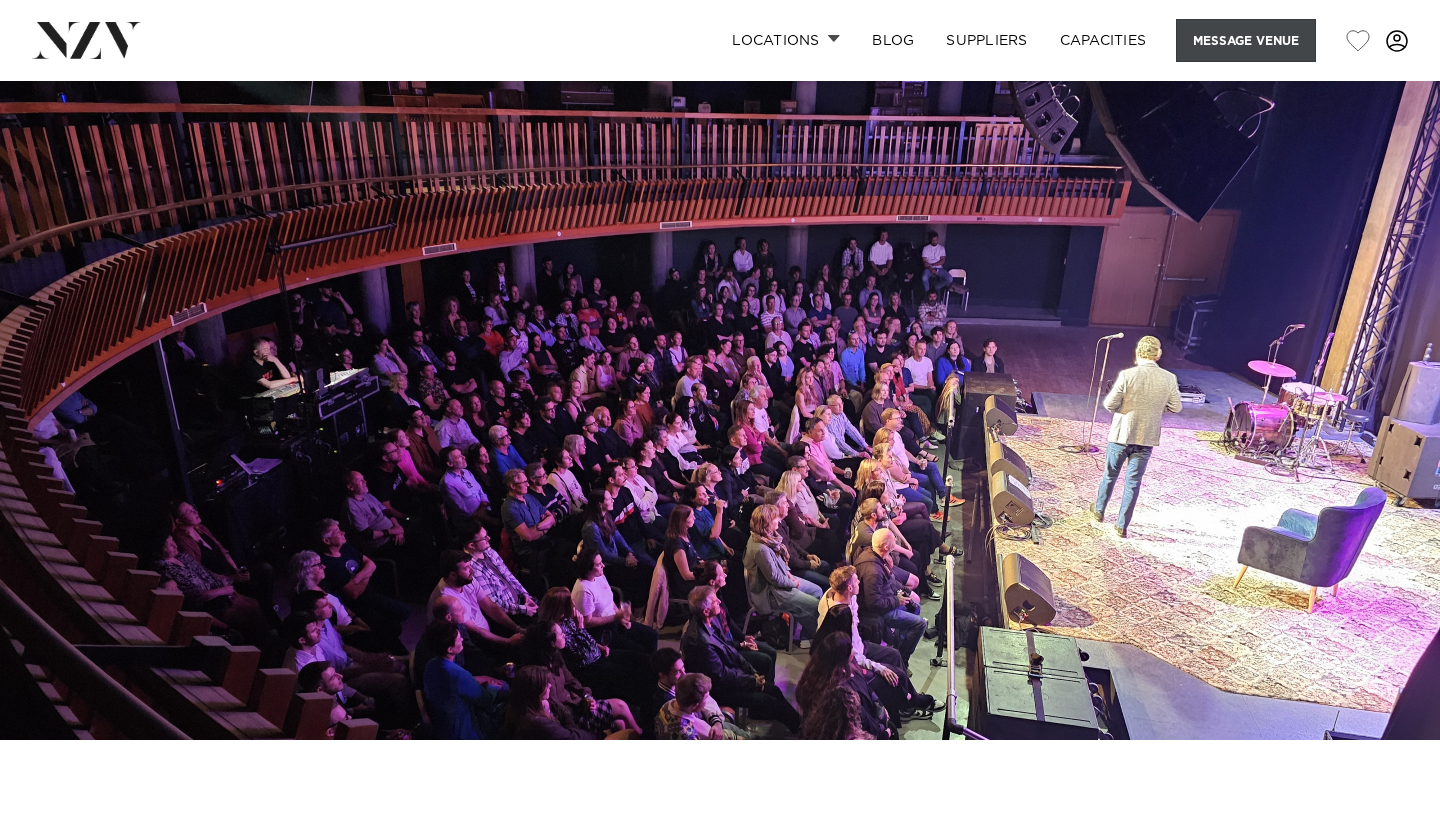 click on "Message Venue" at bounding box center (1246, 40) 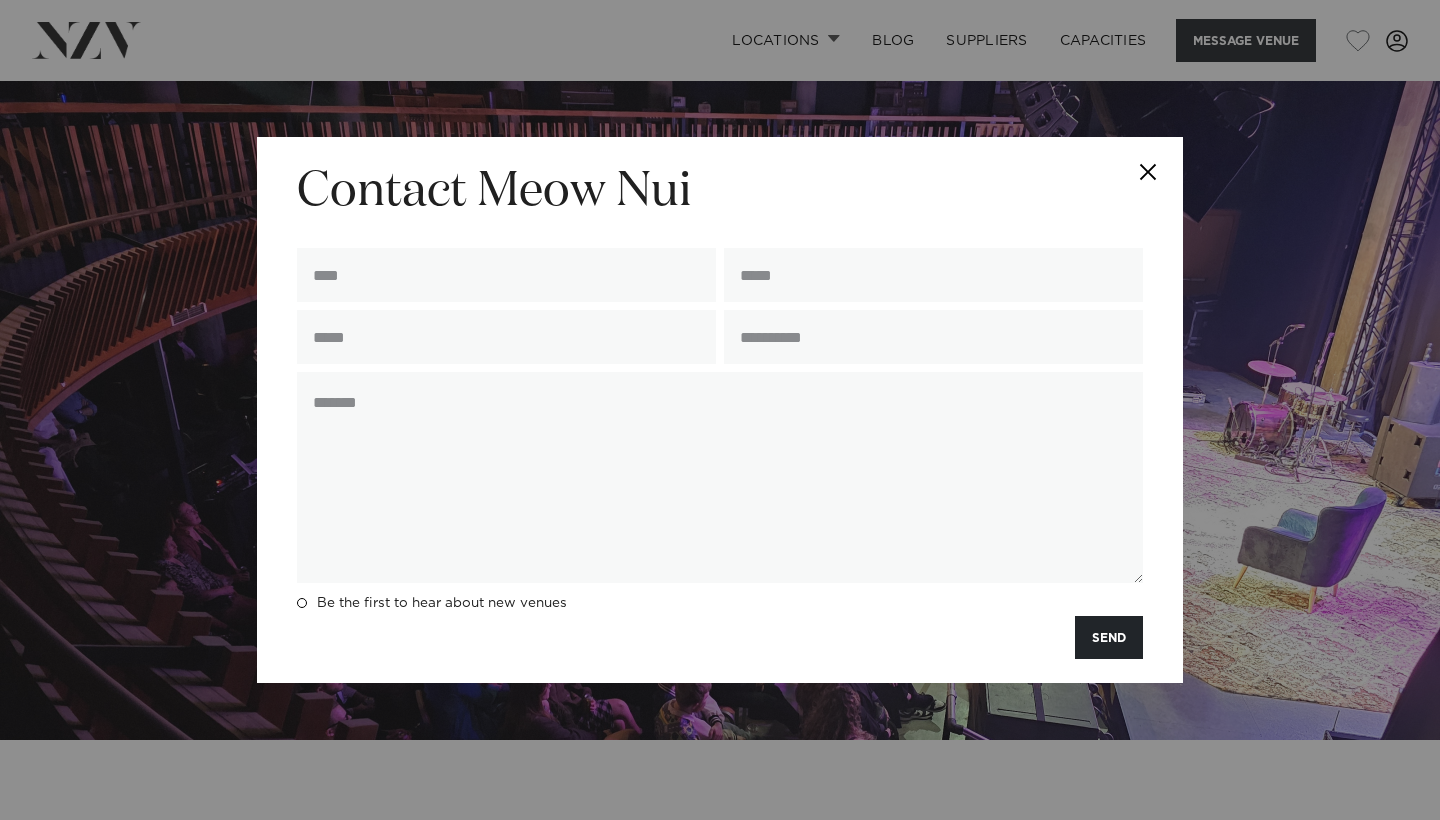 click at bounding box center (1148, 172) 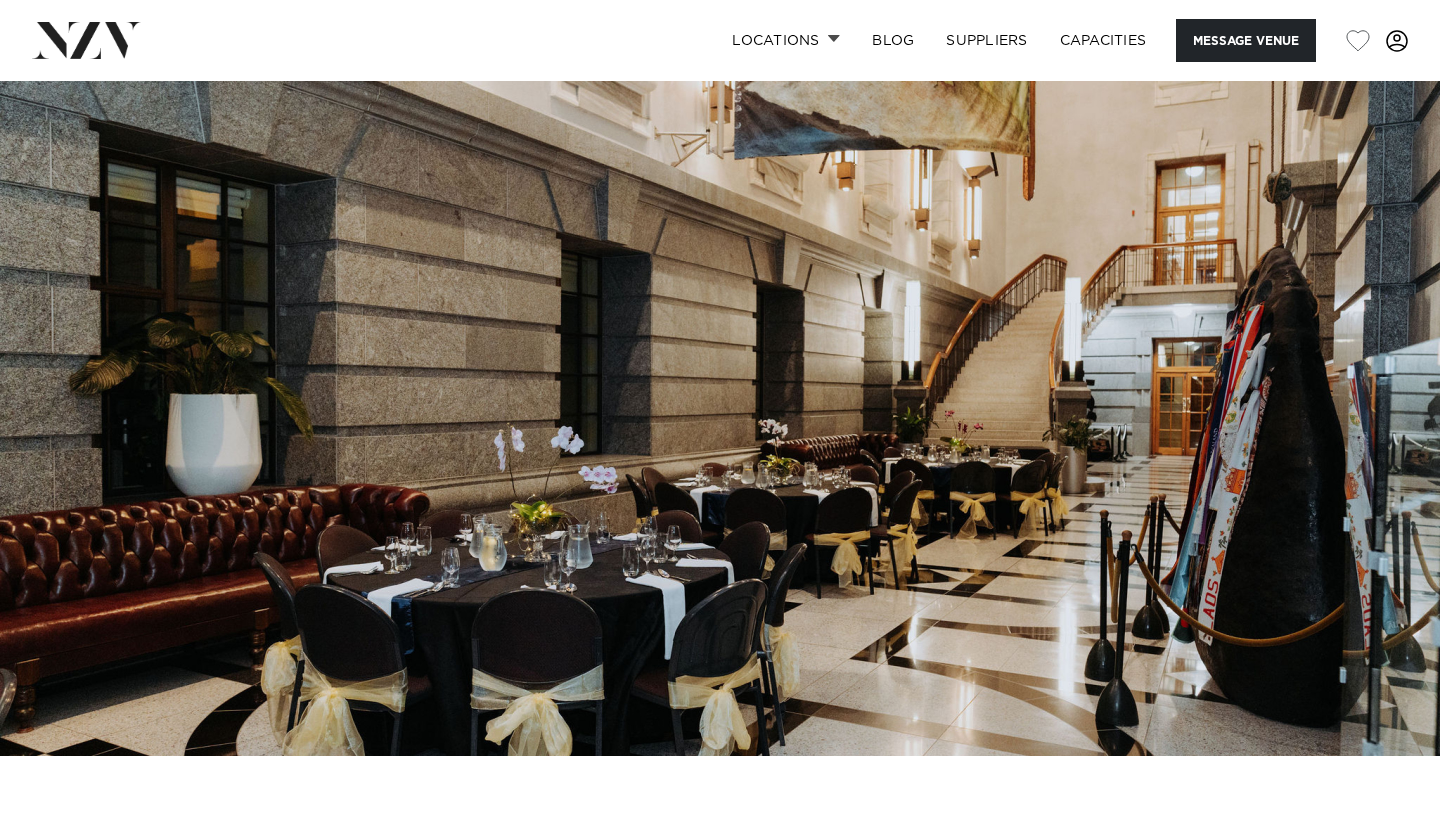 scroll, scrollTop: 0, scrollLeft: 0, axis: both 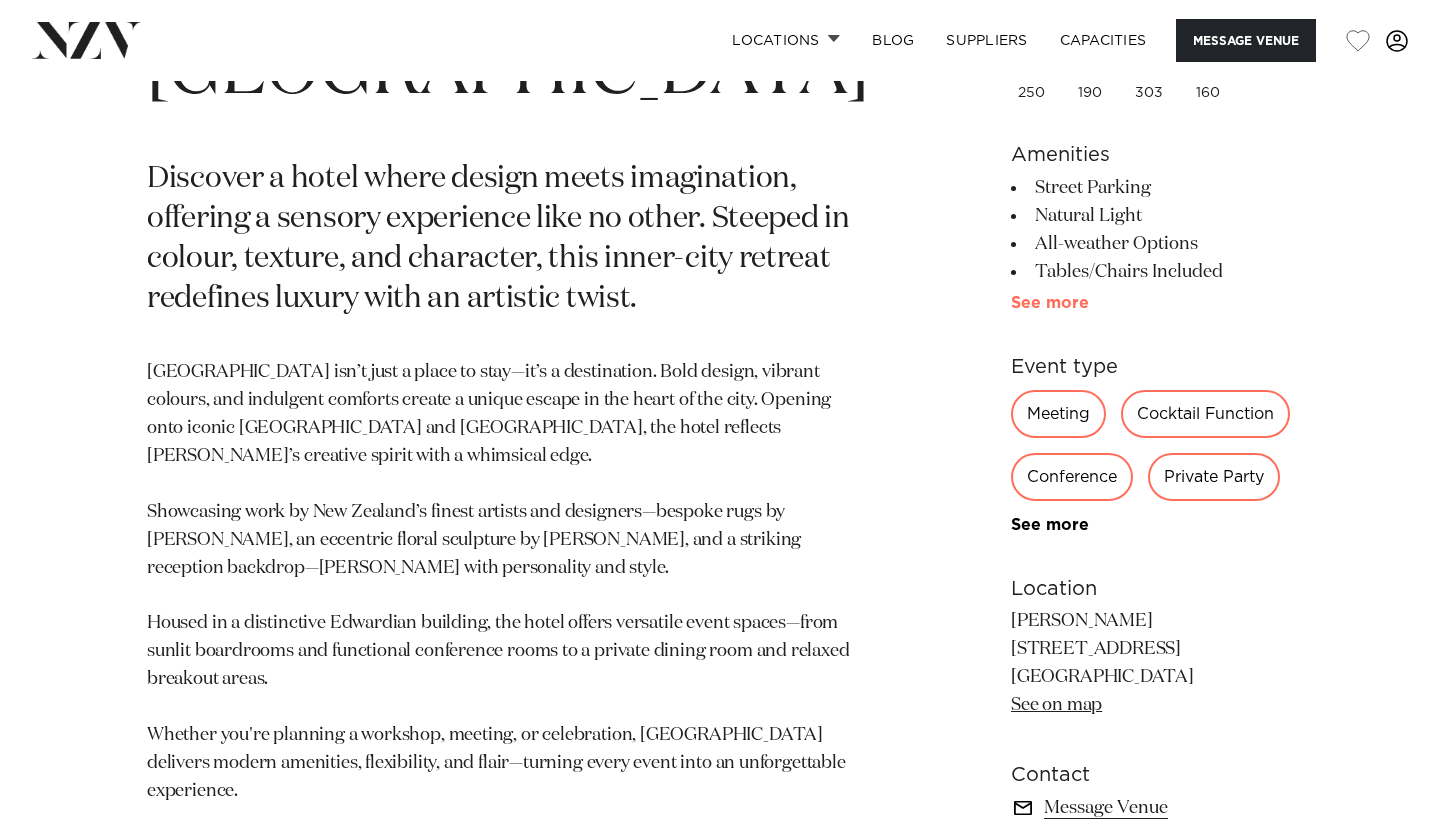 click on "See more" at bounding box center (1089, 303) 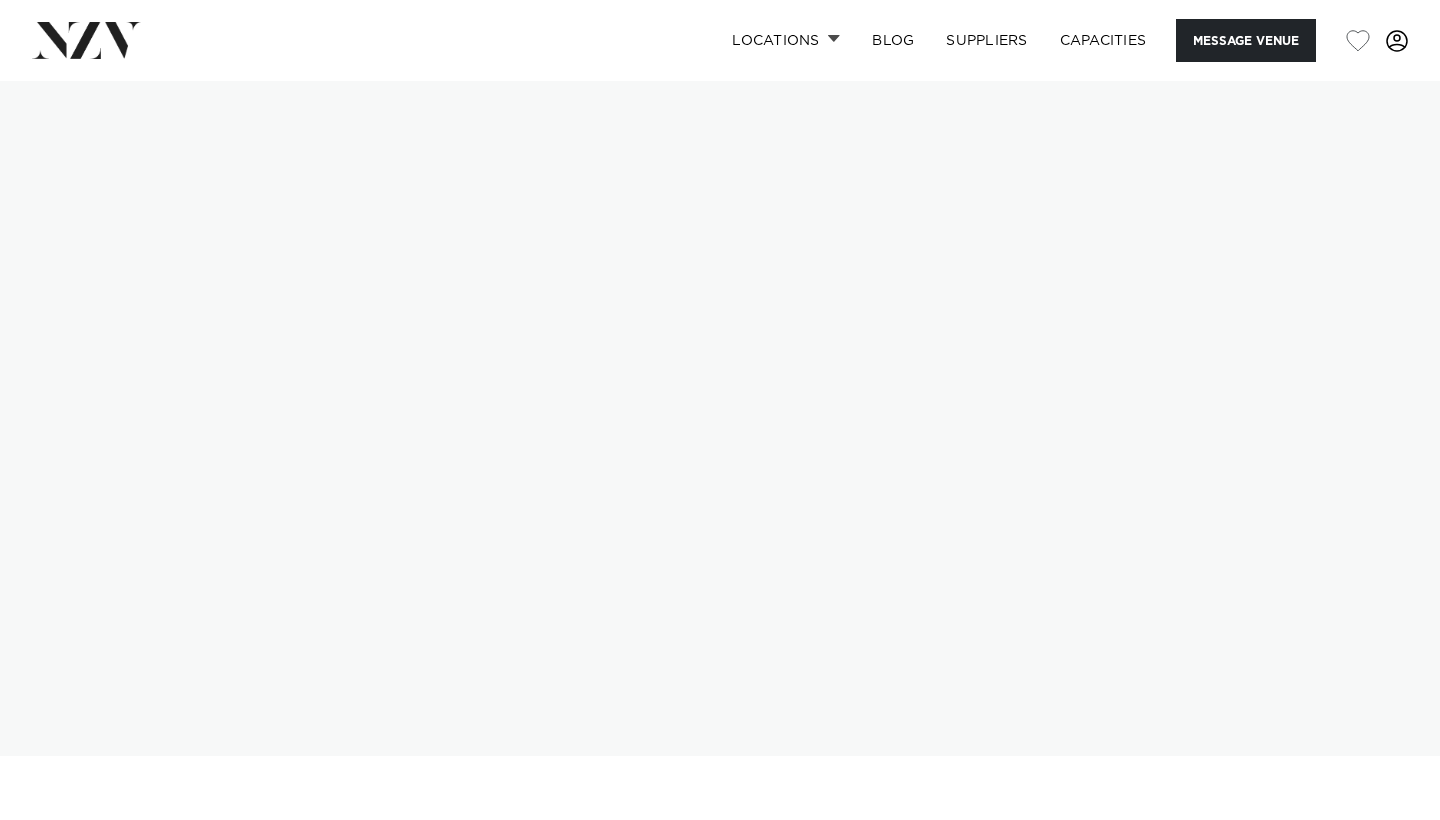 scroll, scrollTop: 0, scrollLeft: 0, axis: both 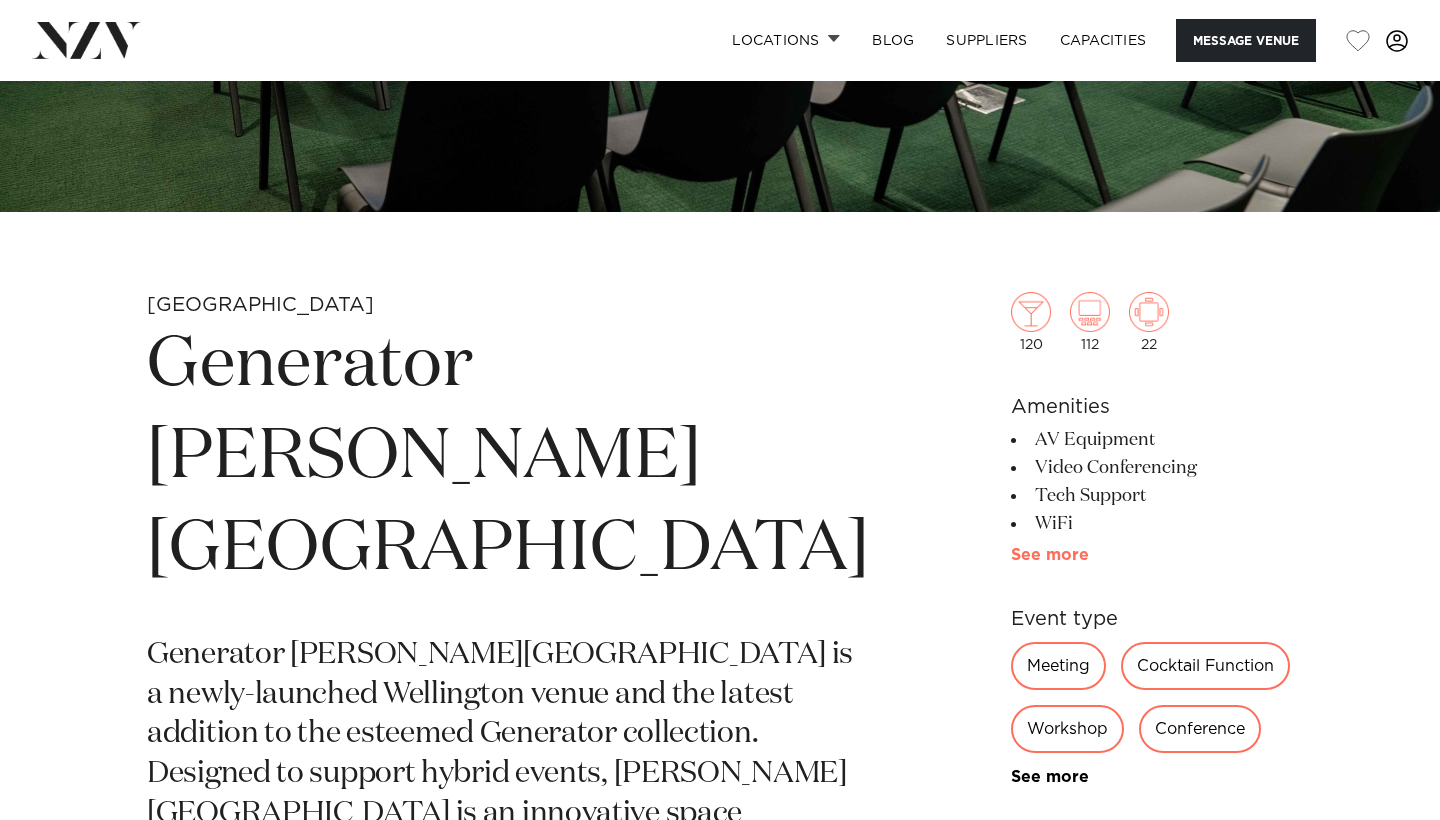 click on "See more" at bounding box center (1089, 555) 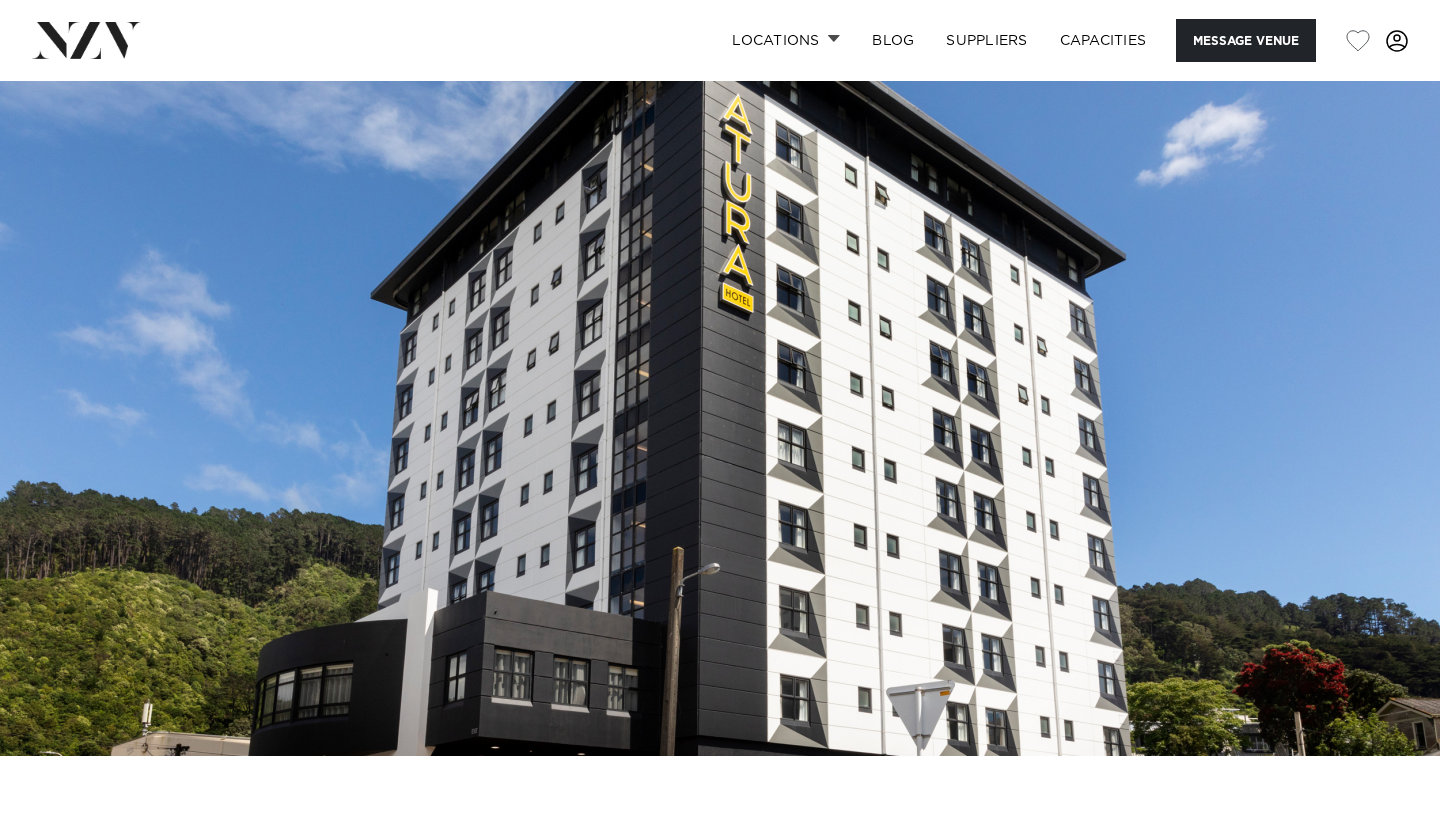 scroll, scrollTop: 0, scrollLeft: 0, axis: both 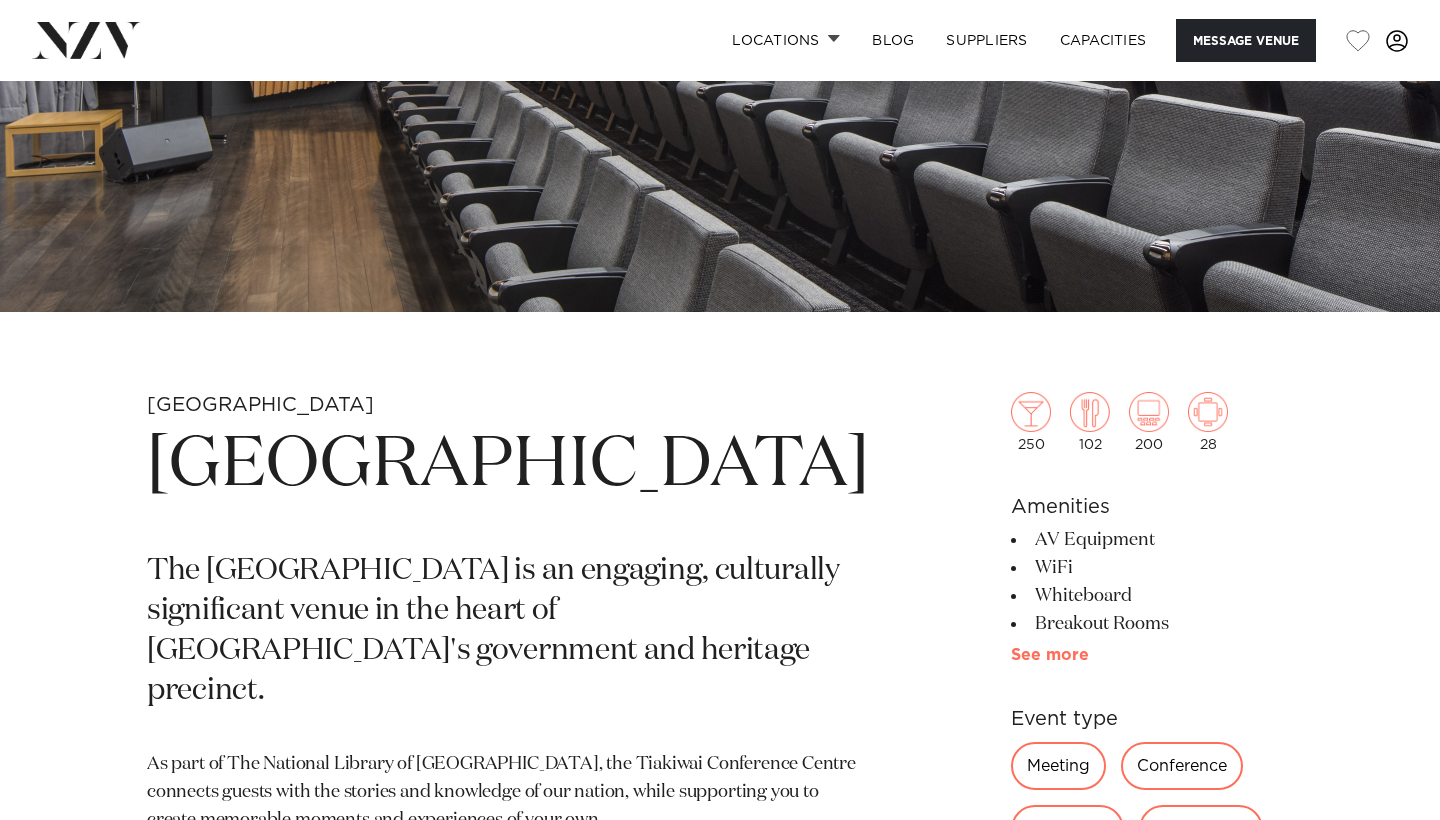 click on "See more" at bounding box center [1089, 655] 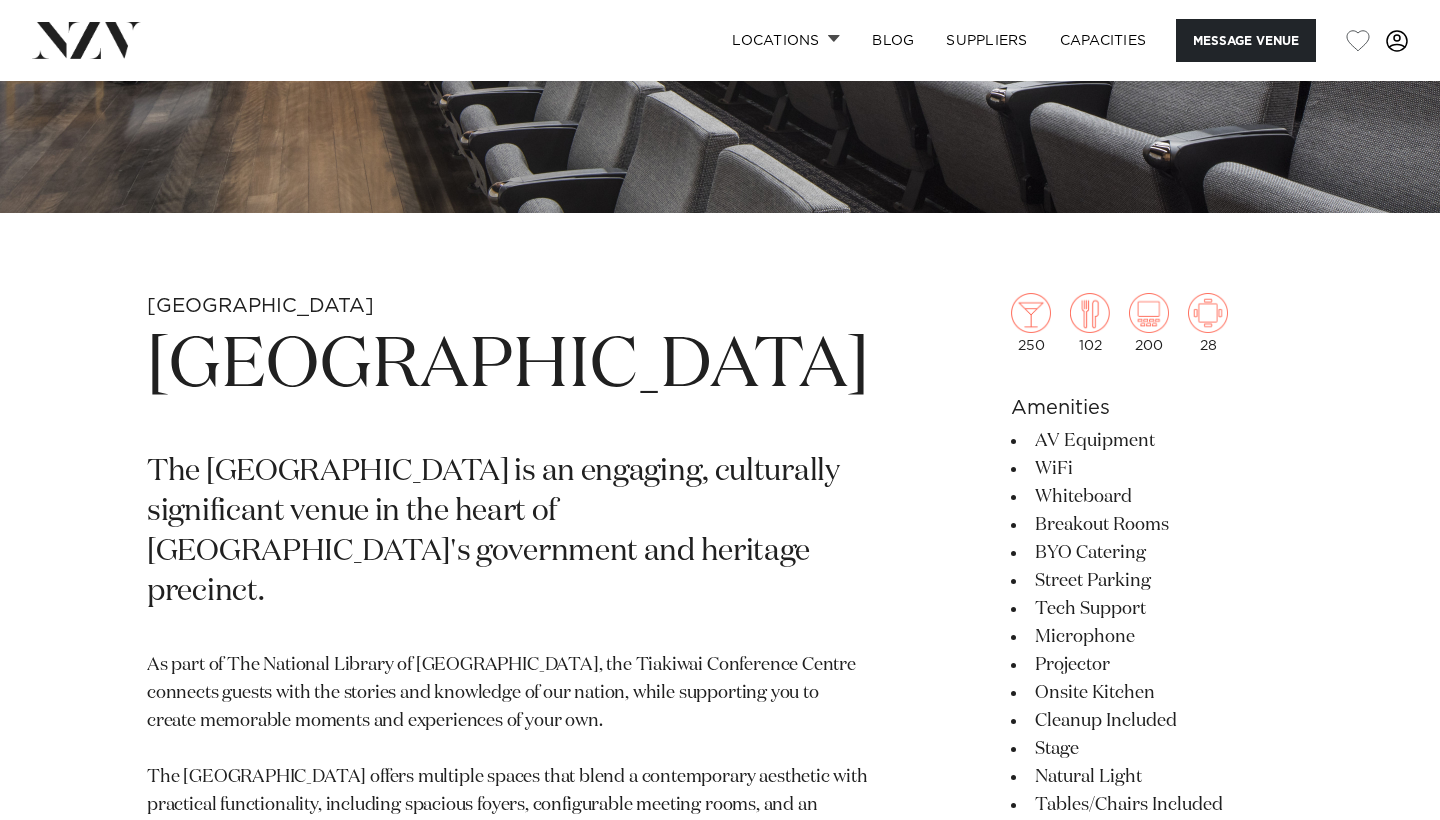 scroll, scrollTop: 544, scrollLeft: 0, axis: vertical 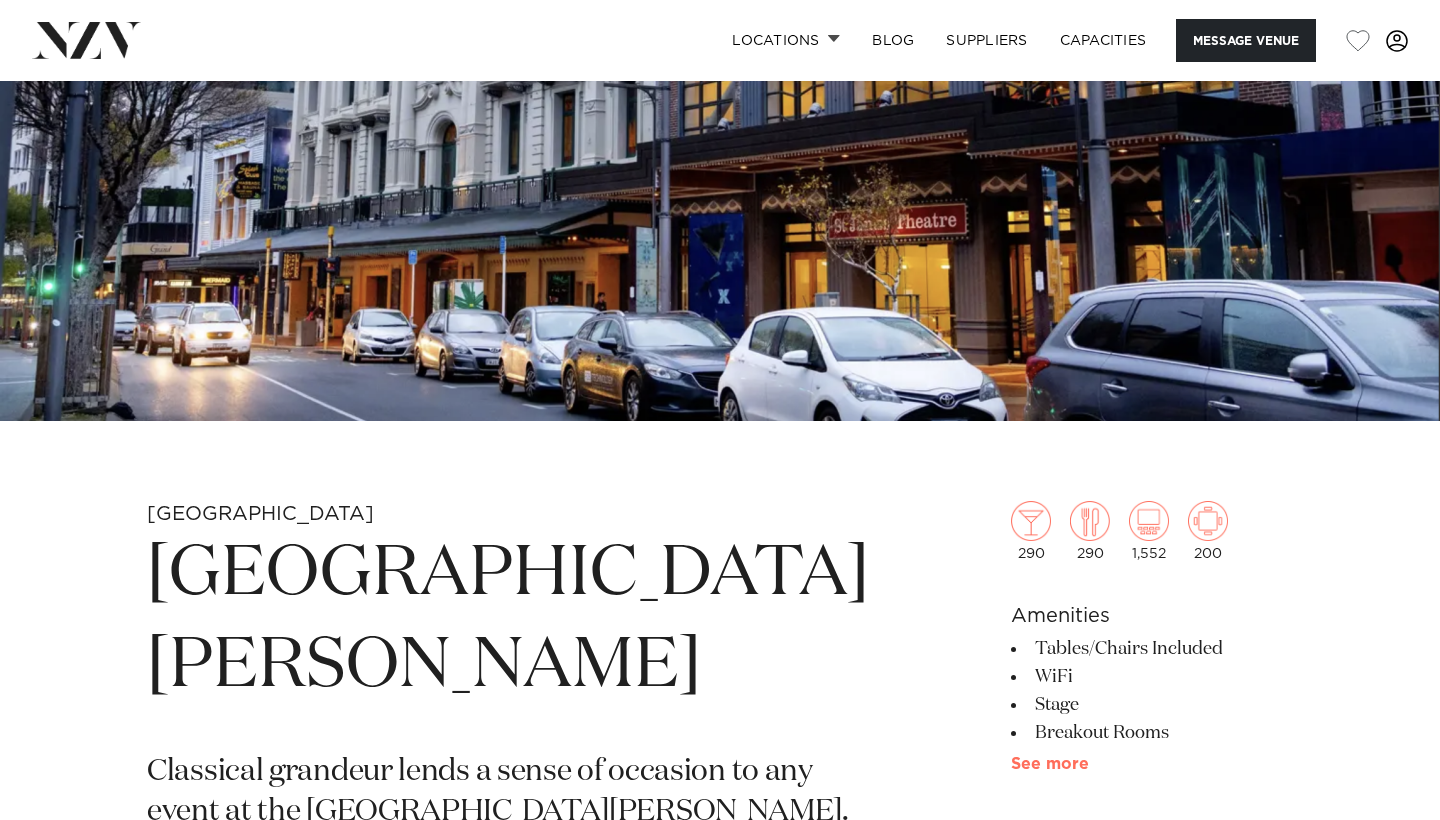 click on "See more" at bounding box center [1089, 764] 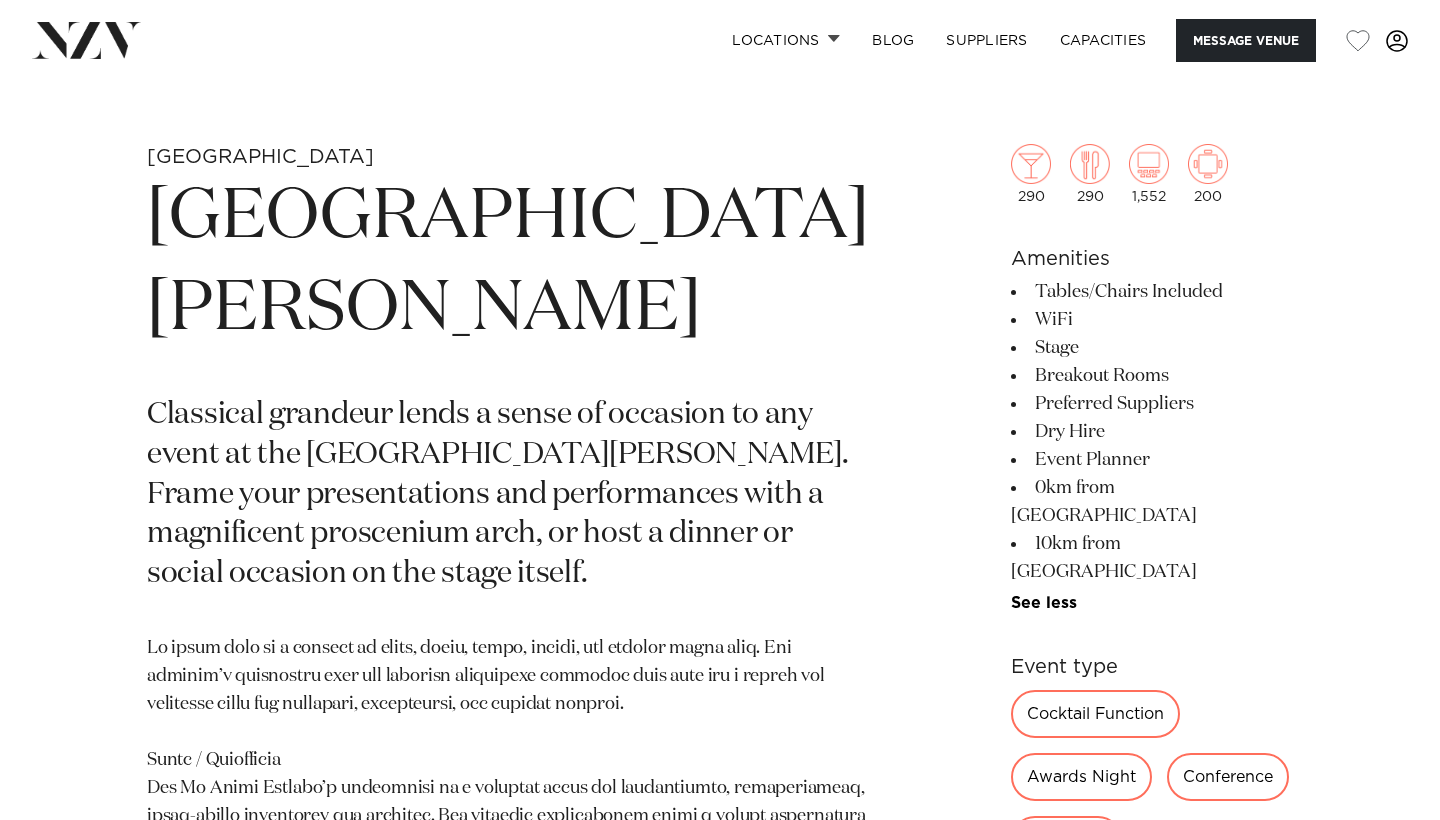 scroll, scrollTop: 696, scrollLeft: 0, axis: vertical 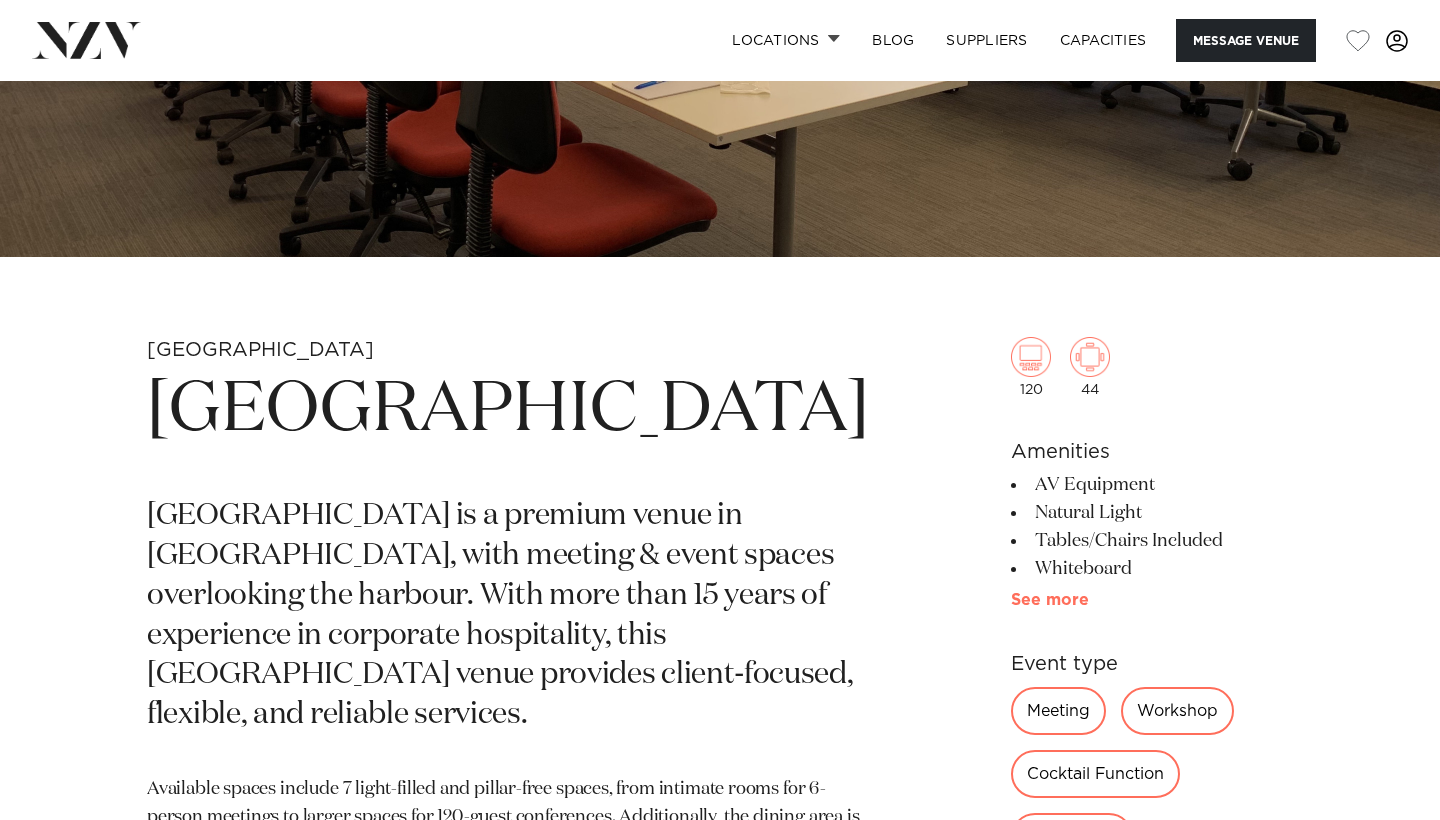click on "See more" at bounding box center [1089, 600] 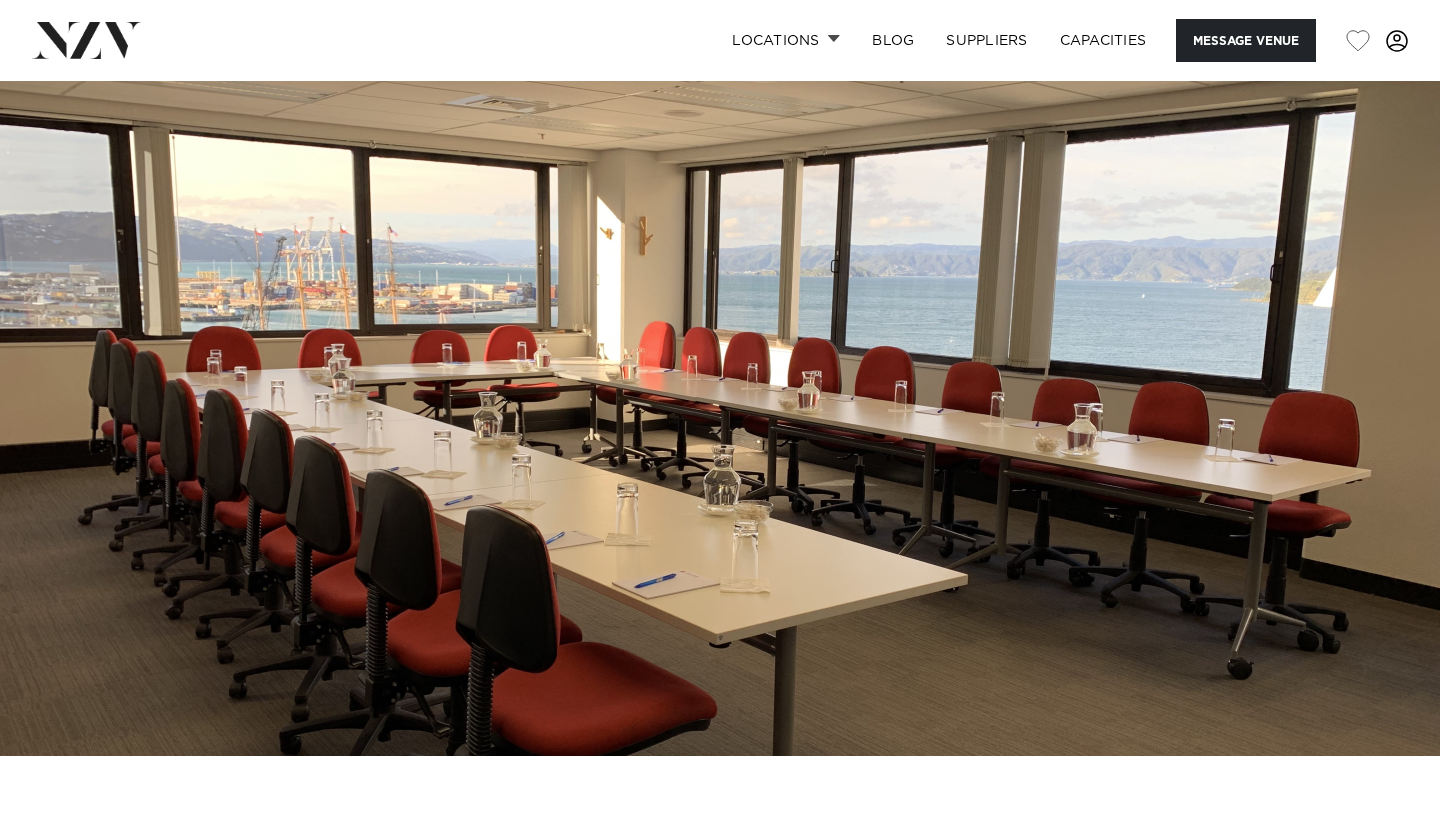 scroll, scrollTop: 0, scrollLeft: 0, axis: both 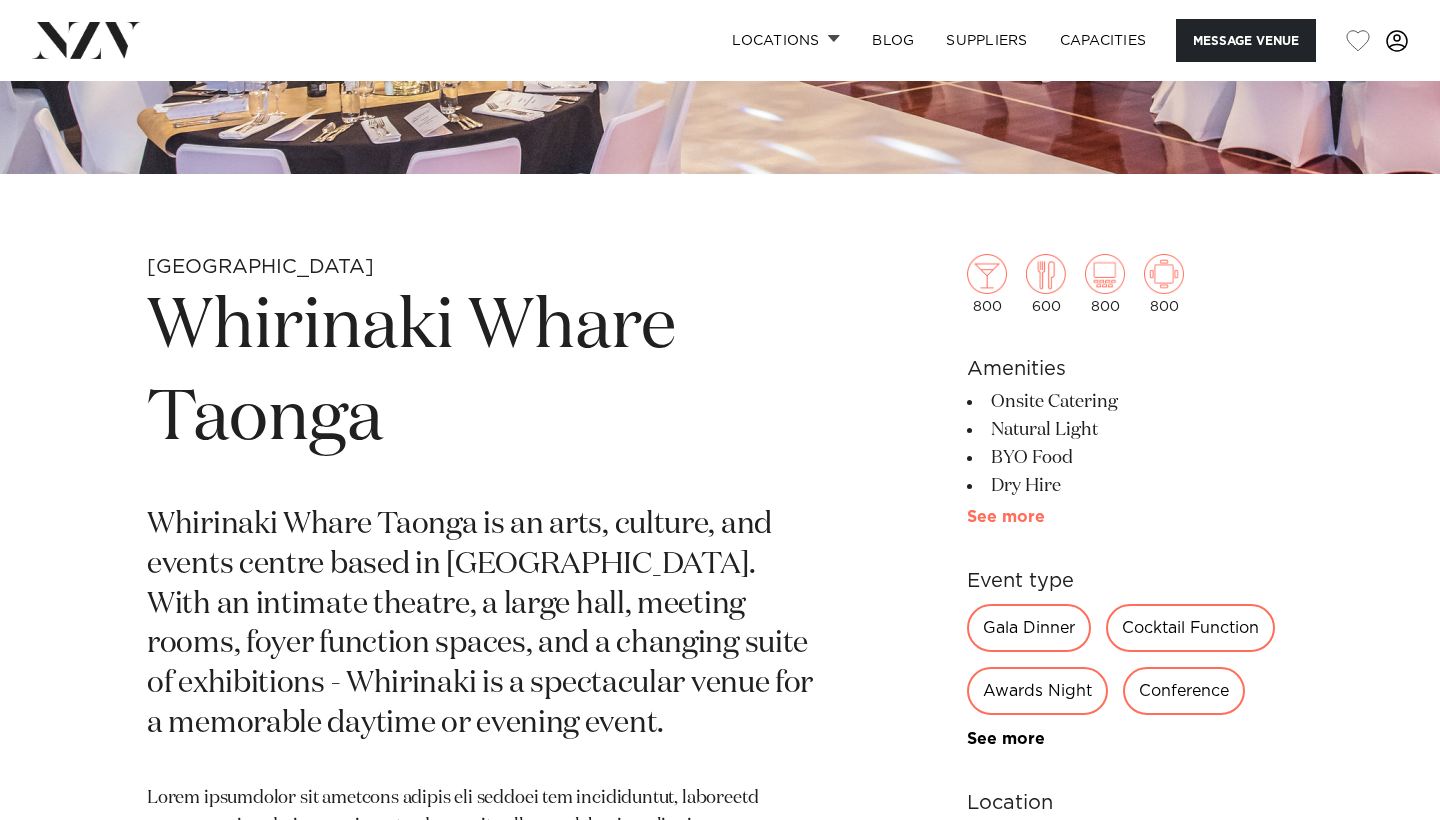 click on "See more" at bounding box center (1045, 517) 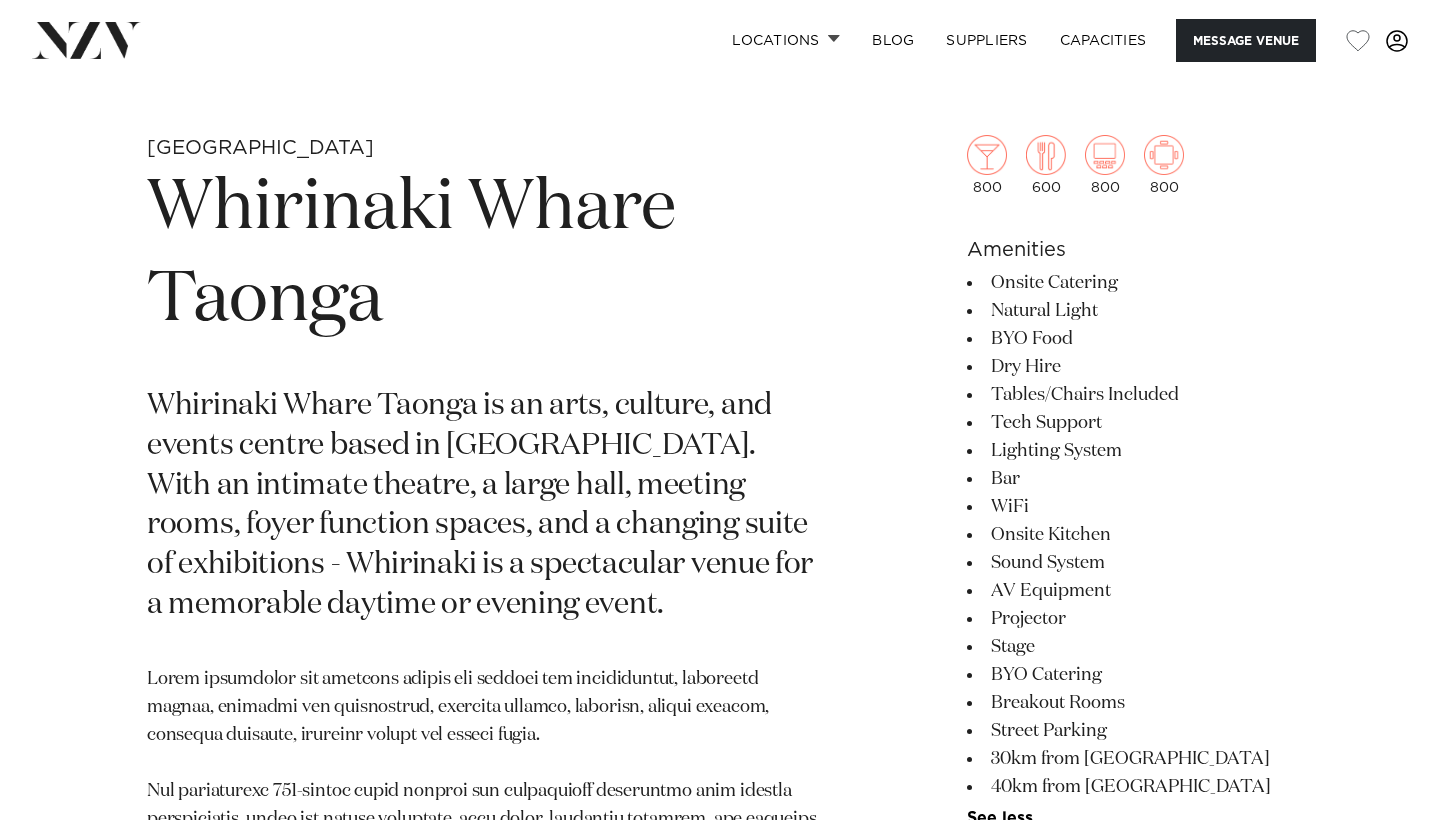 scroll, scrollTop: 912, scrollLeft: 0, axis: vertical 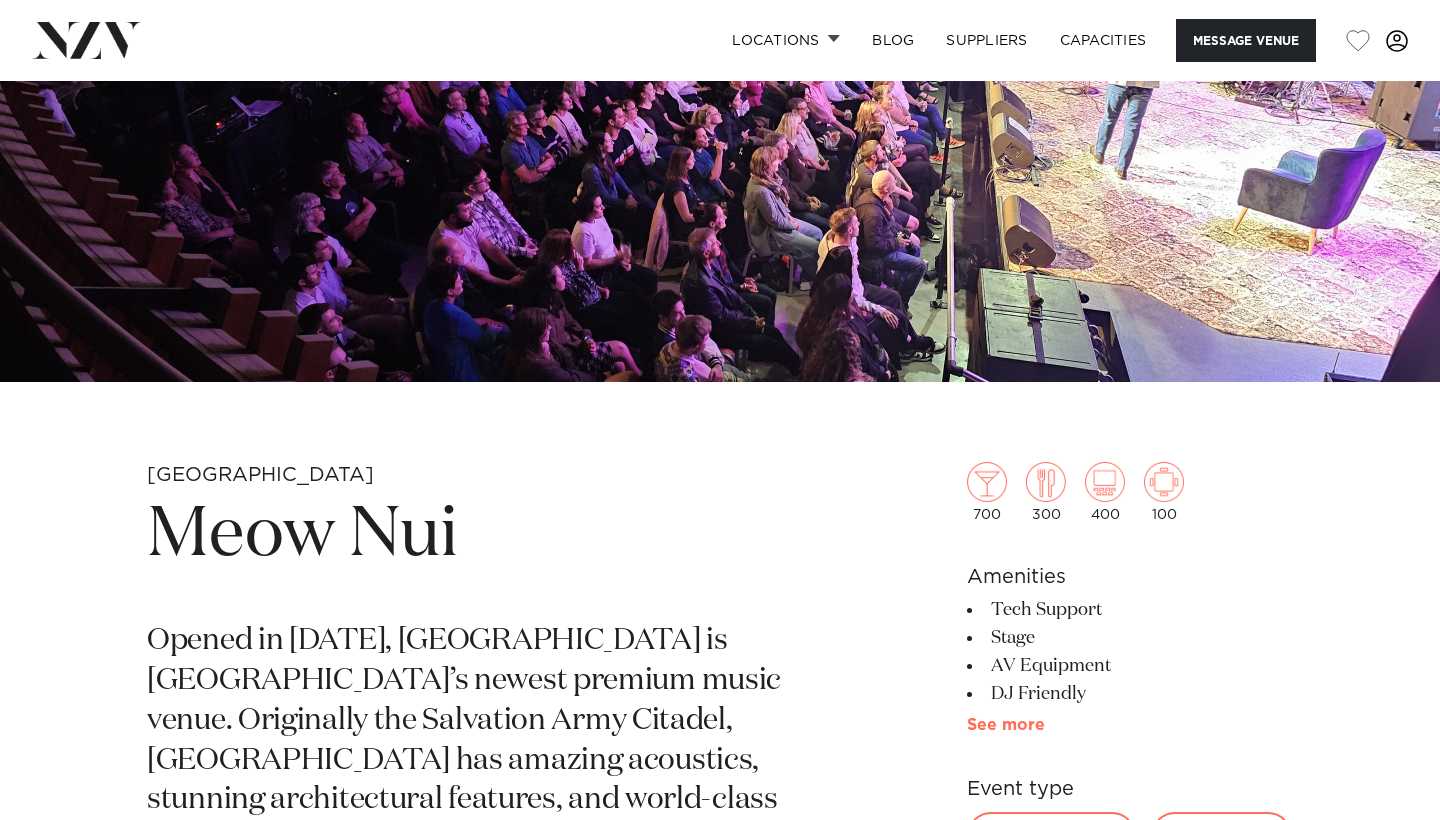 click on "See more" at bounding box center [1045, 725] 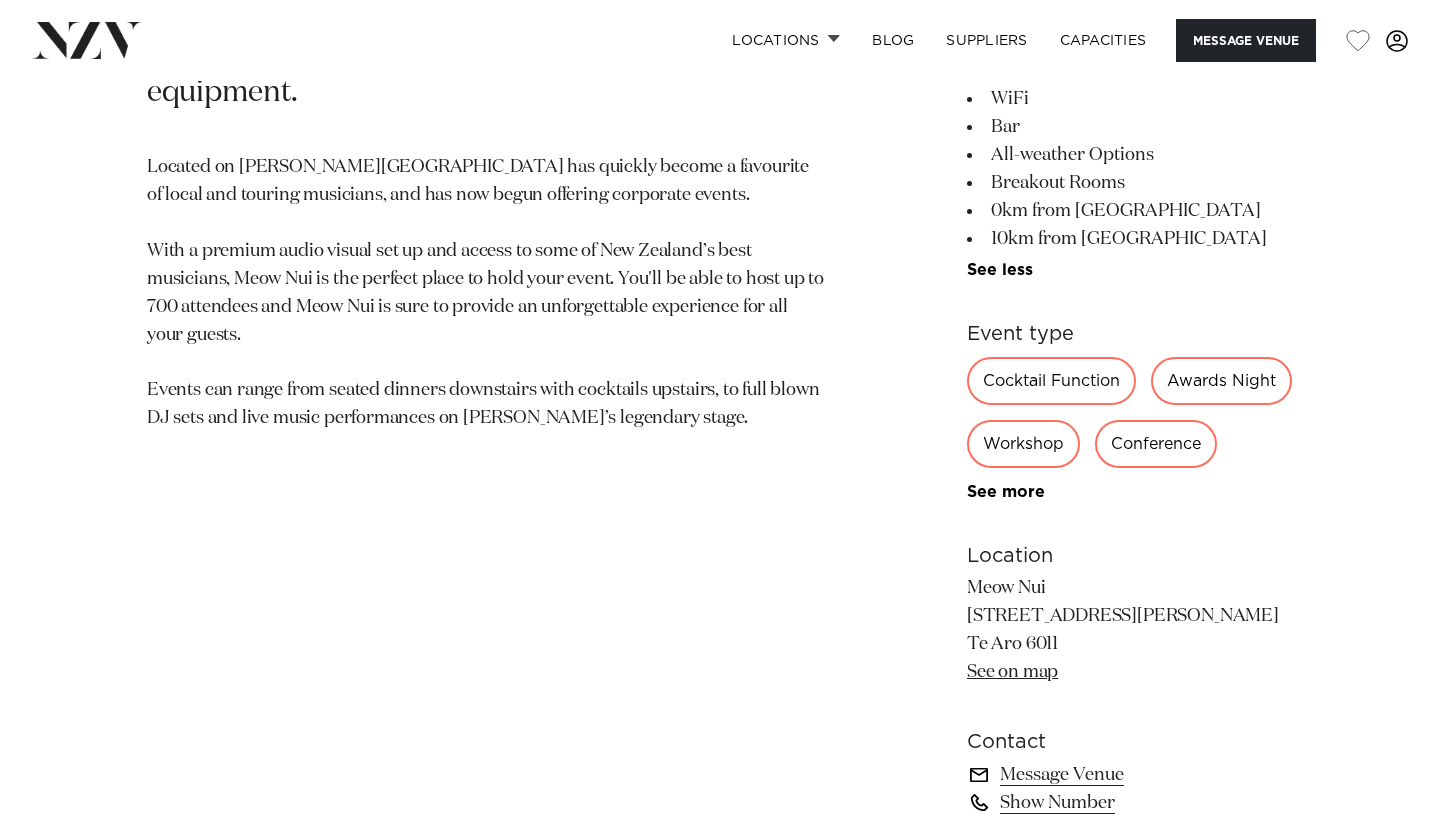 scroll, scrollTop: 1156, scrollLeft: 0, axis: vertical 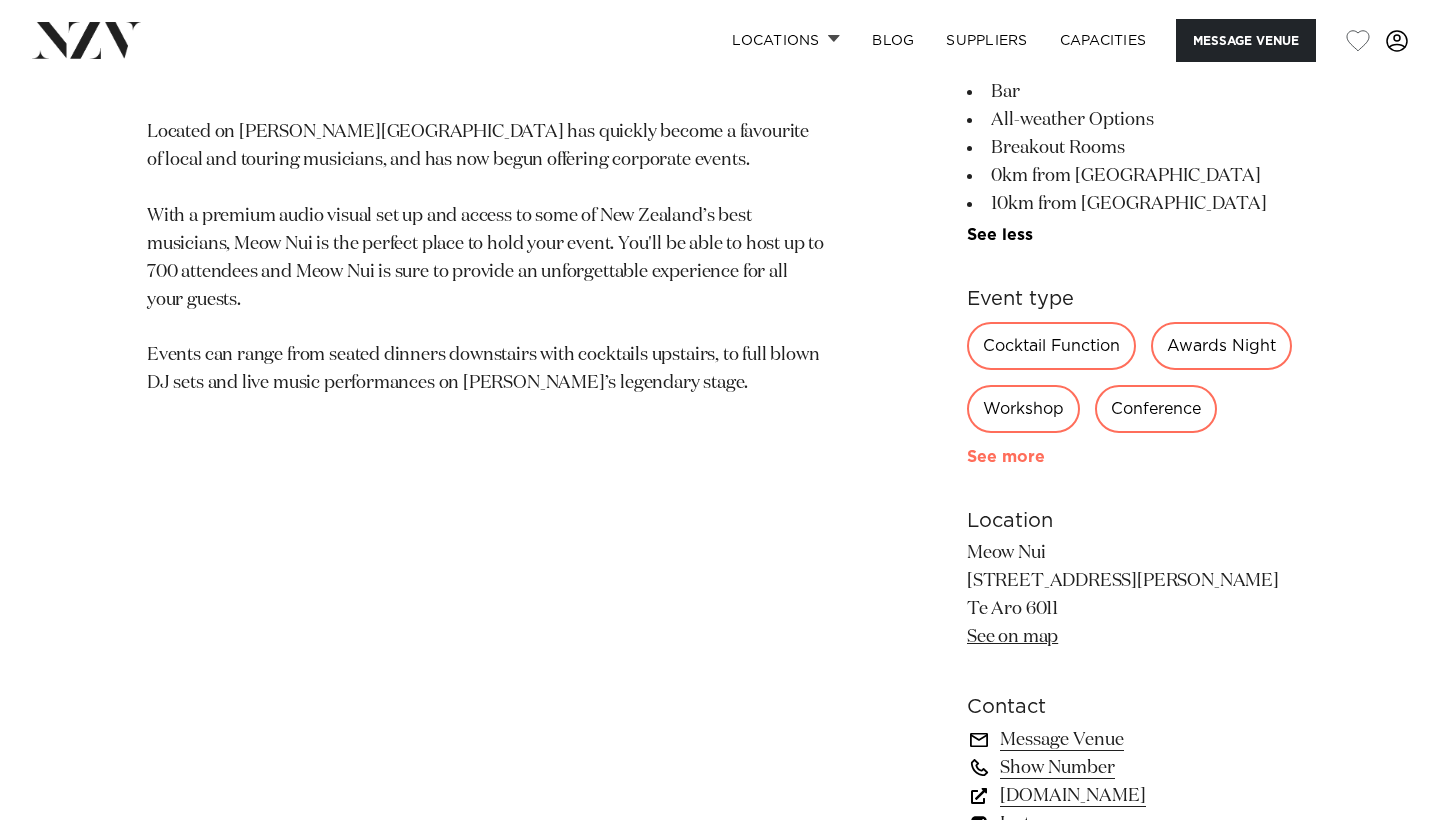 click on "See more" at bounding box center [1045, 457] 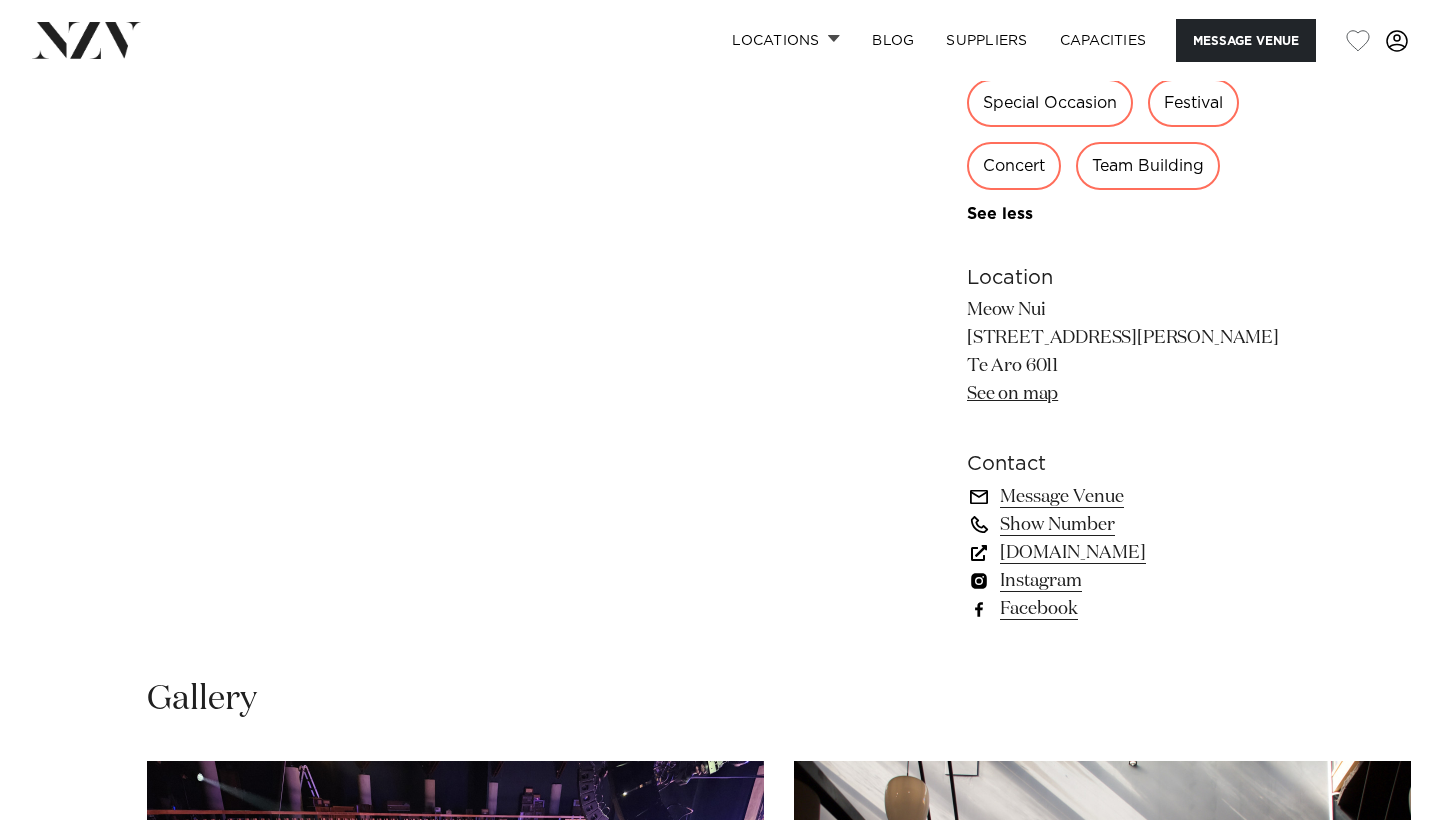 scroll, scrollTop: 1716, scrollLeft: 0, axis: vertical 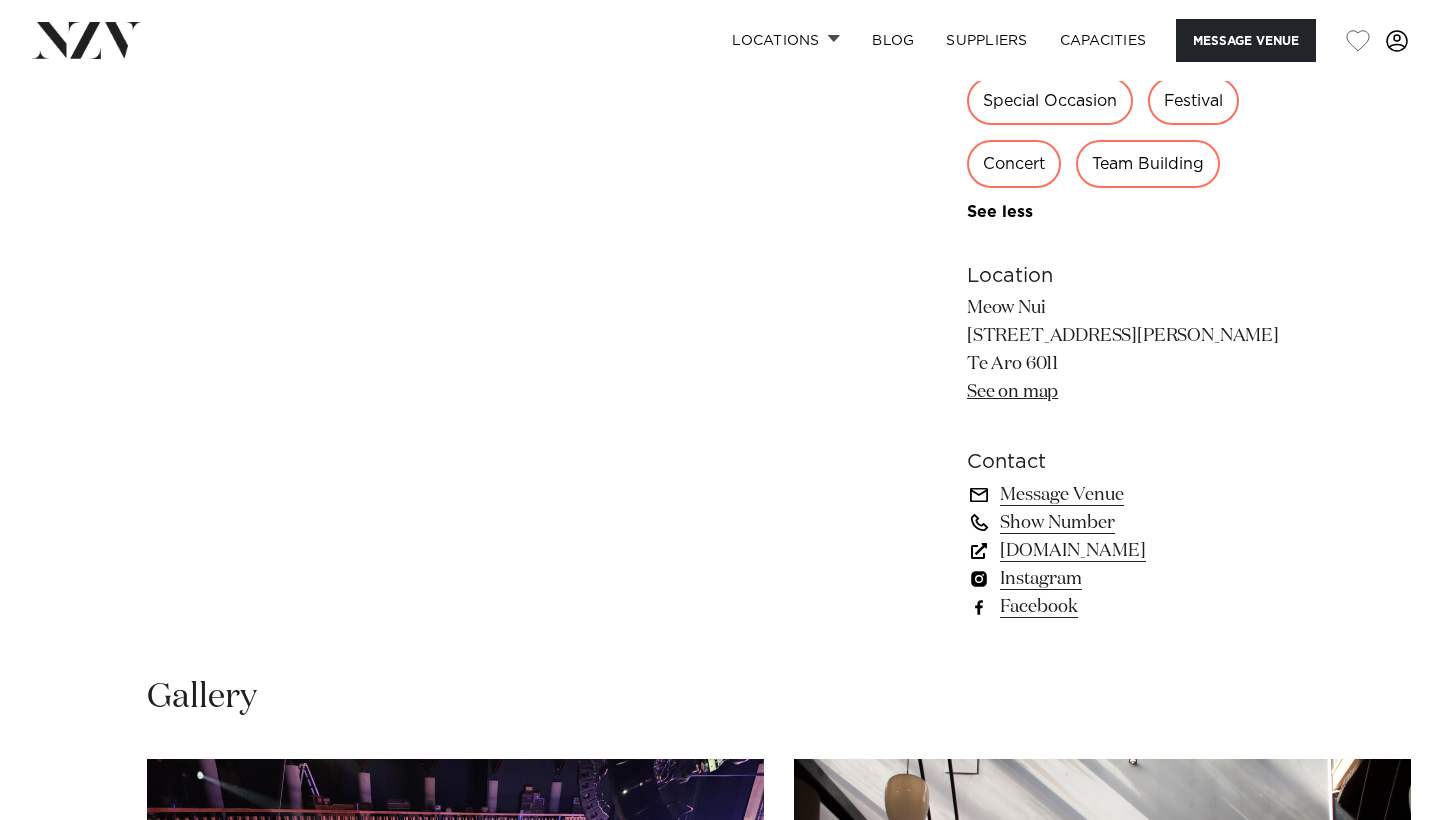 click on "Show Number" at bounding box center [1130, 523] 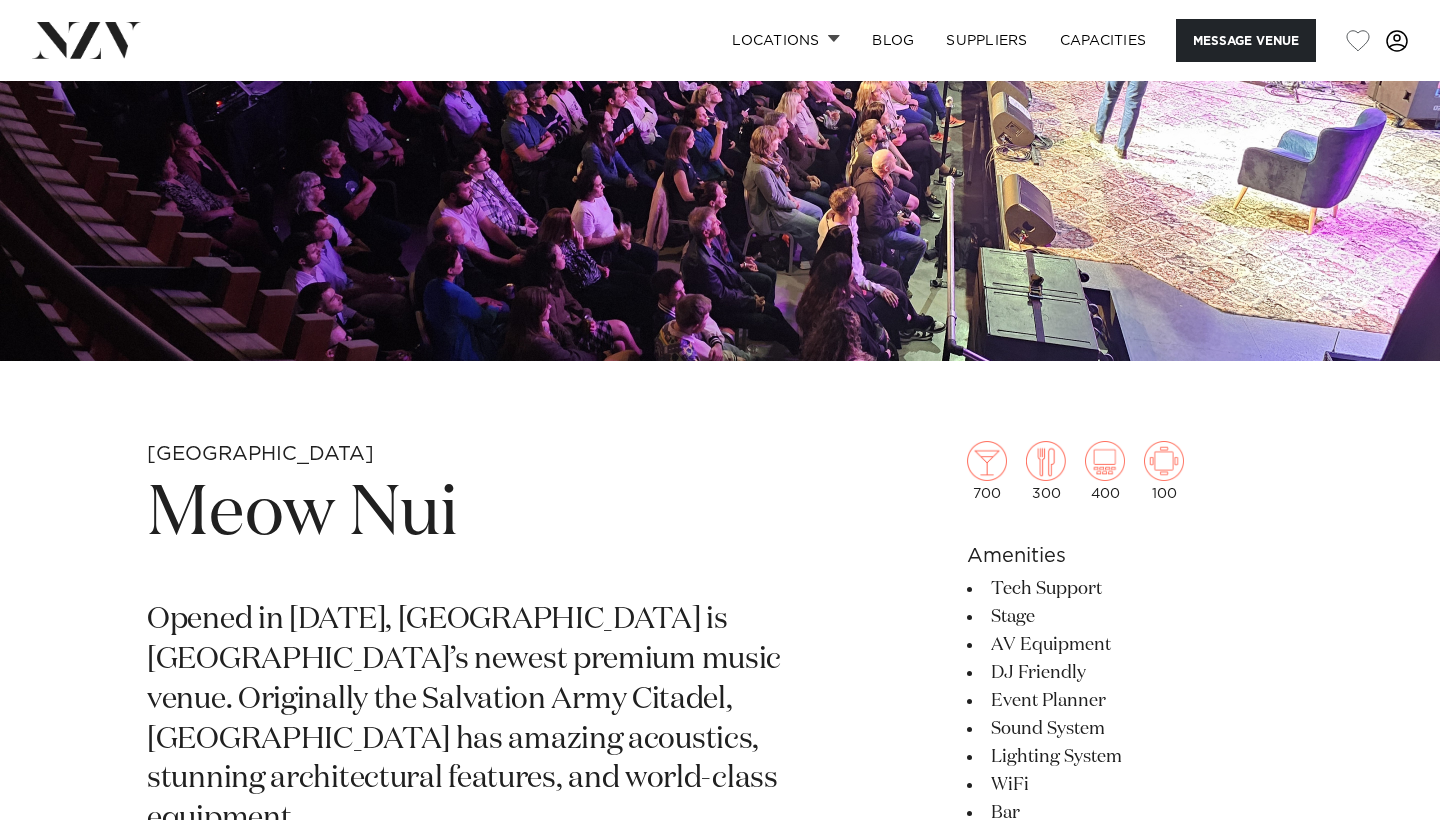 scroll, scrollTop: 221, scrollLeft: 0, axis: vertical 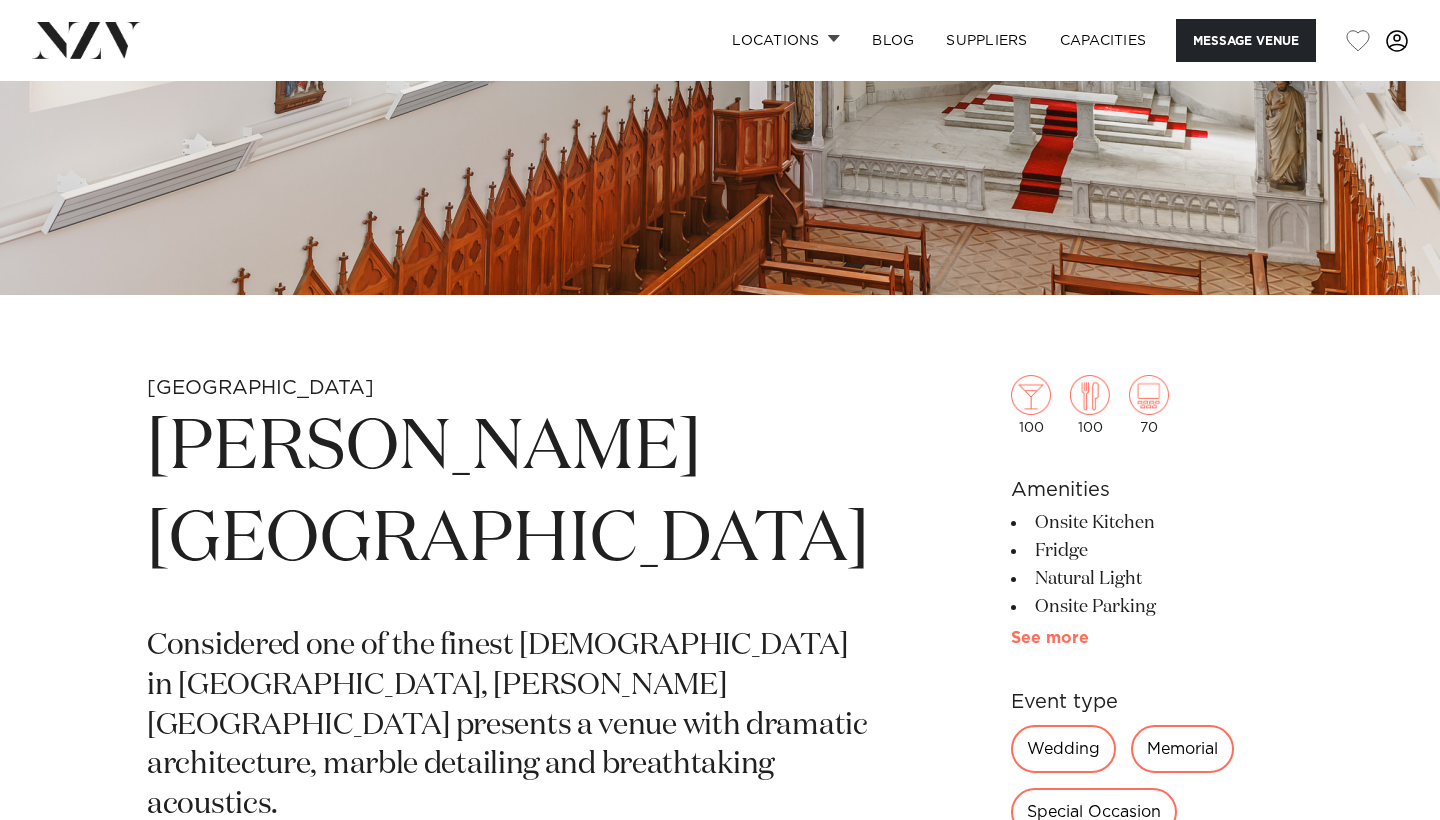 click on "See more" at bounding box center (1089, 638) 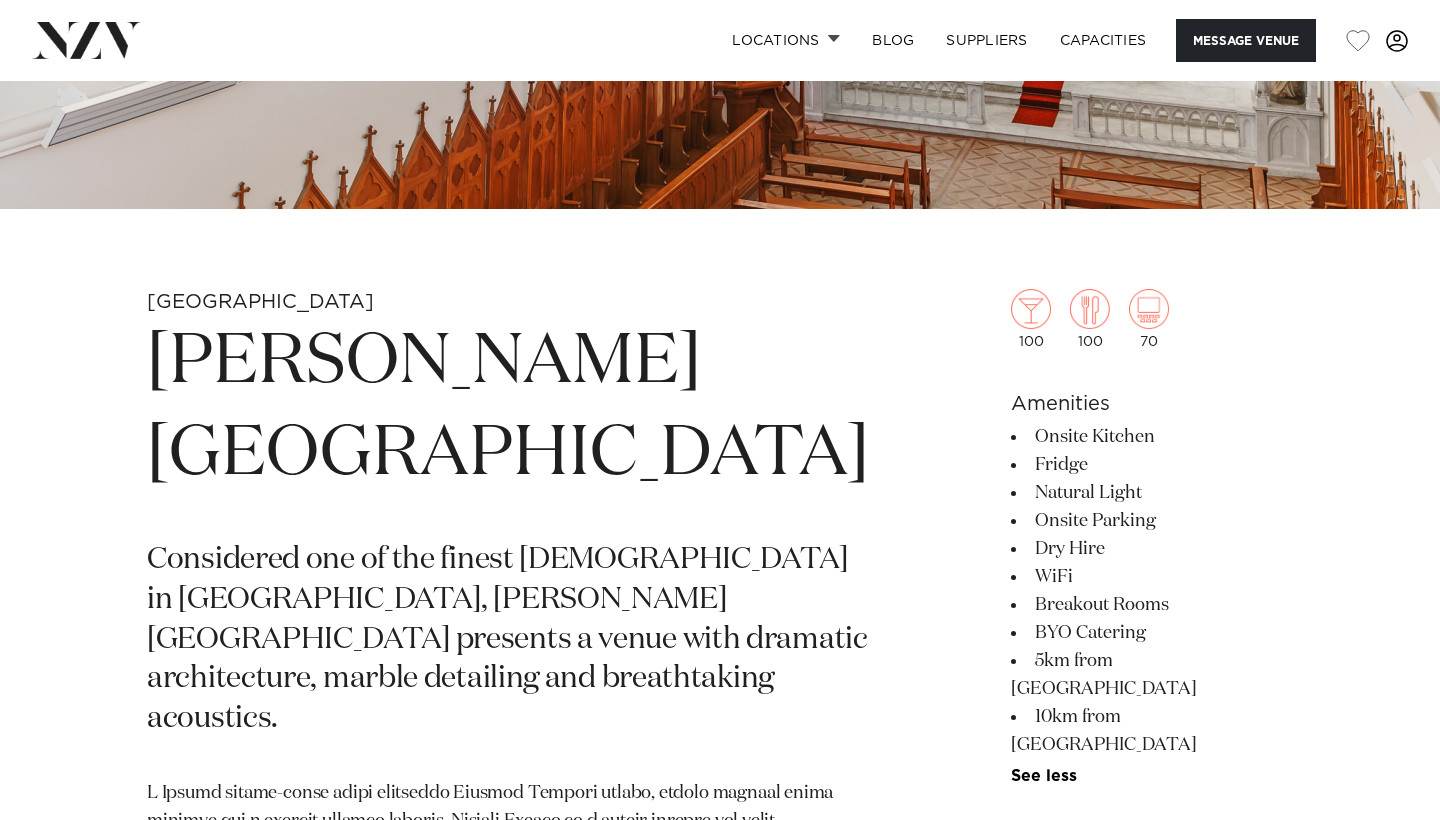 scroll, scrollTop: 549, scrollLeft: 0, axis: vertical 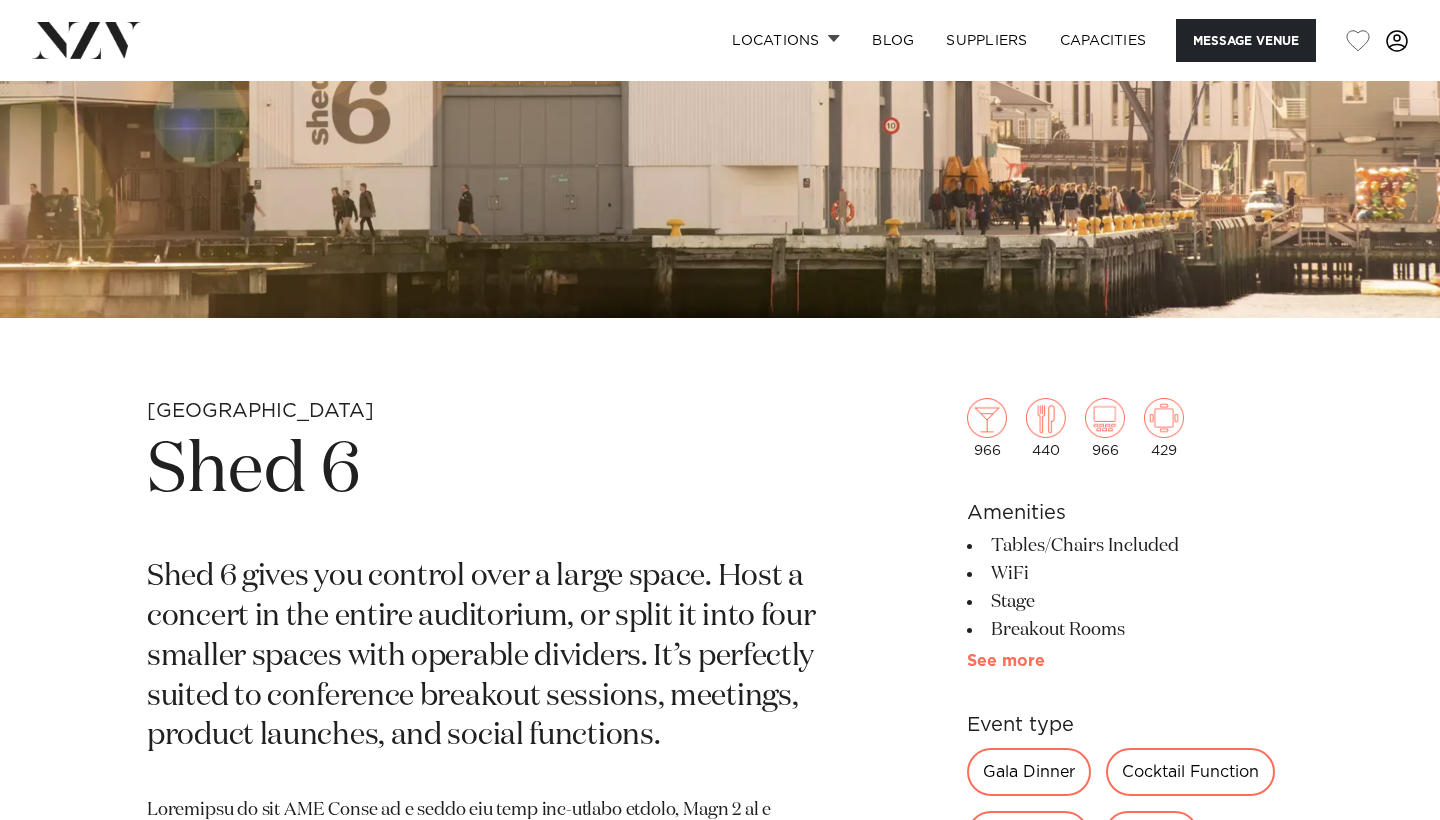 click on "See more" at bounding box center [1045, 661] 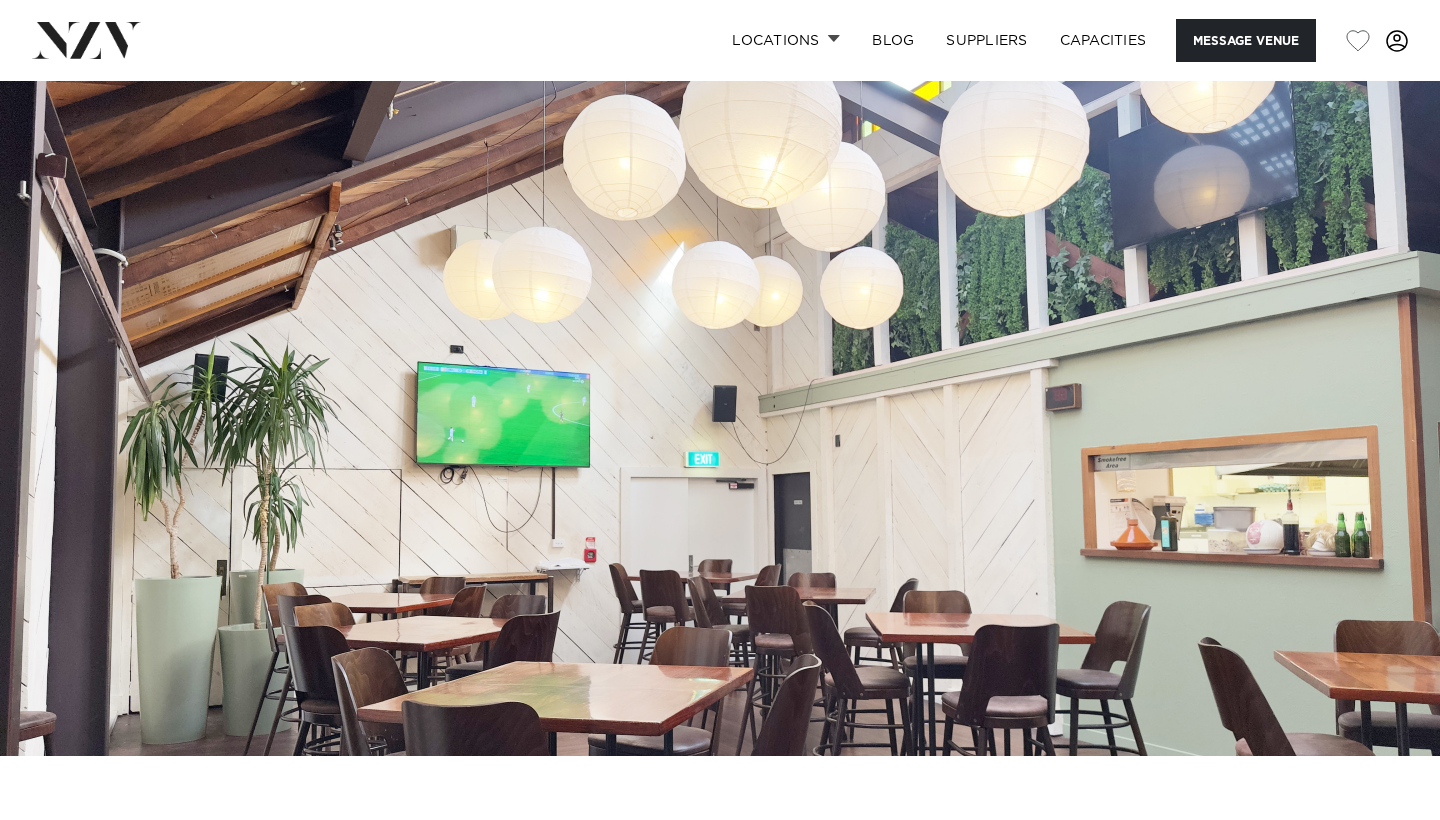 scroll, scrollTop: 0, scrollLeft: 0, axis: both 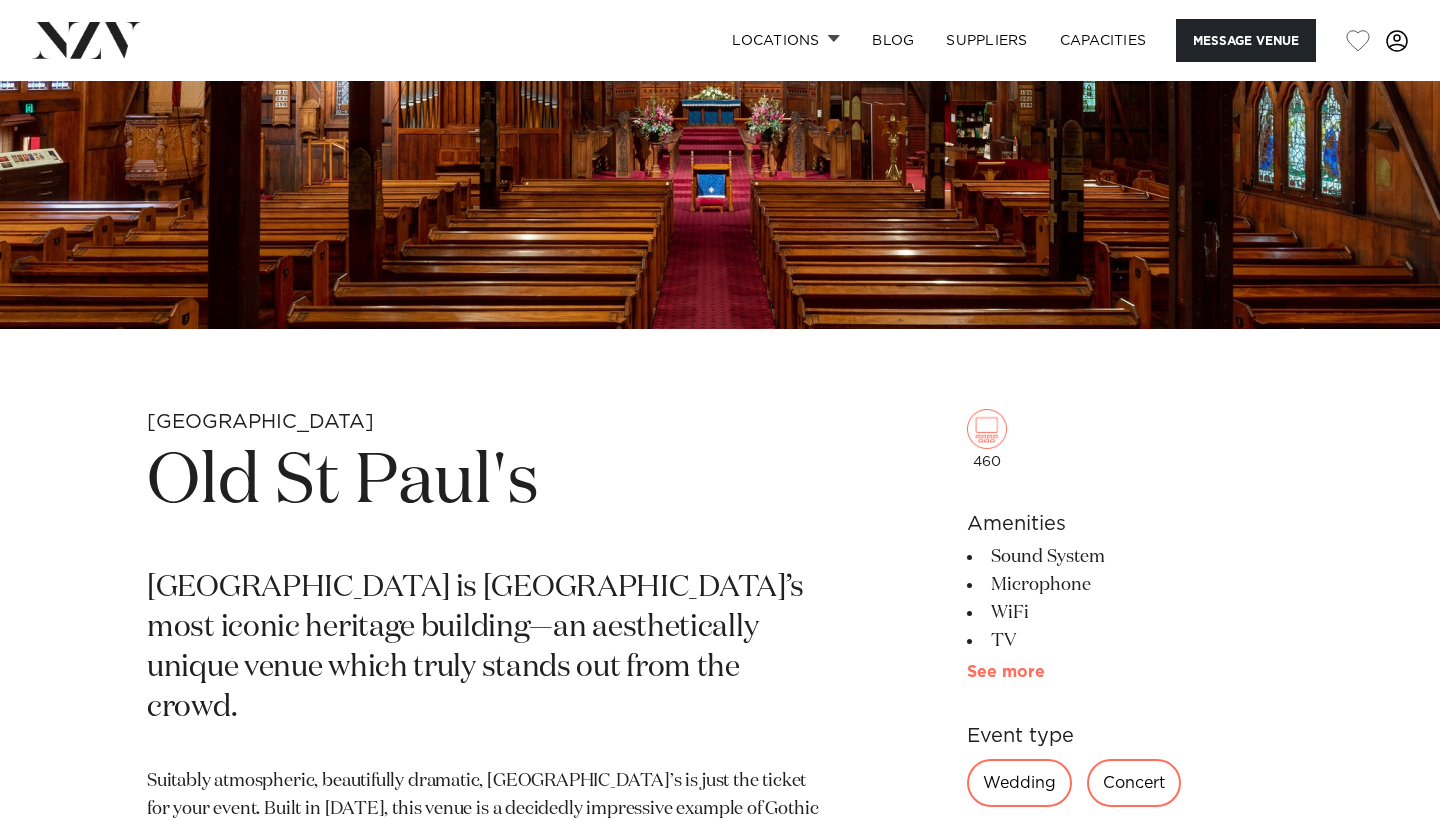click on "See more" at bounding box center [1045, 672] 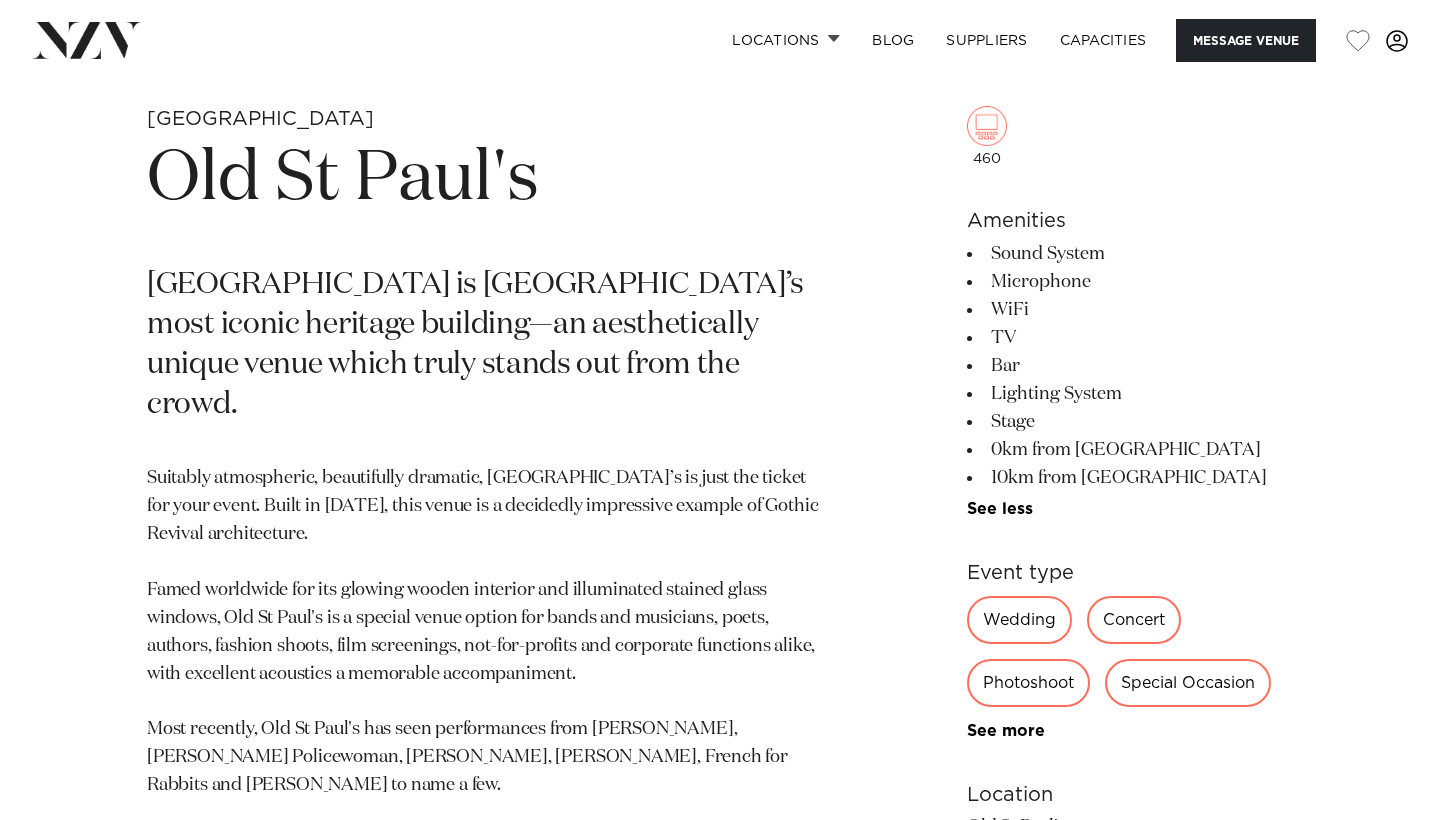 scroll, scrollTop: 743, scrollLeft: 0, axis: vertical 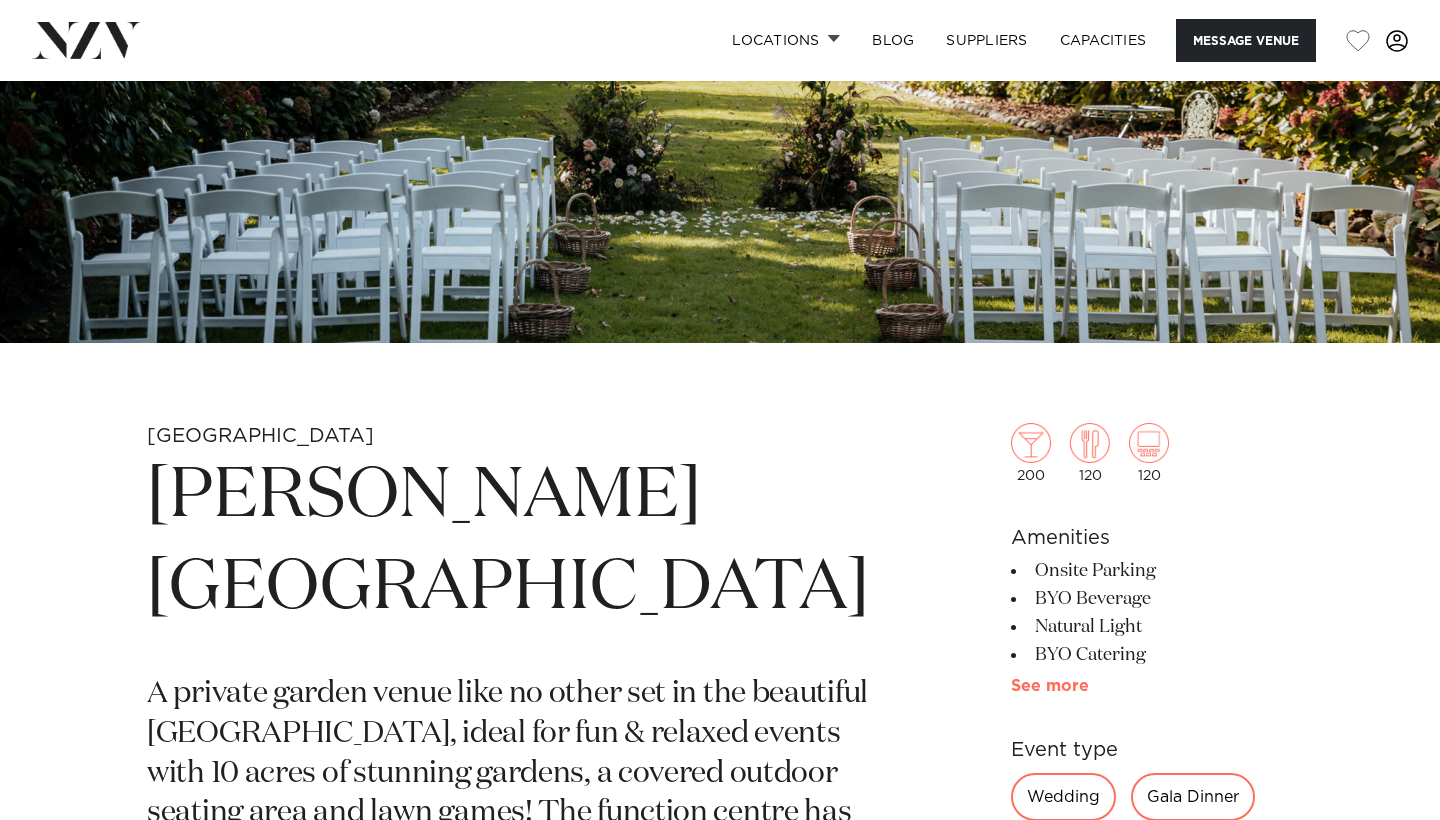 click on "See more" at bounding box center [1089, 686] 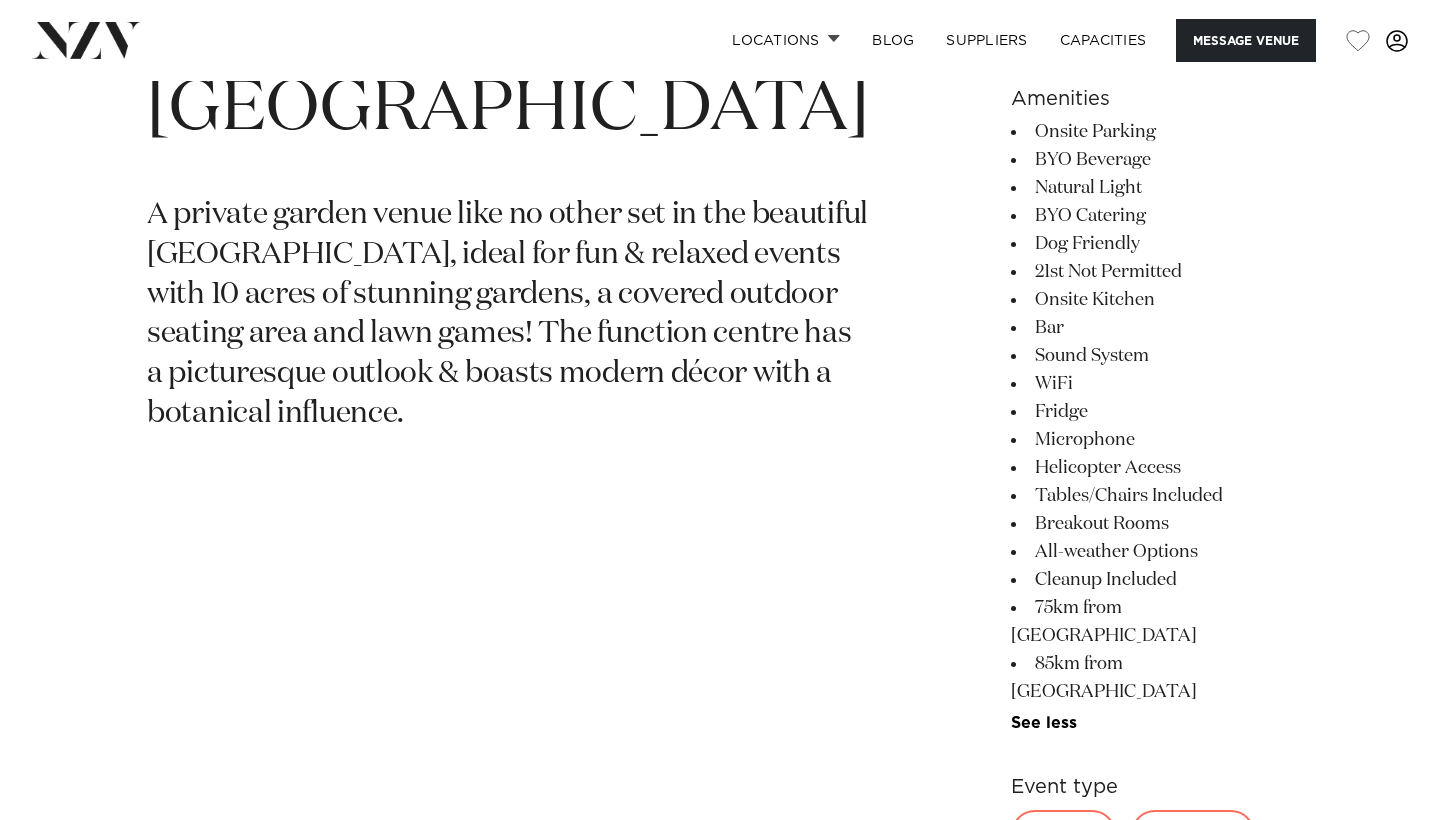scroll, scrollTop: 896, scrollLeft: 0, axis: vertical 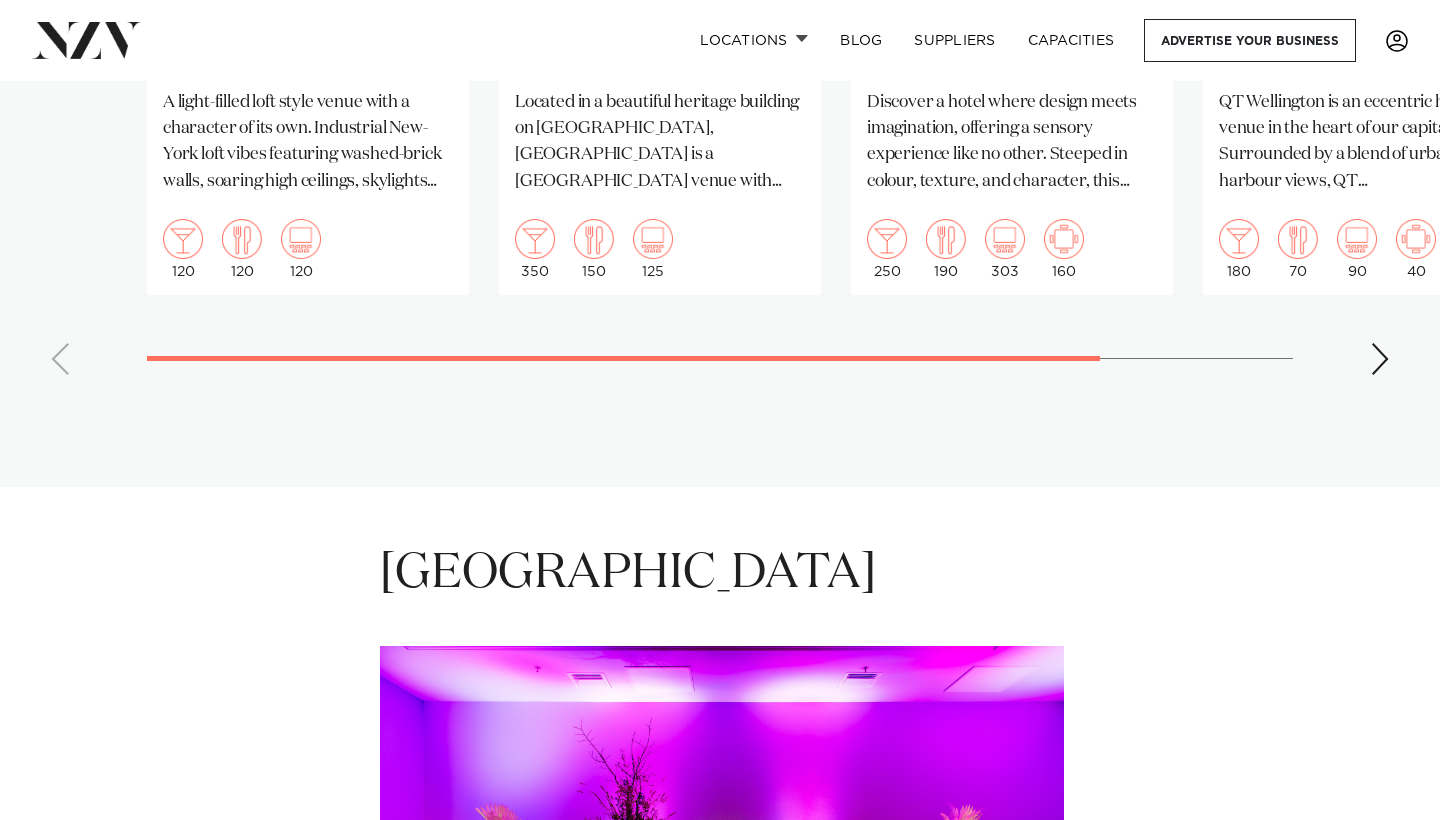 click at bounding box center (1380, 359) 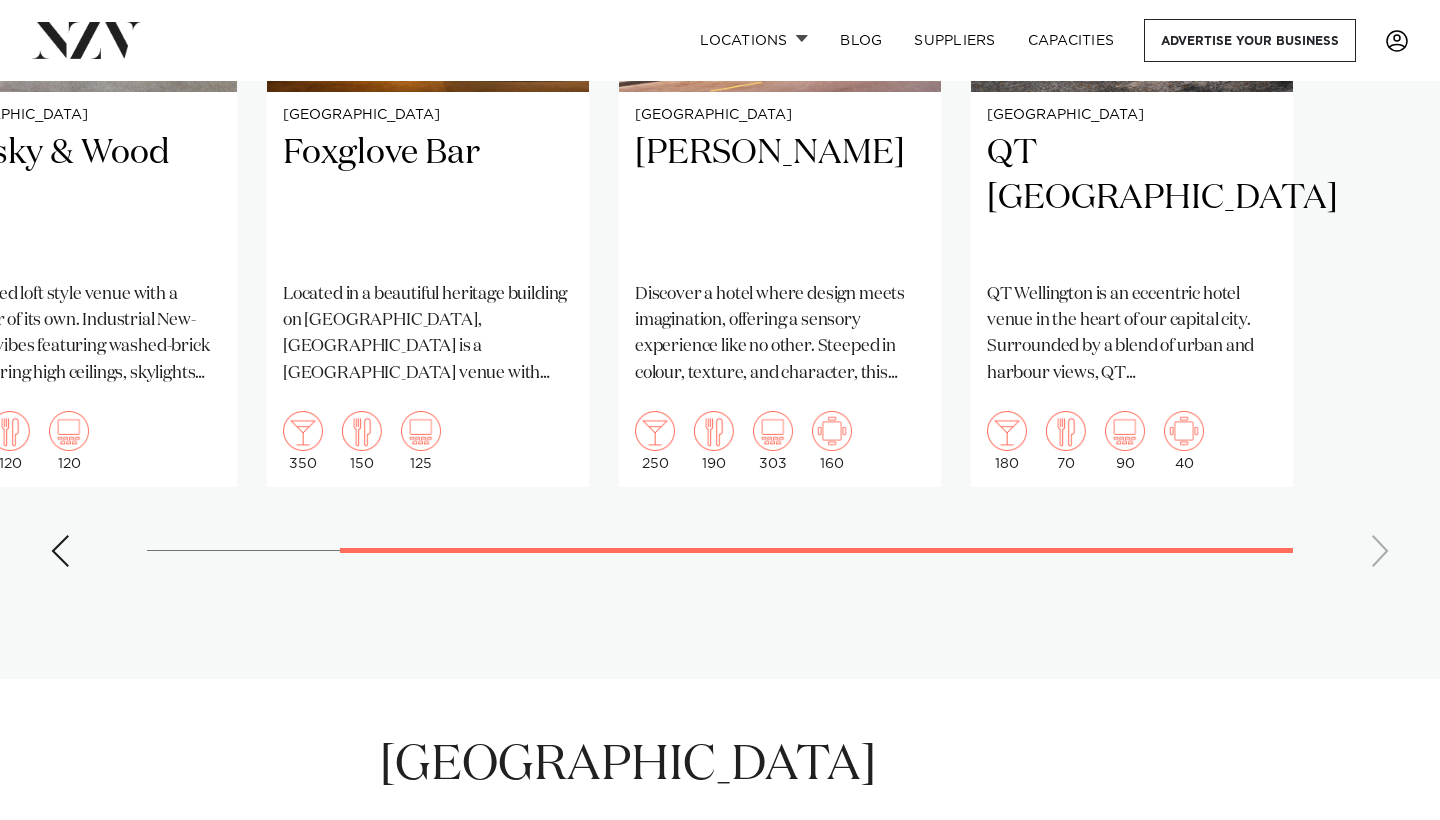 scroll, scrollTop: 1903, scrollLeft: 0, axis: vertical 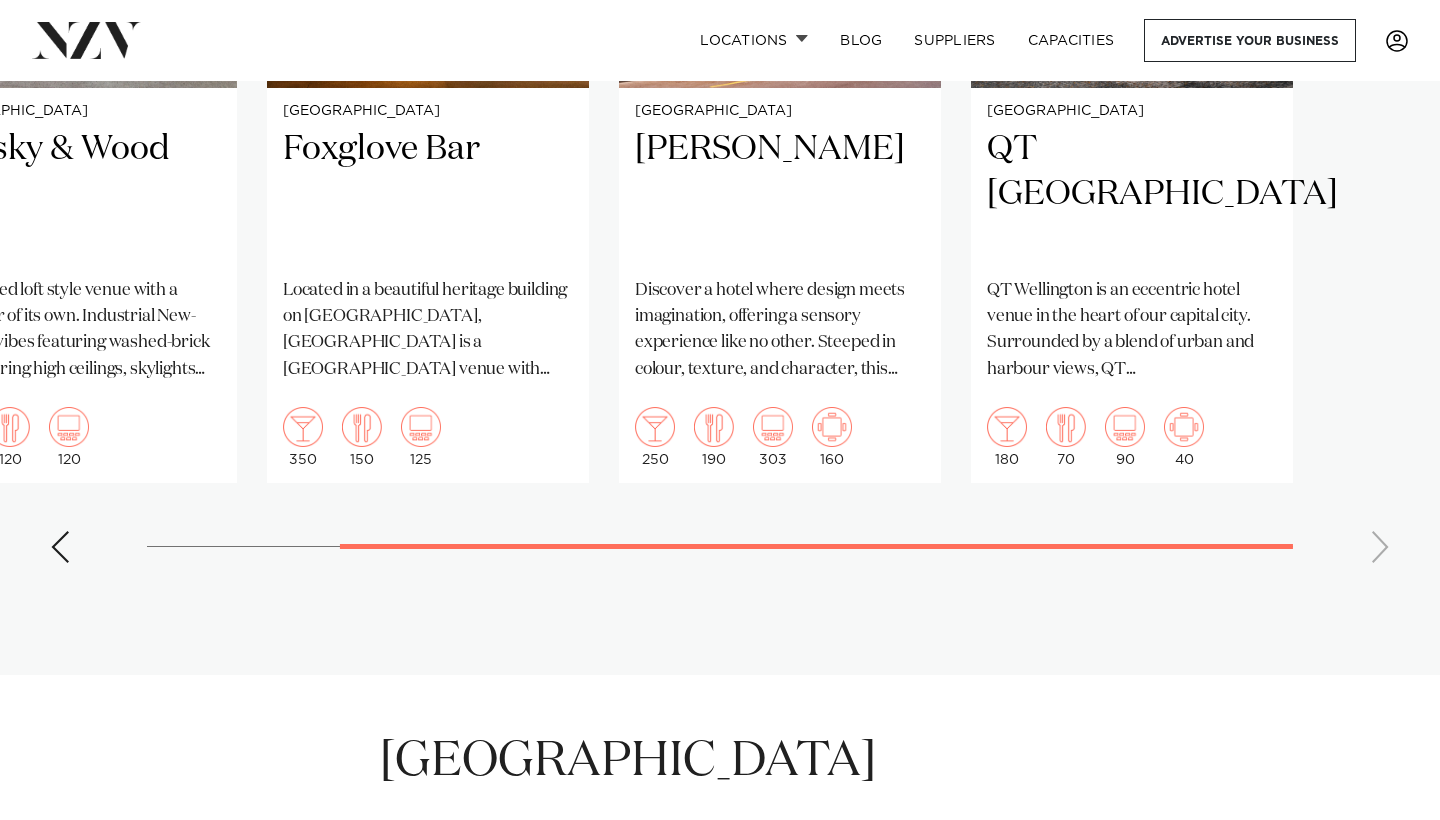 click on "Wellington
Whisky & Wood
A light-filled loft style venue with a character of its own. Industrial New-York loft vibes featuring washed-brick walls, soaring high ceilings, skylights and a wooden bar area, Whisky & Wood exudes industrial elegance.
120
120
120
Wellington
Foxglove Bar" at bounding box center (720, 117) 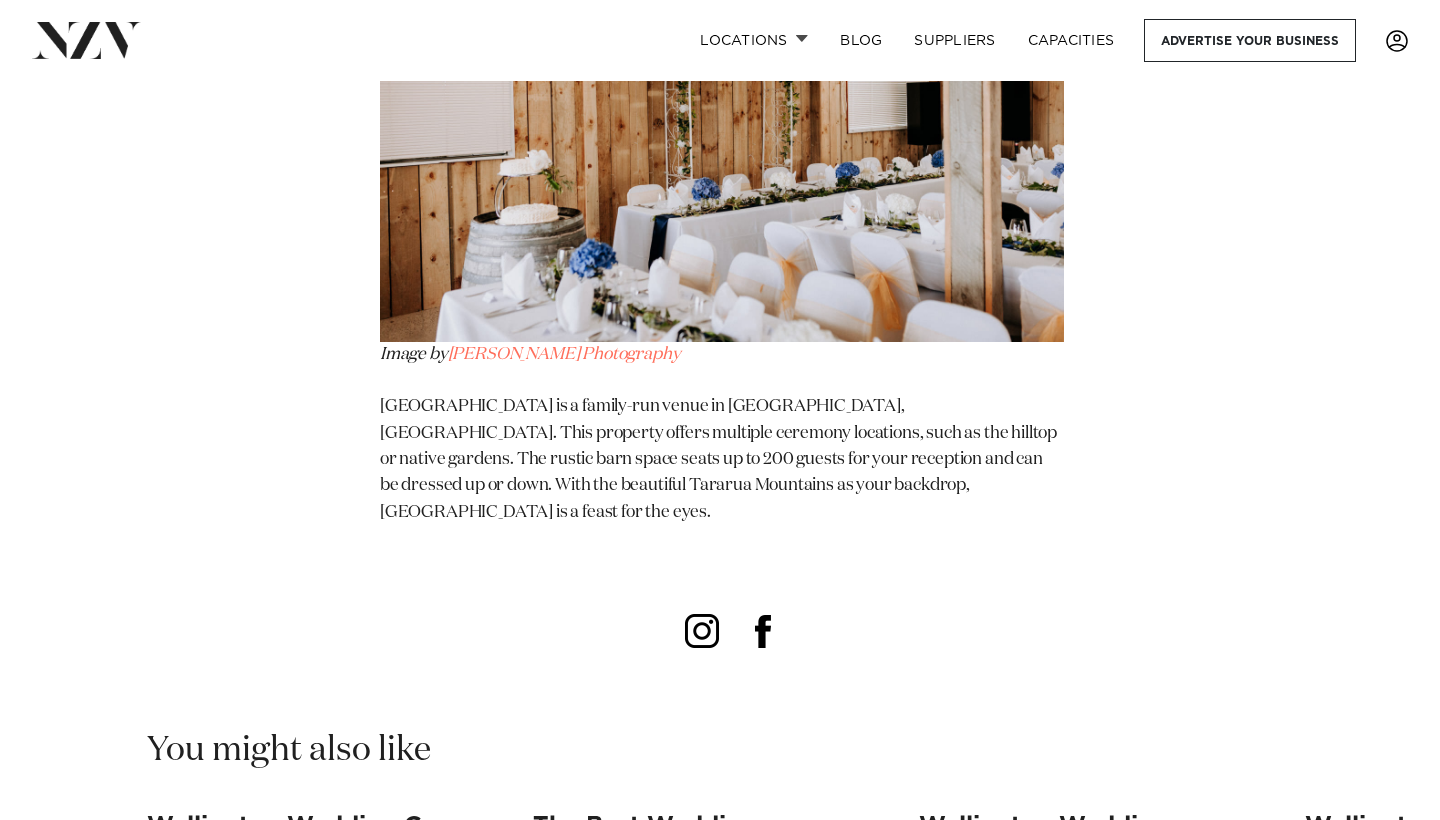 scroll, scrollTop: 20173, scrollLeft: 0, axis: vertical 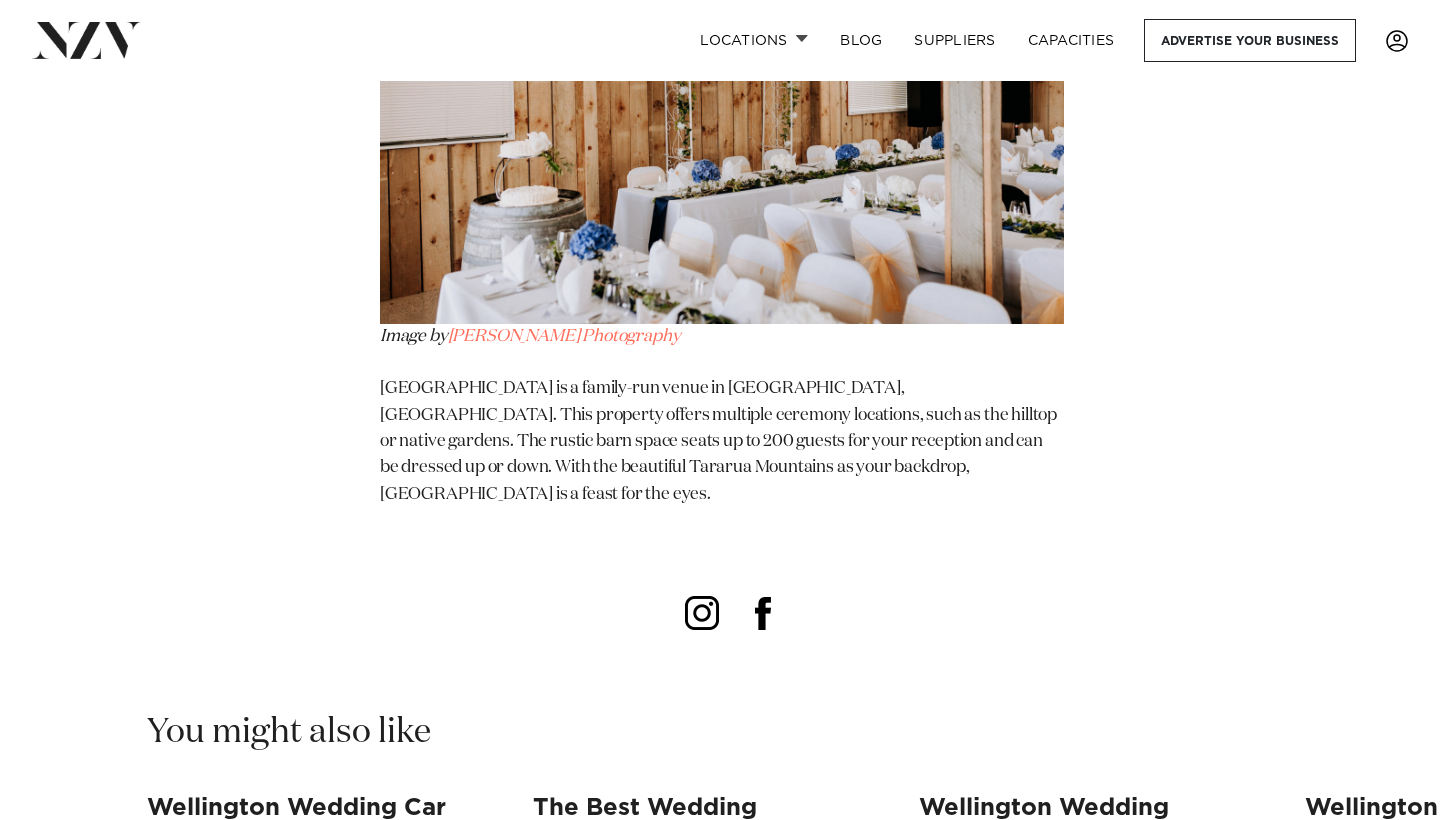 click on "The Best Wedding Planners and Stylists in Wellington" at bounding box center [694, 834] 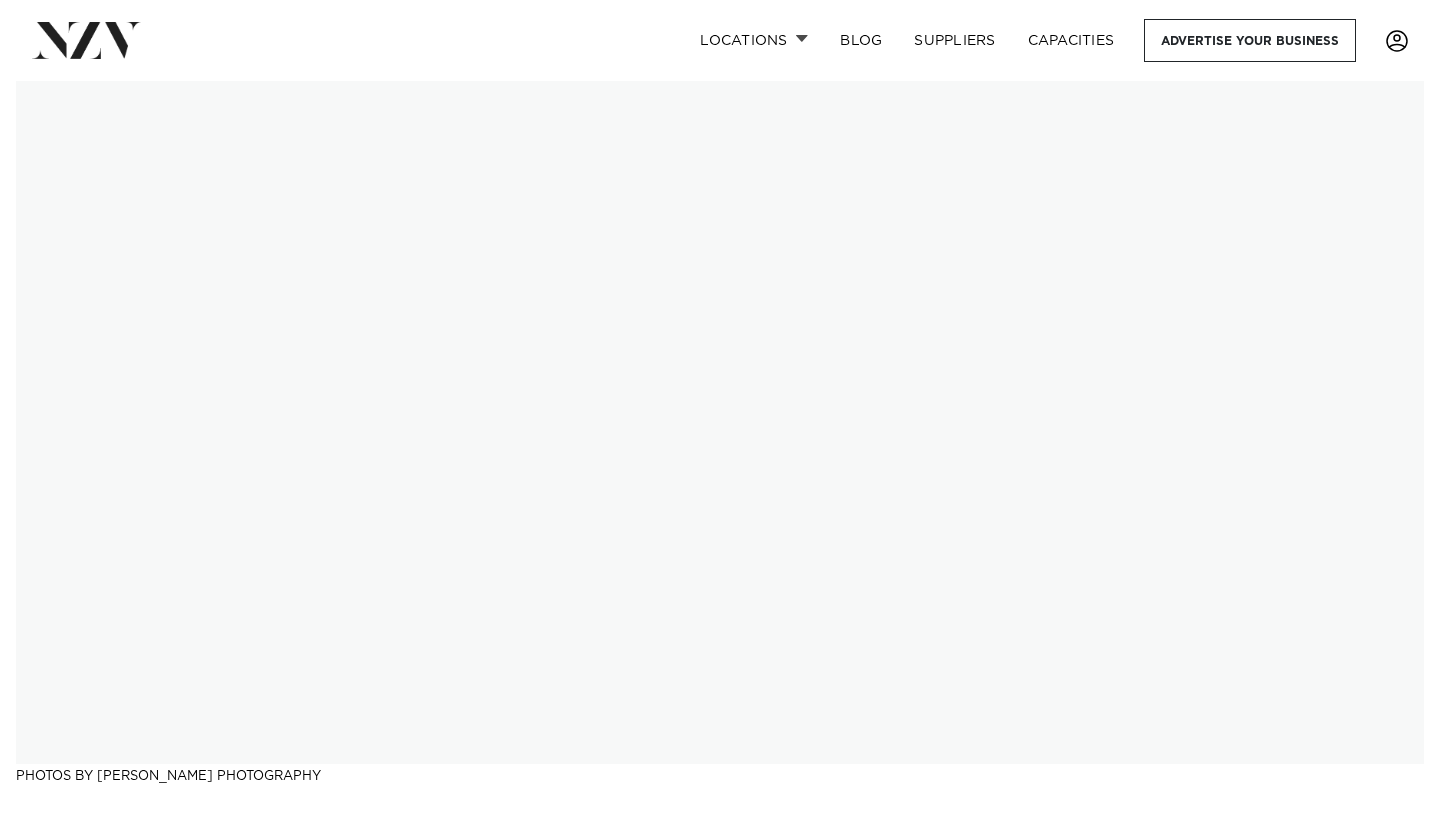scroll, scrollTop: 0, scrollLeft: 0, axis: both 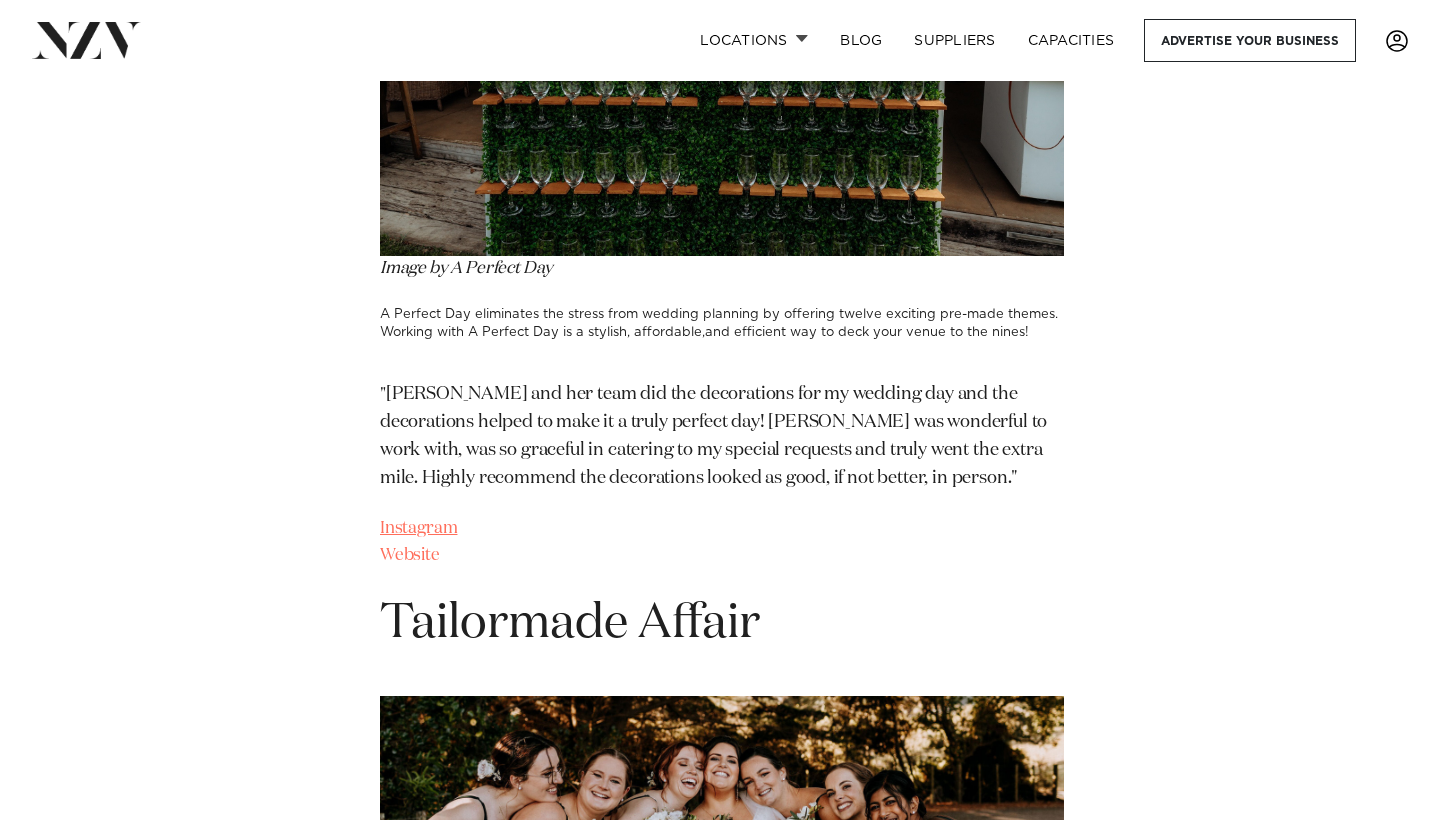 click on "Instagram" at bounding box center [418, 528] 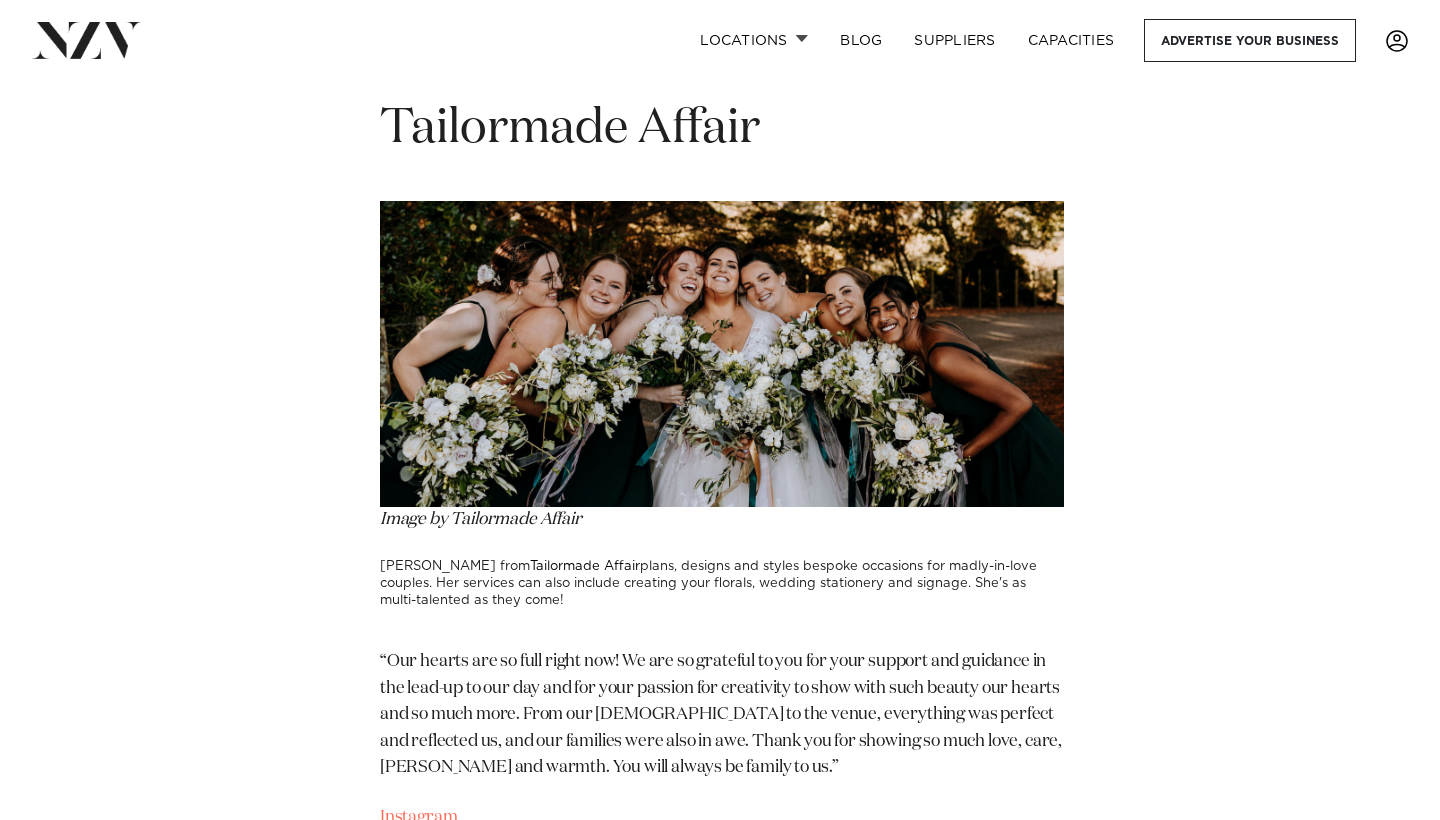 scroll, scrollTop: 6099, scrollLeft: 0, axis: vertical 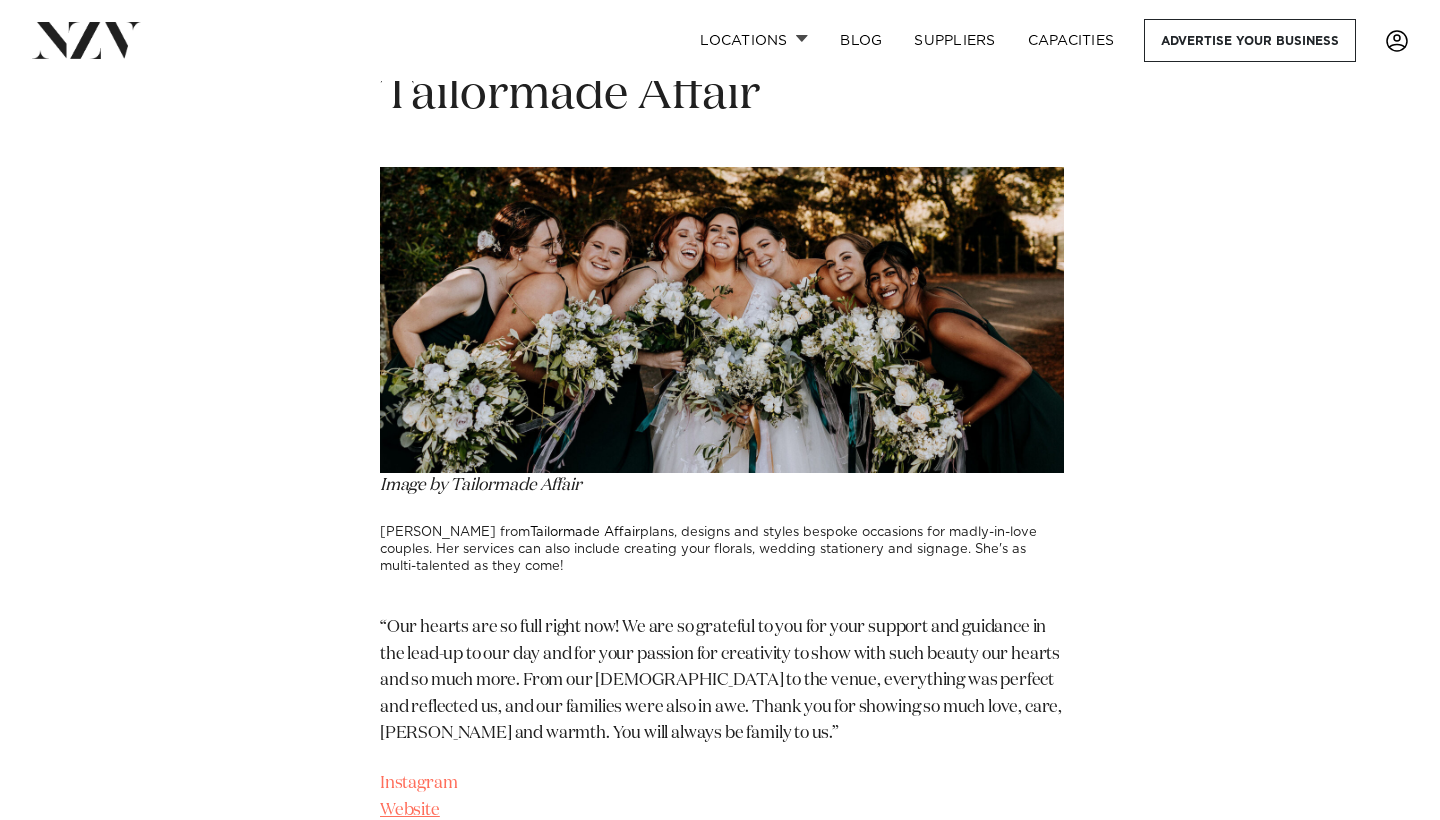 click on "Website" at bounding box center (410, 810) 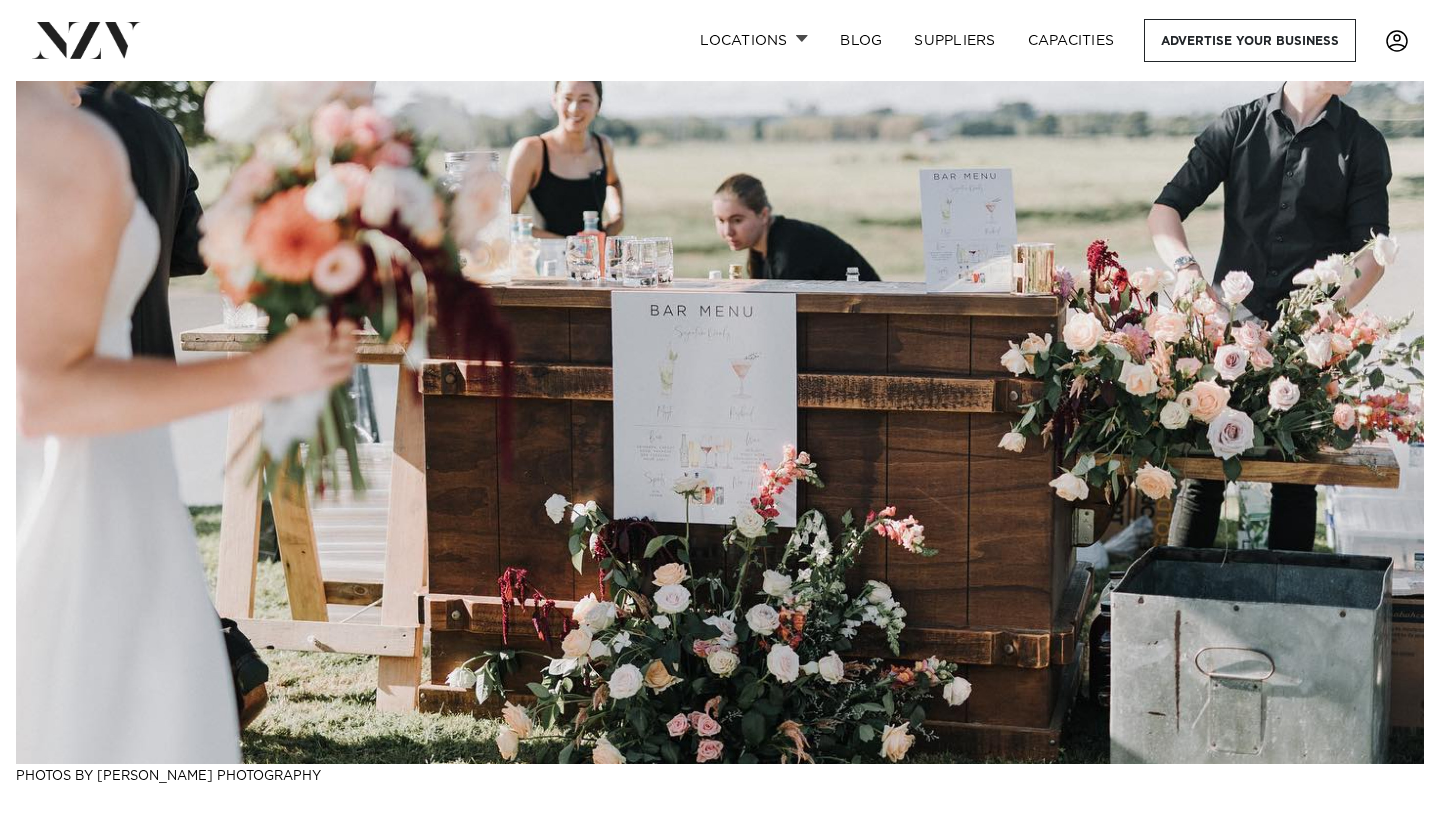 scroll, scrollTop: 0, scrollLeft: 0, axis: both 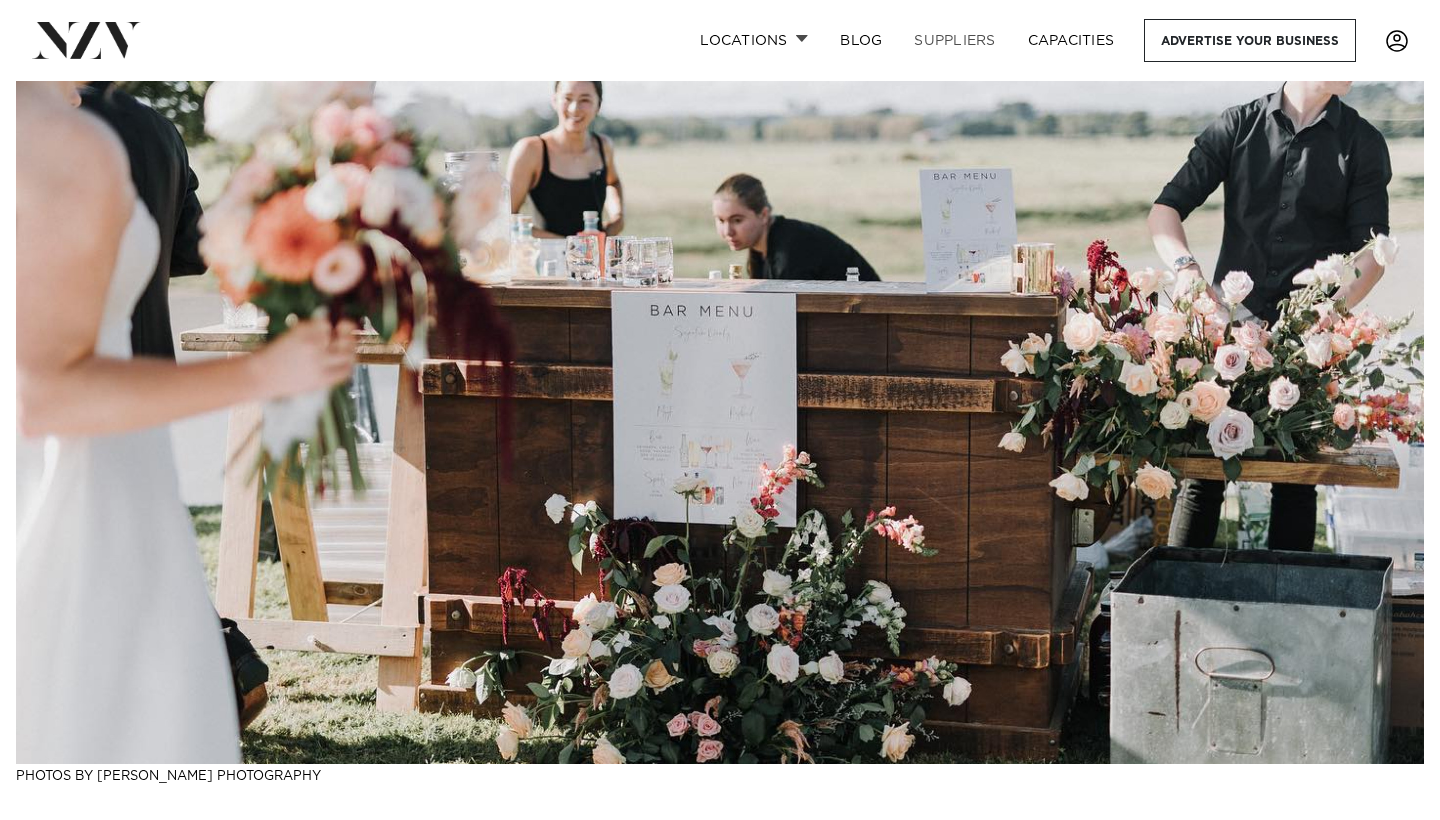 click on "SUPPLIERS" at bounding box center [954, 40] 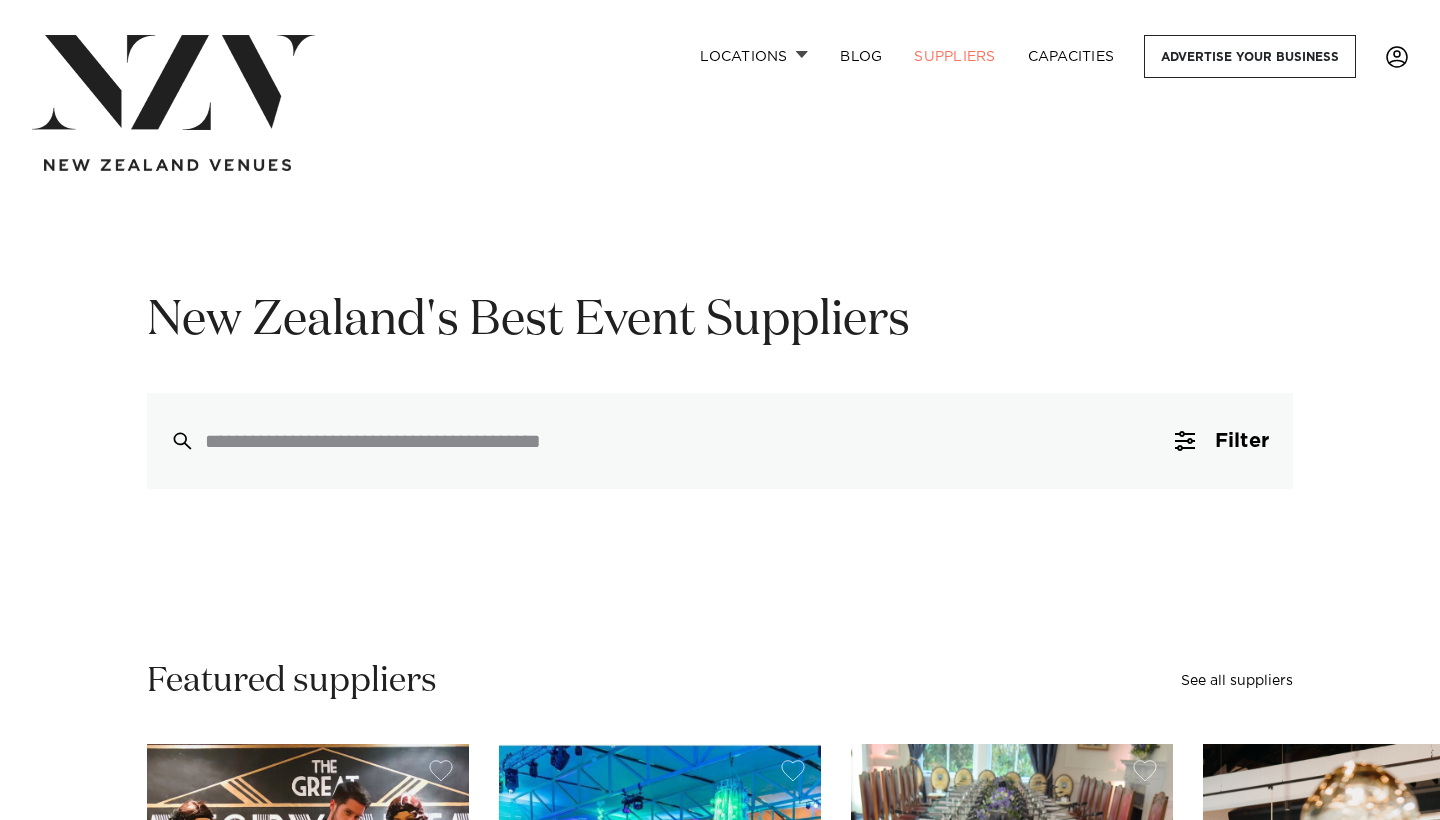 scroll, scrollTop: 0, scrollLeft: 0, axis: both 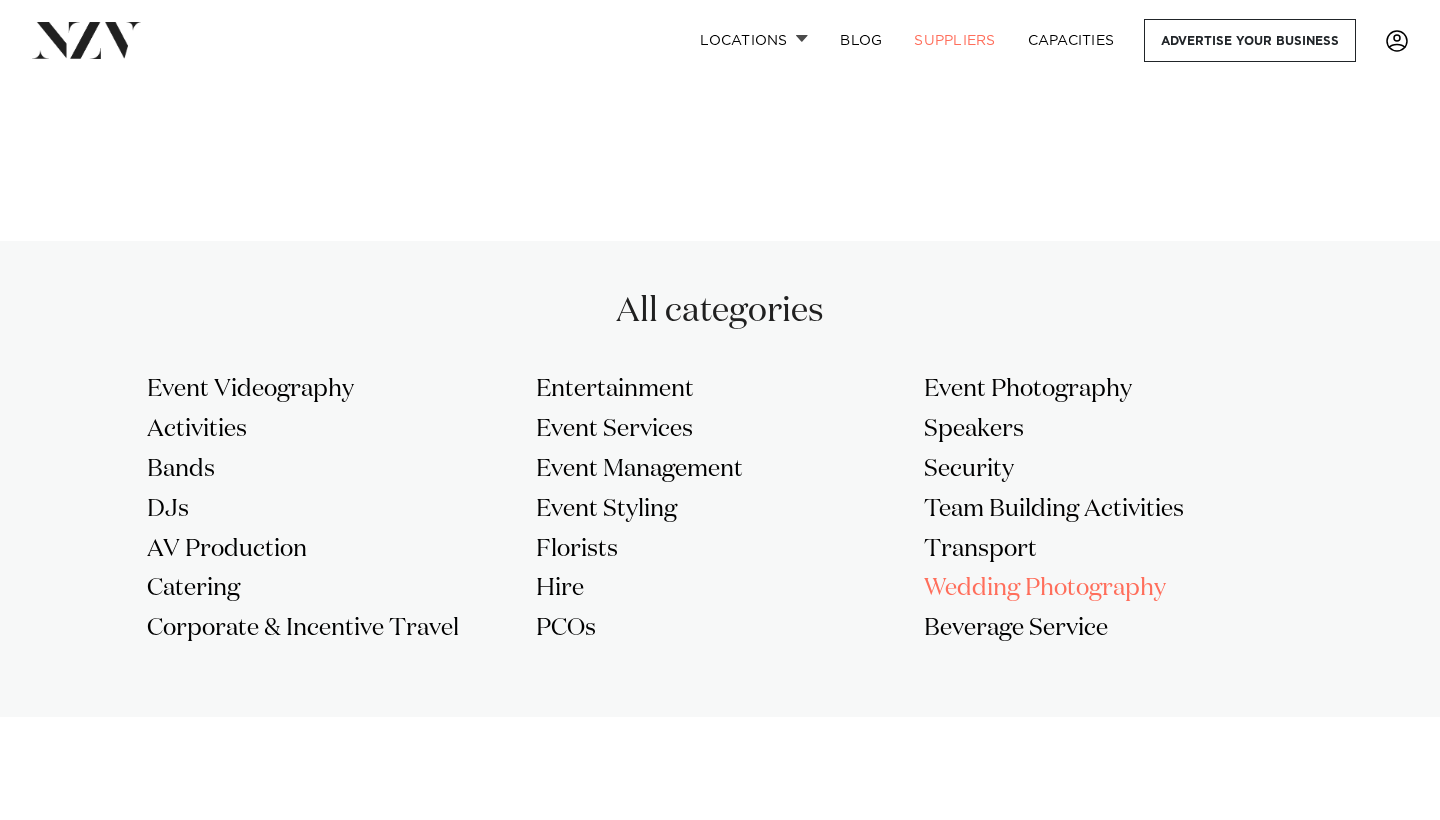 click on "Wedding Photography" at bounding box center [1108, 589] 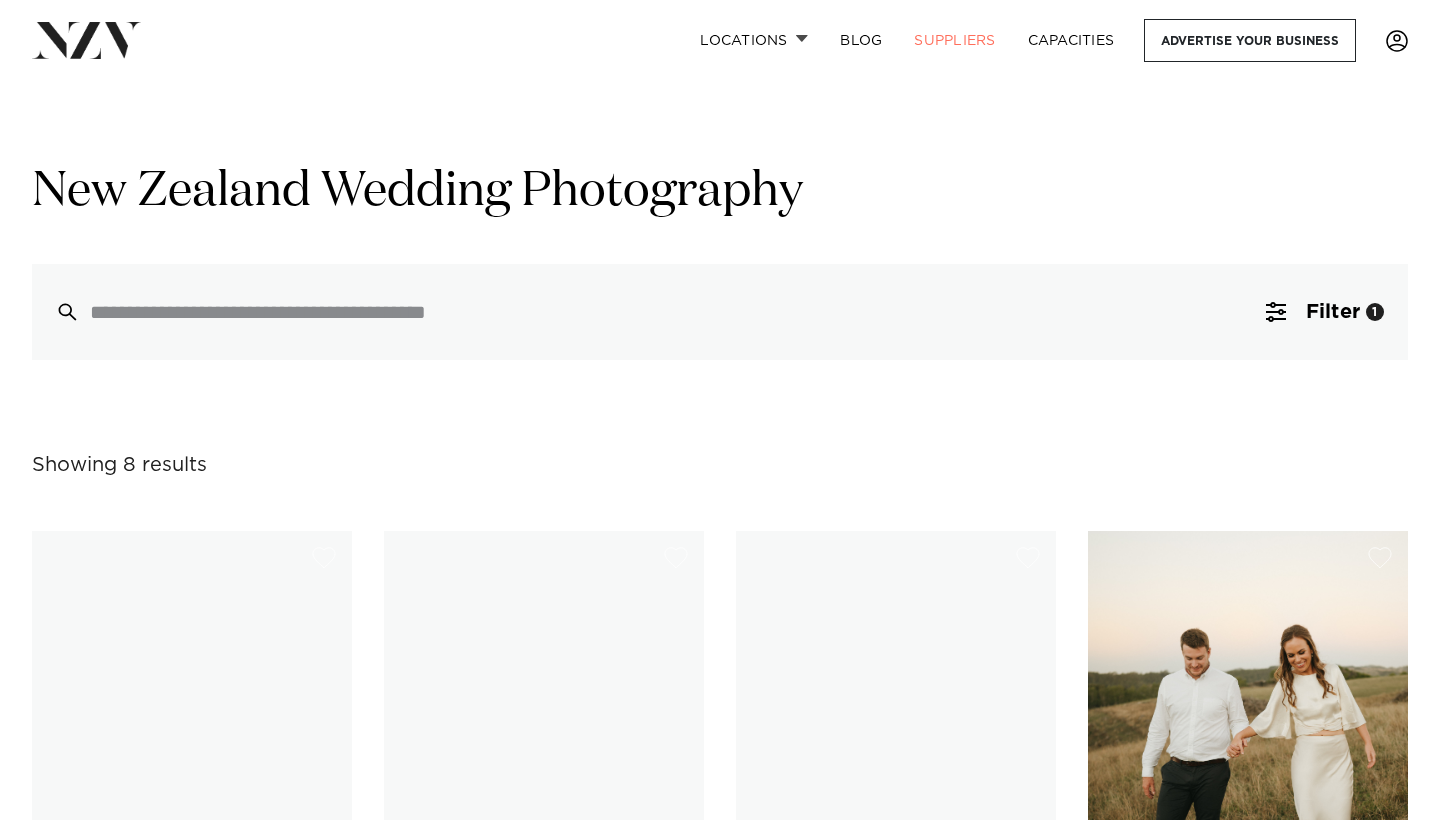 scroll, scrollTop: 0, scrollLeft: 0, axis: both 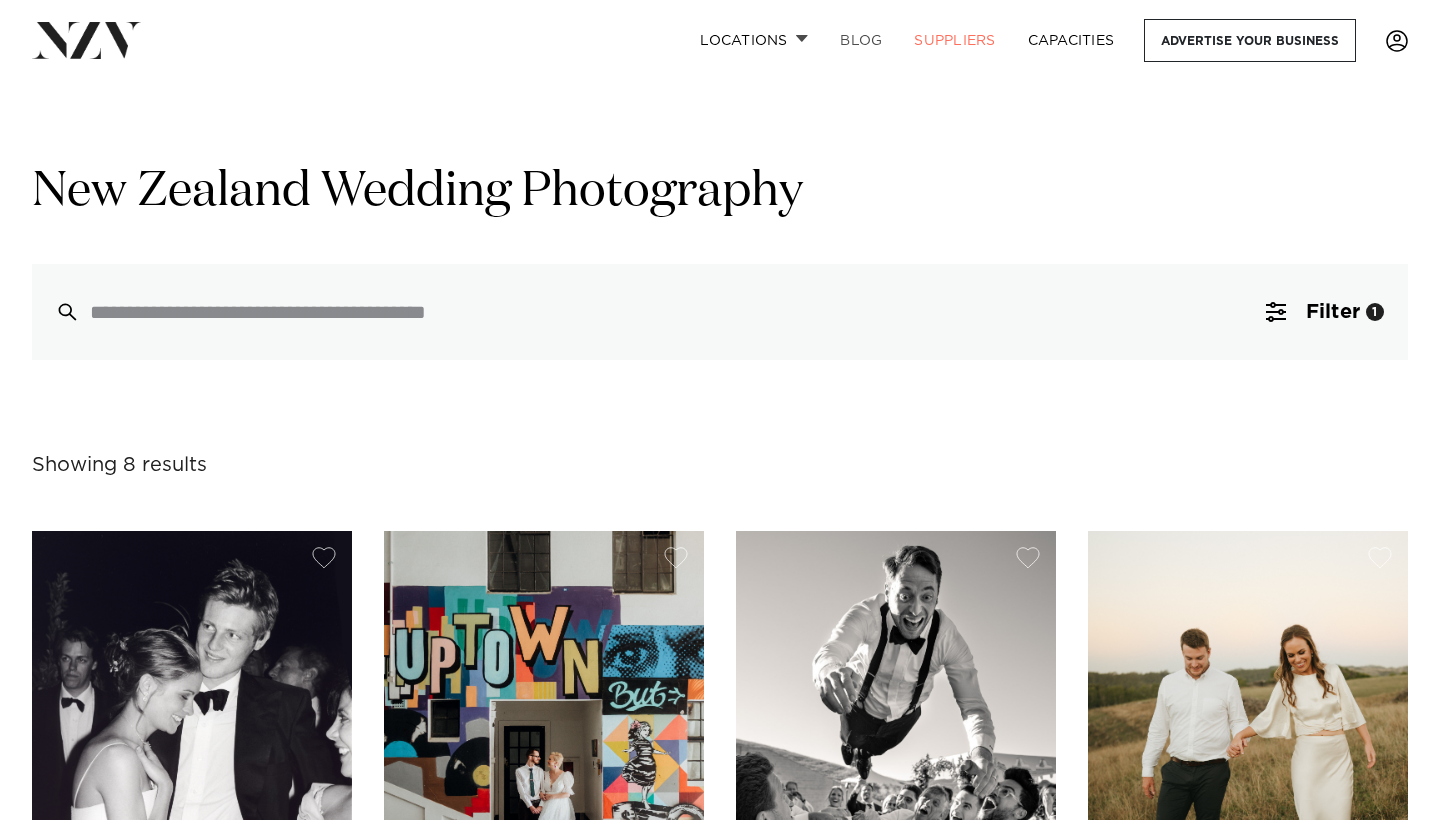 click on "BLOG" at bounding box center [861, 40] 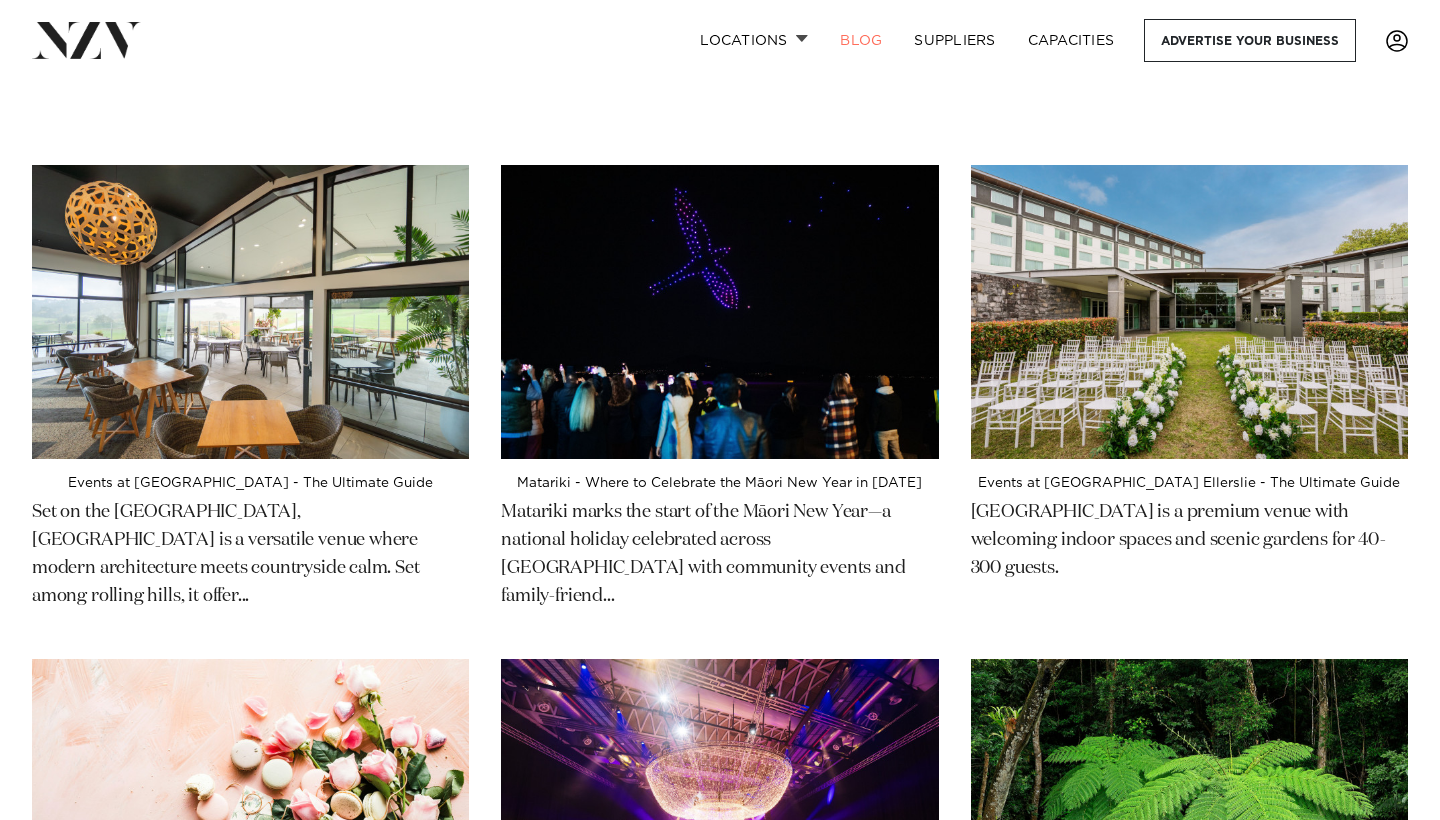 scroll, scrollTop: 0, scrollLeft: 0, axis: both 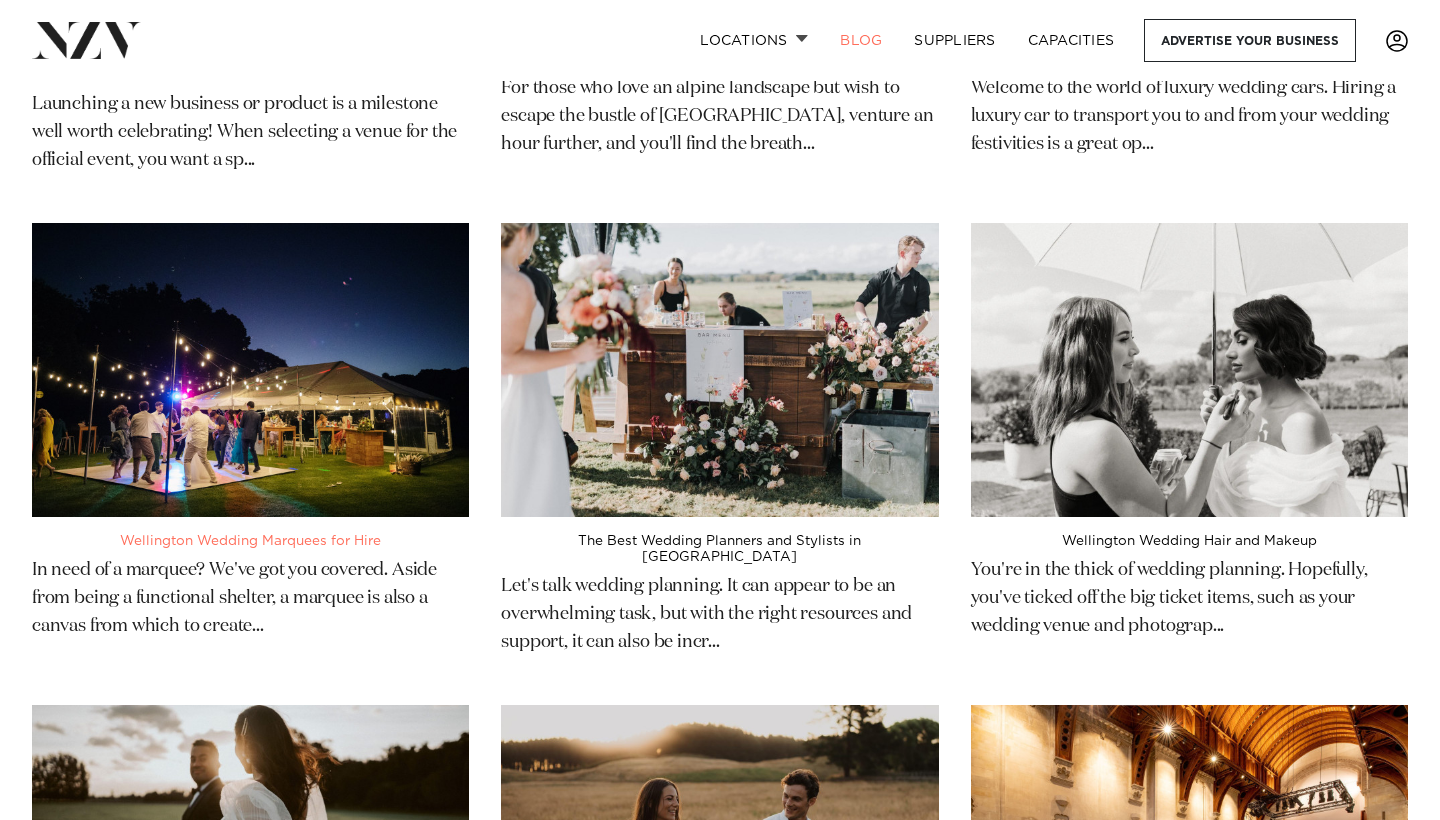 click at bounding box center [250, 370] 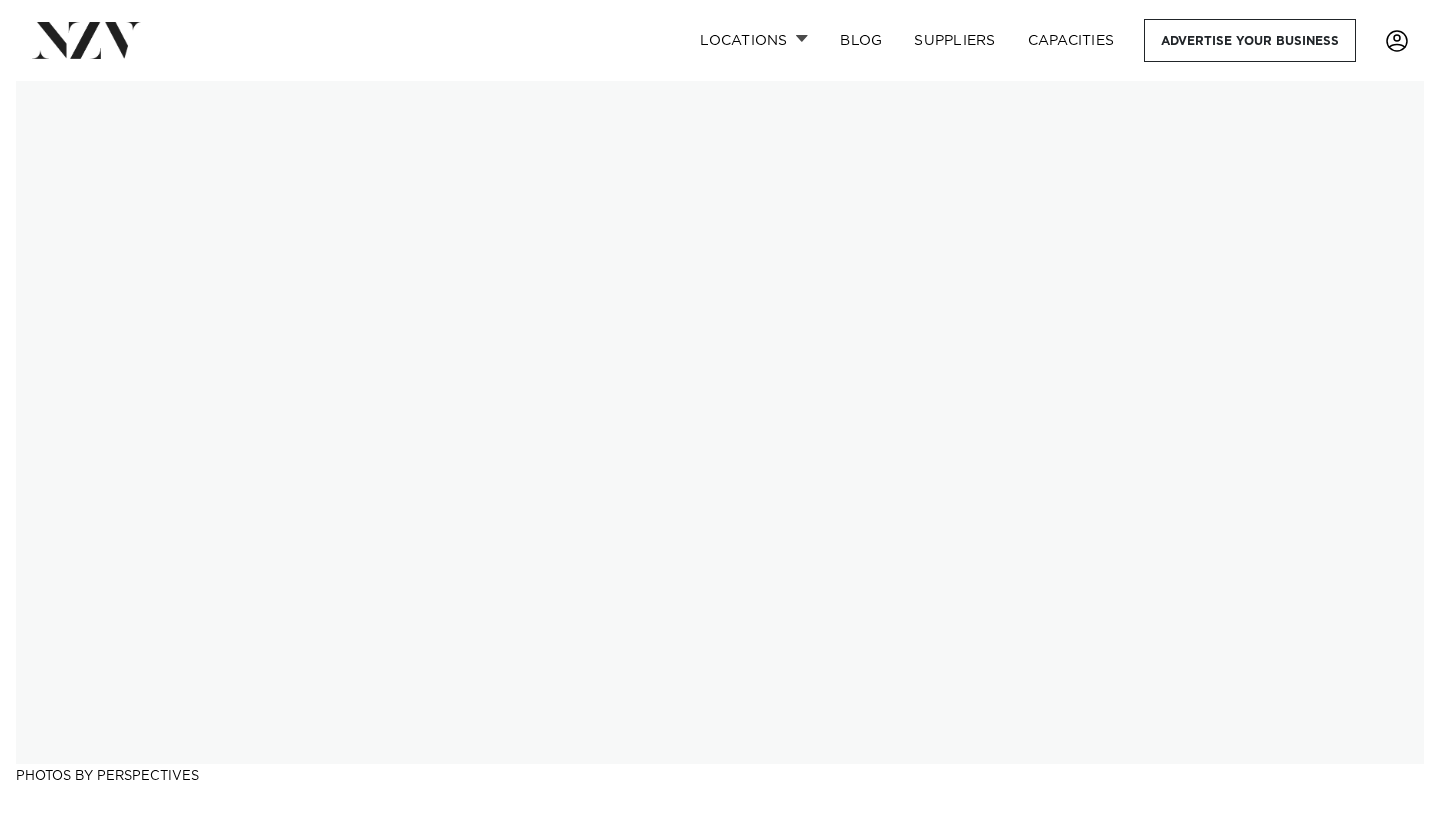 scroll, scrollTop: 0, scrollLeft: 0, axis: both 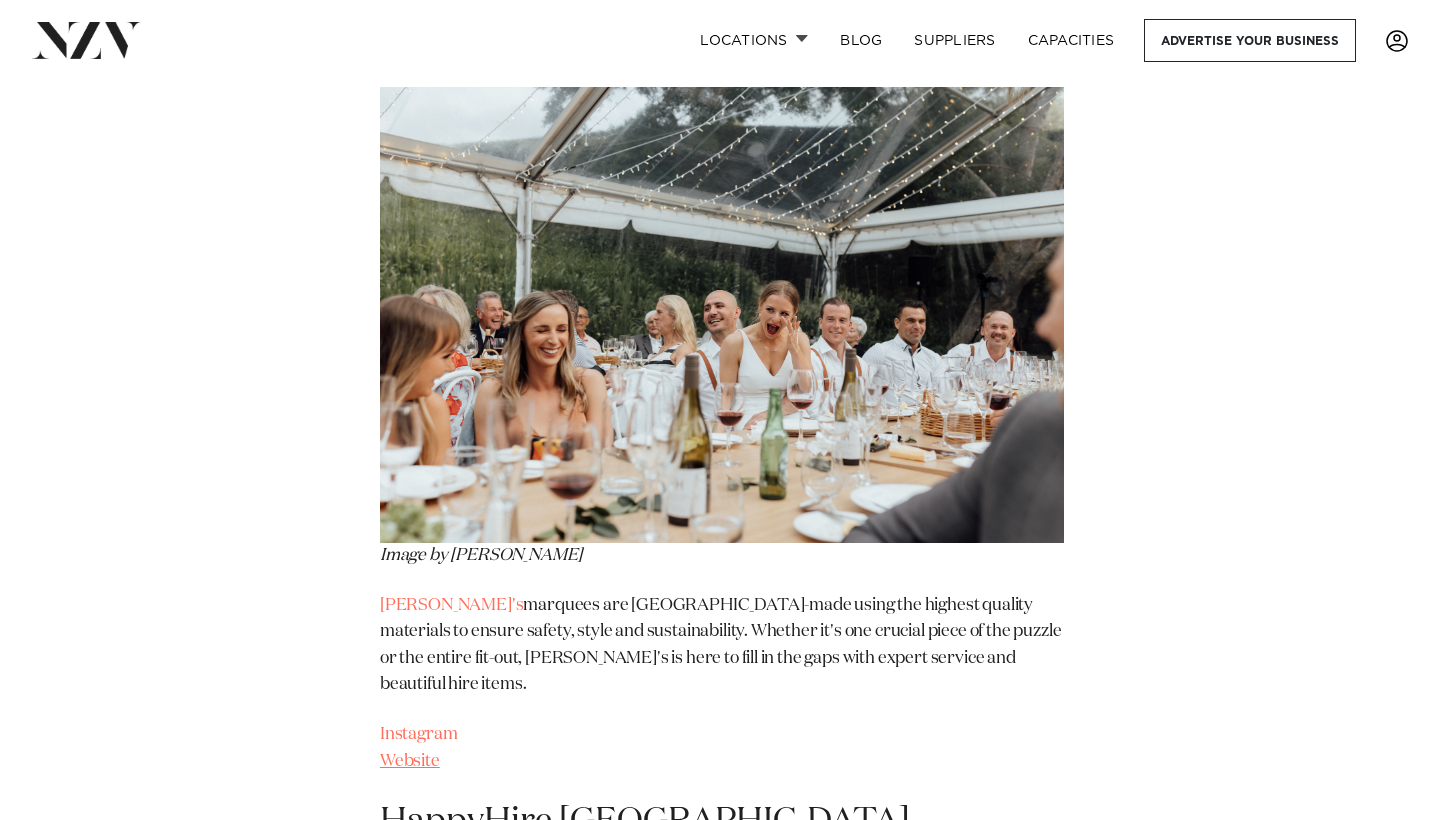click on "Website" at bounding box center [410, 761] 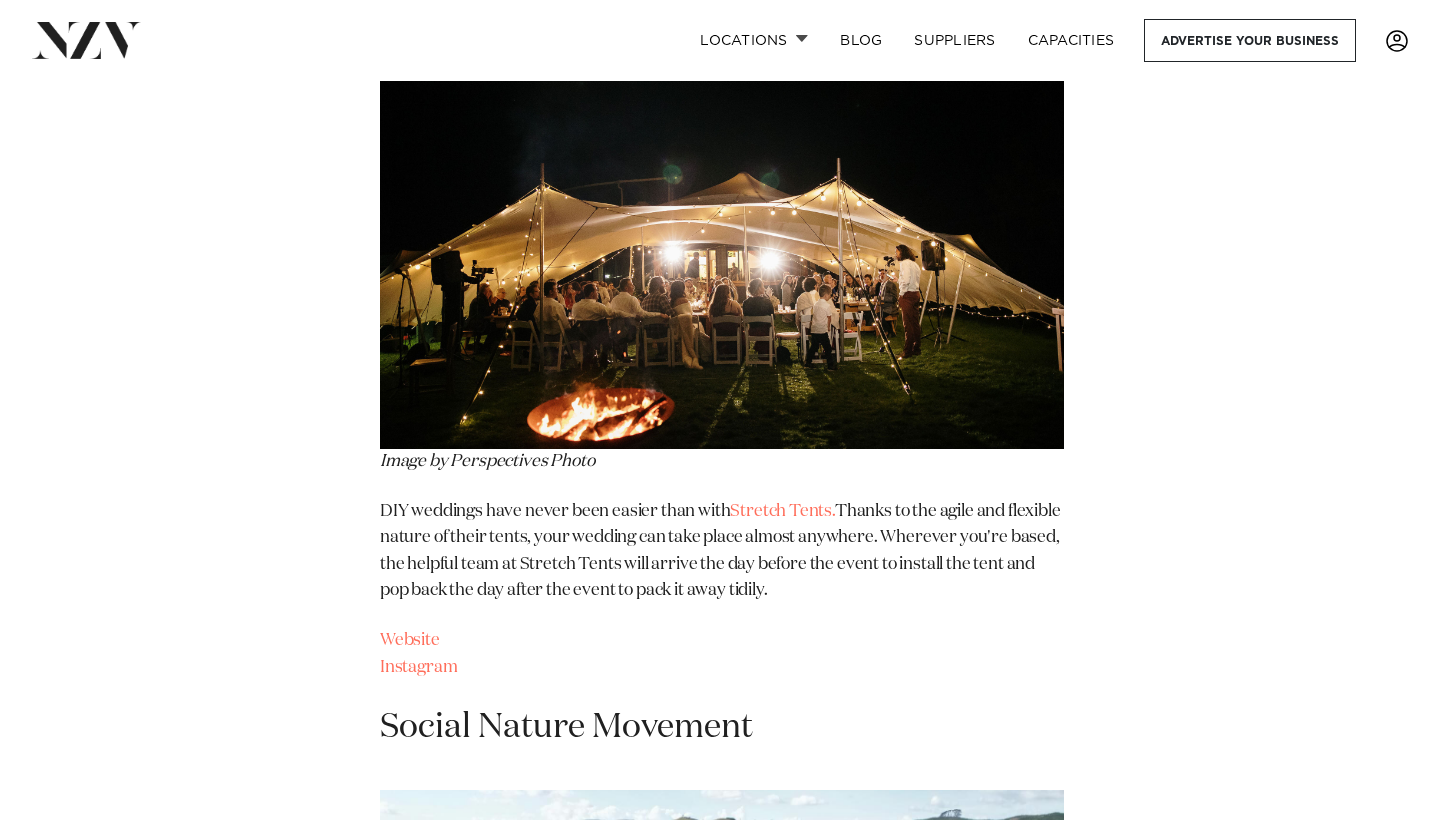 scroll, scrollTop: 1512, scrollLeft: 0, axis: vertical 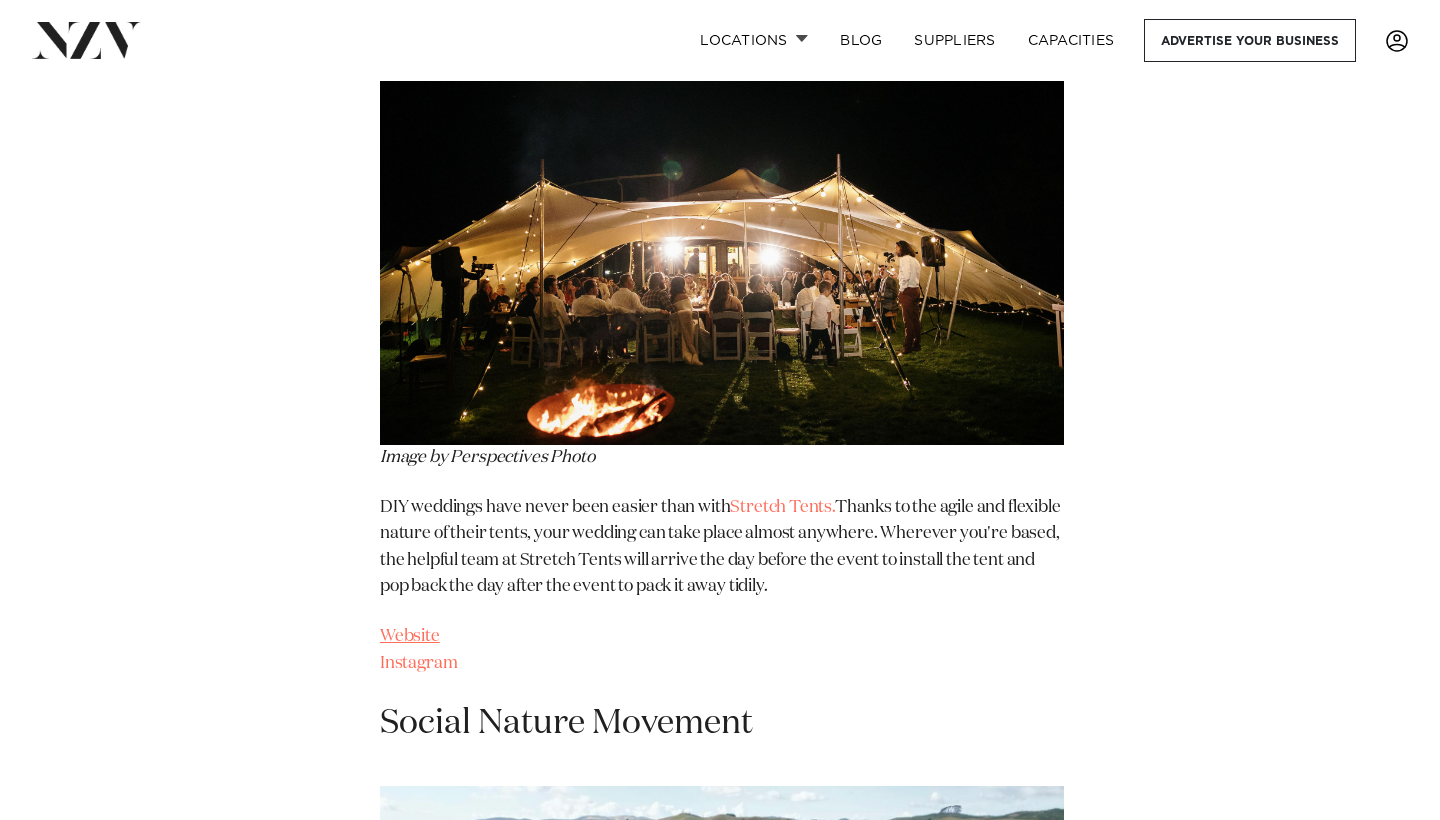 click on "Website" at bounding box center [410, 636] 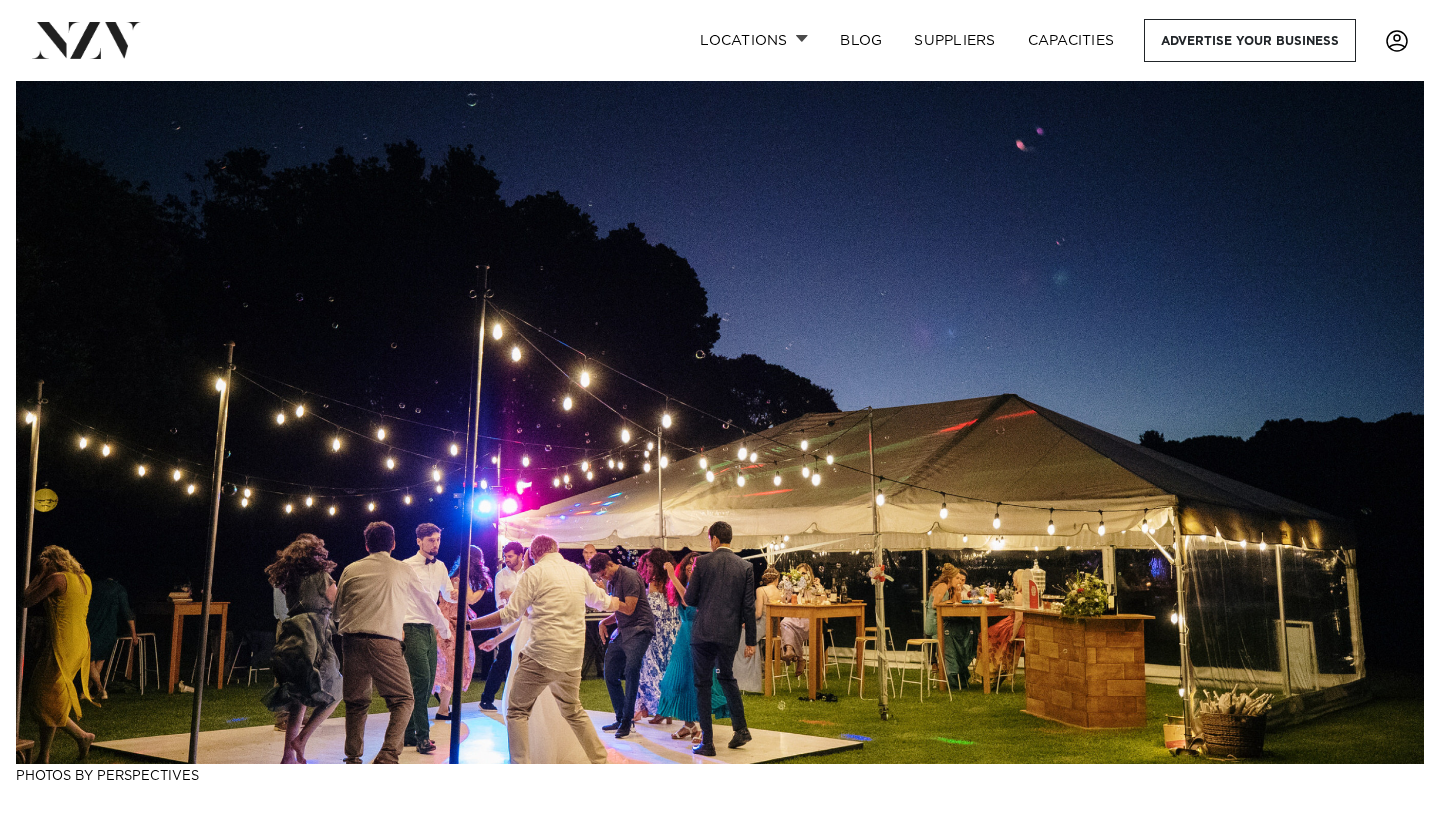 scroll, scrollTop: 0, scrollLeft: 0, axis: both 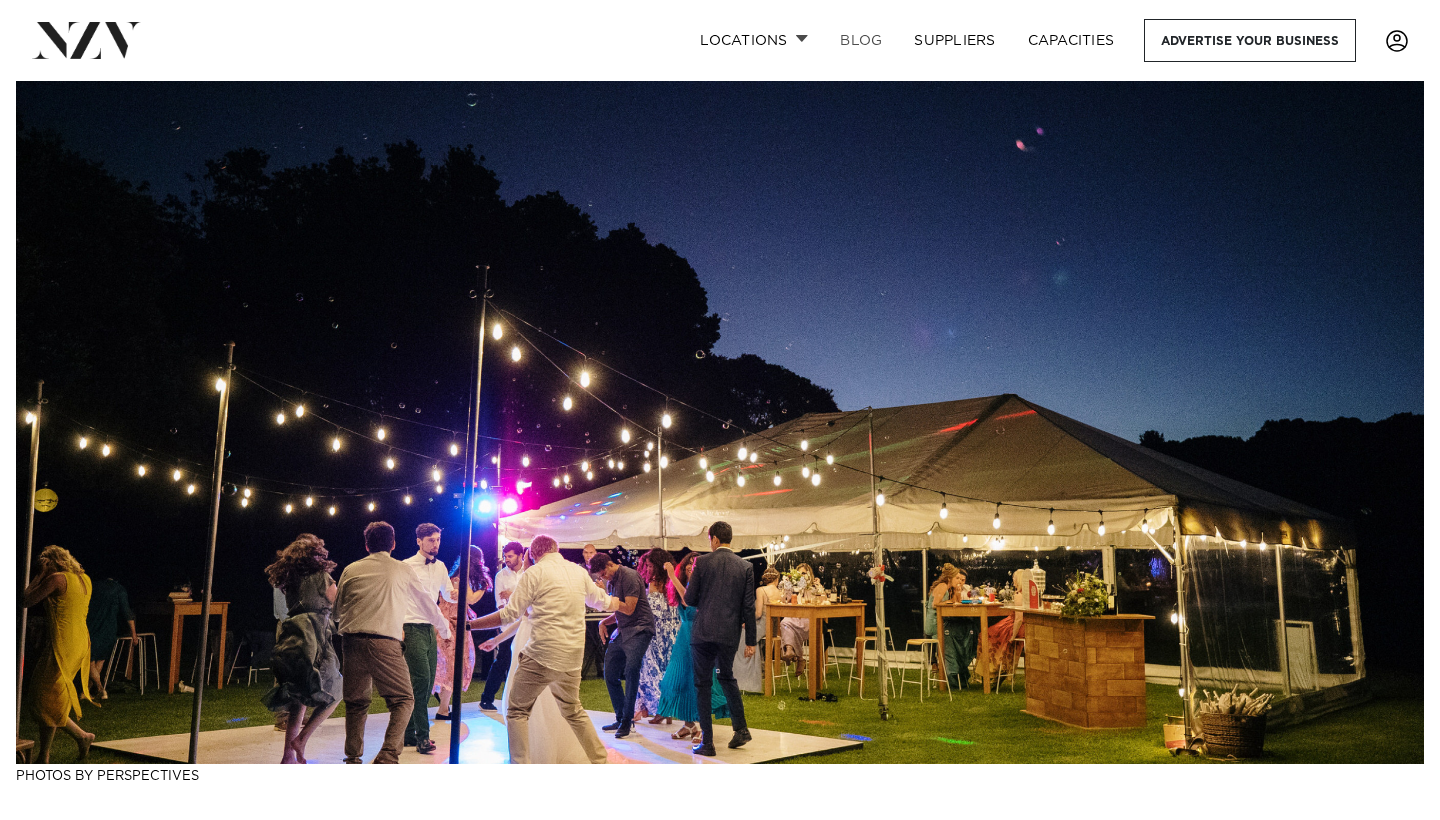 click on "BLOG" at bounding box center [861, 40] 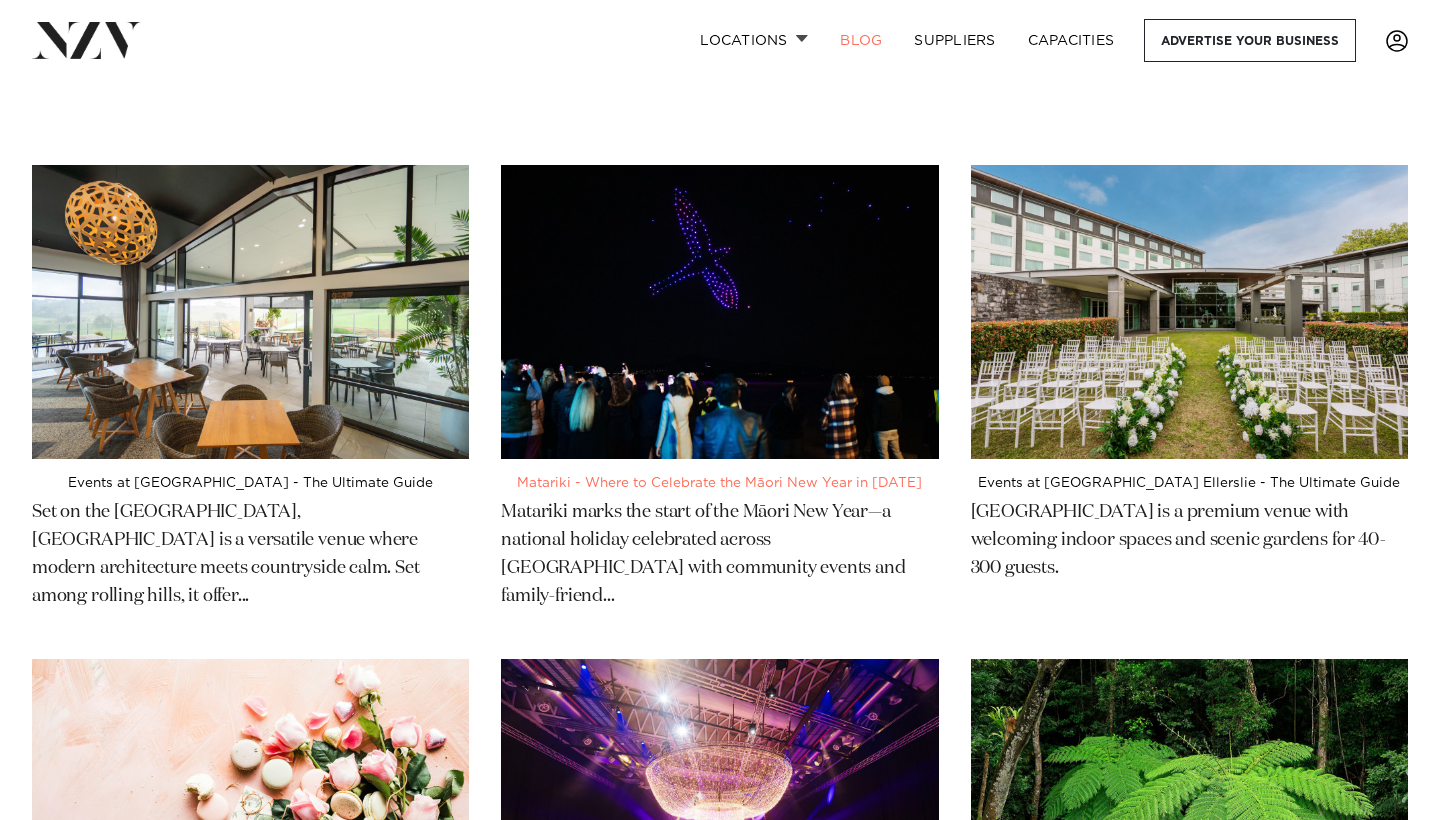 scroll, scrollTop: 0, scrollLeft: 0, axis: both 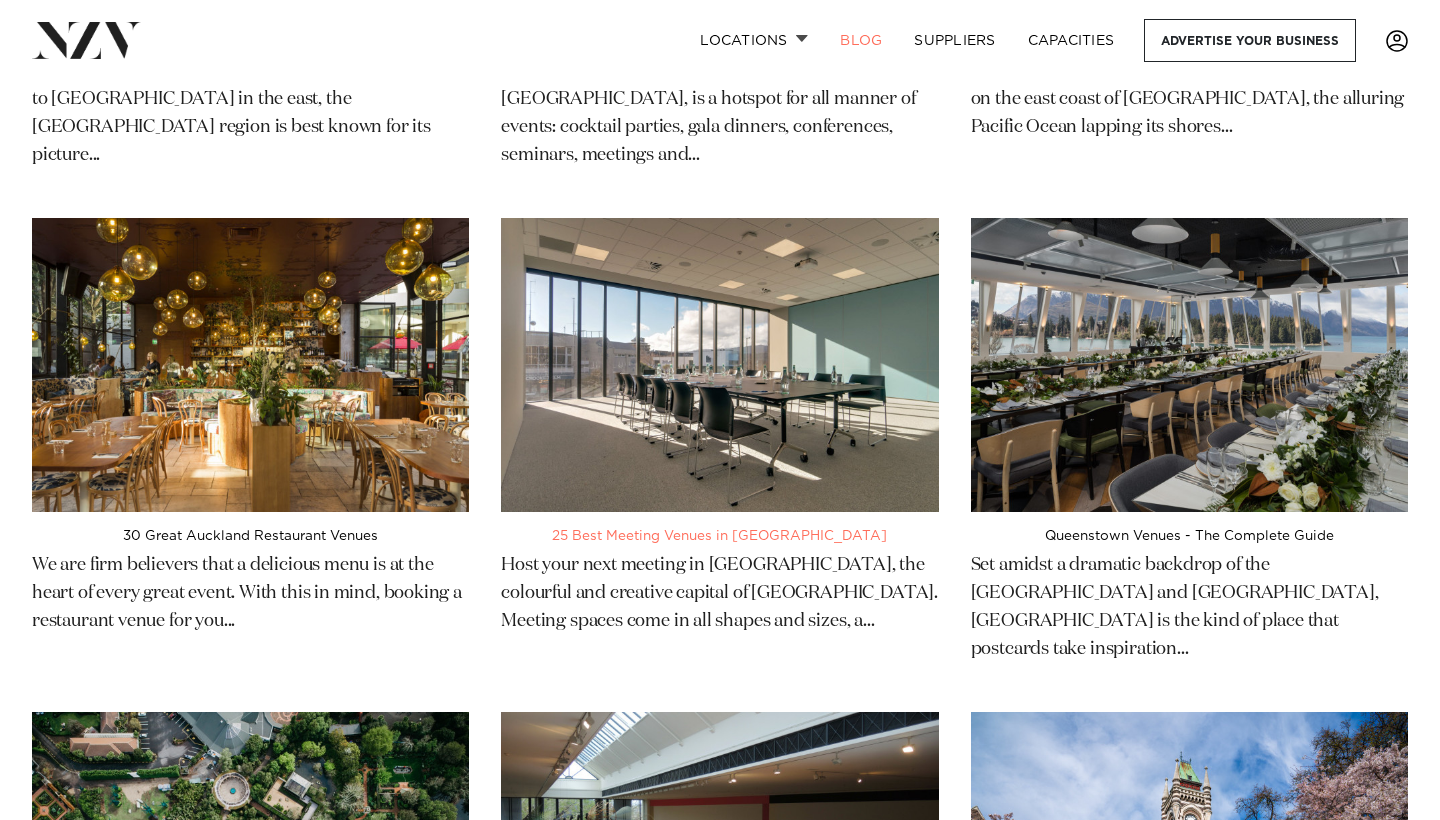 click on "Host your next meeting in [GEOGRAPHIC_DATA], the colourful and creative capital of [GEOGRAPHIC_DATA]. Meeting spaces come in all shapes and sizes, a..." at bounding box center [719, 590] 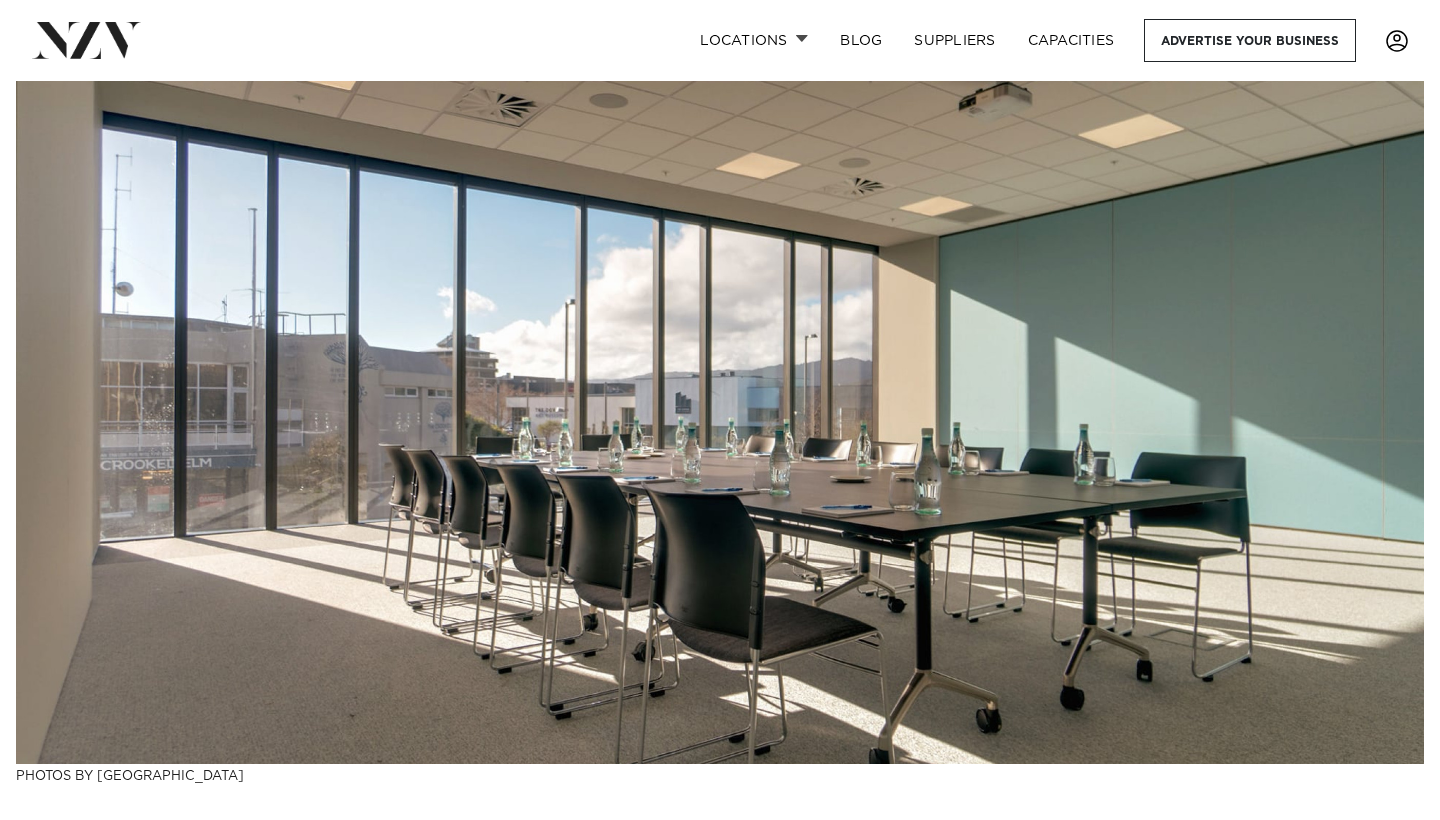 scroll, scrollTop: 0, scrollLeft: 0, axis: both 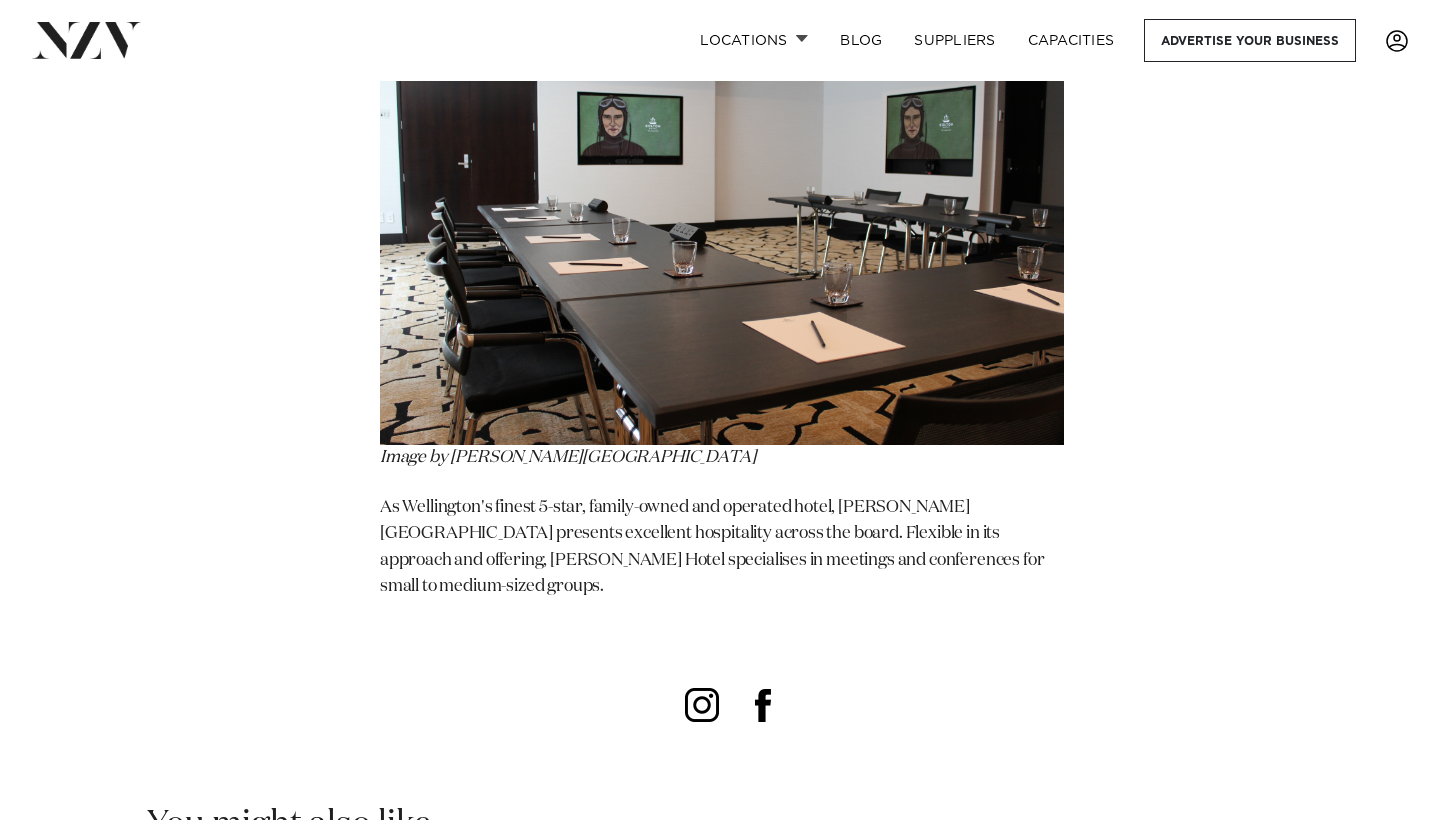 click at bounding box center (1466, 1094) 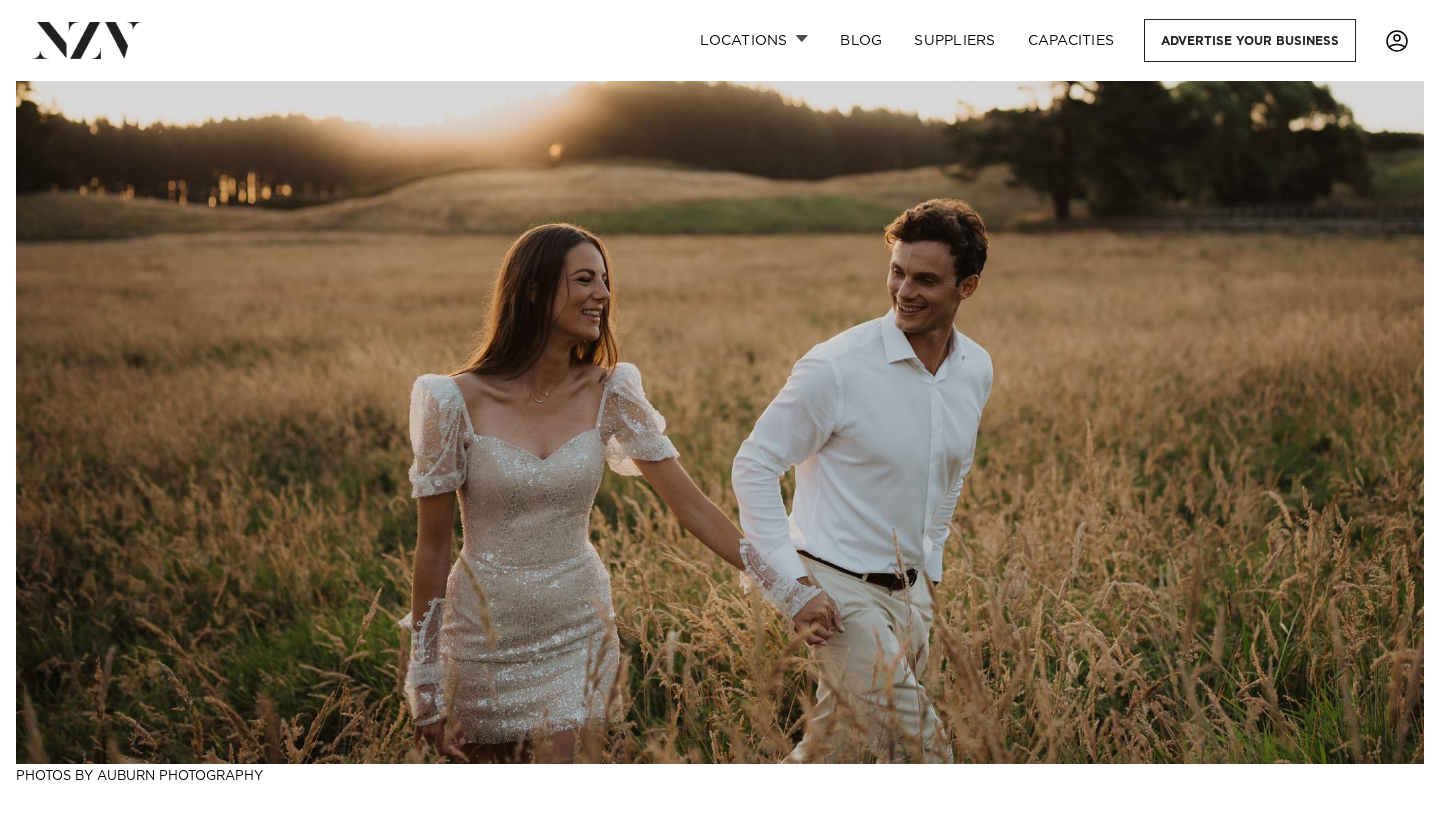 scroll, scrollTop: 0, scrollLeft: 0, axis: both 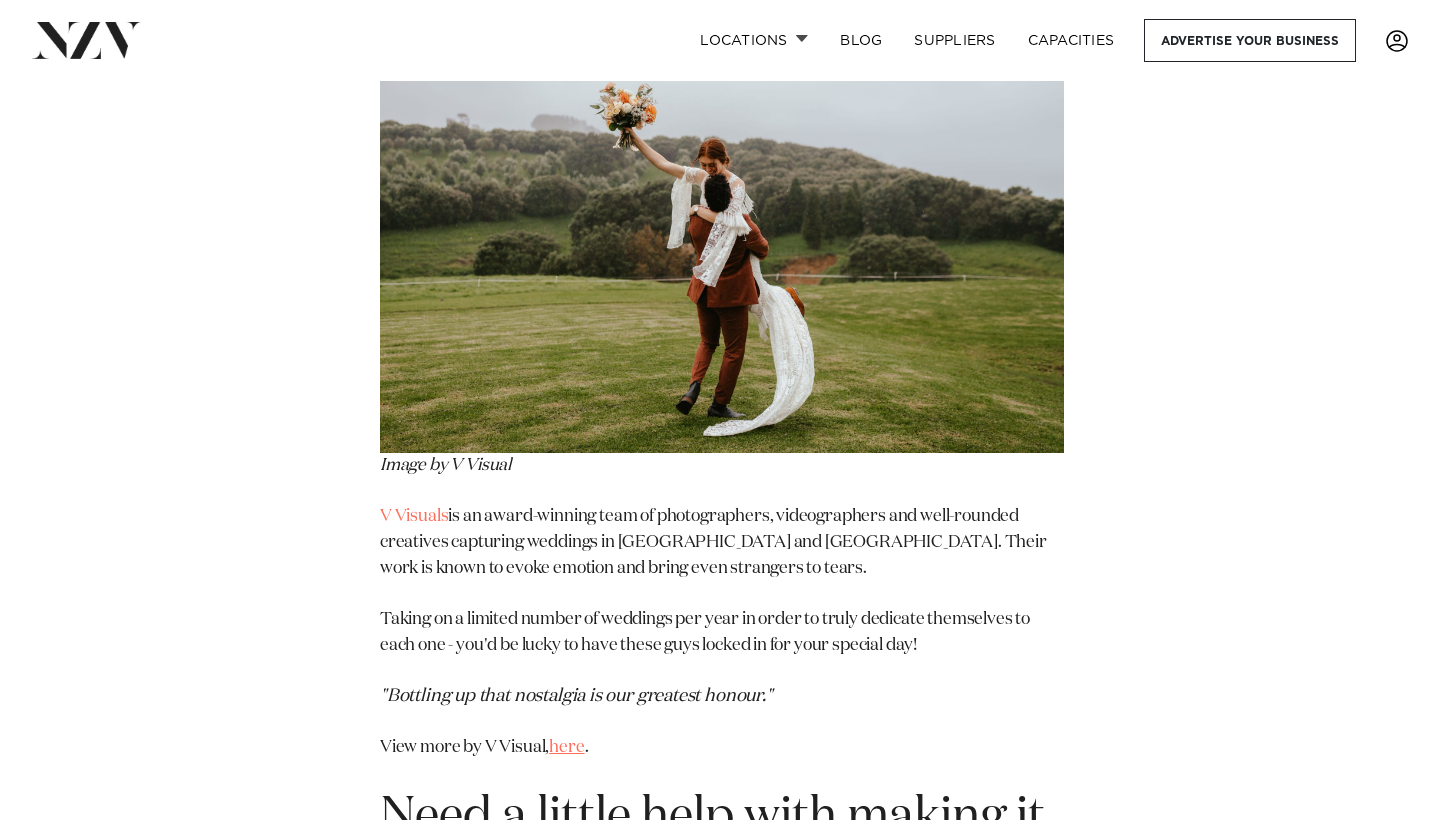 click on "here" at bounding box center (566, 747) 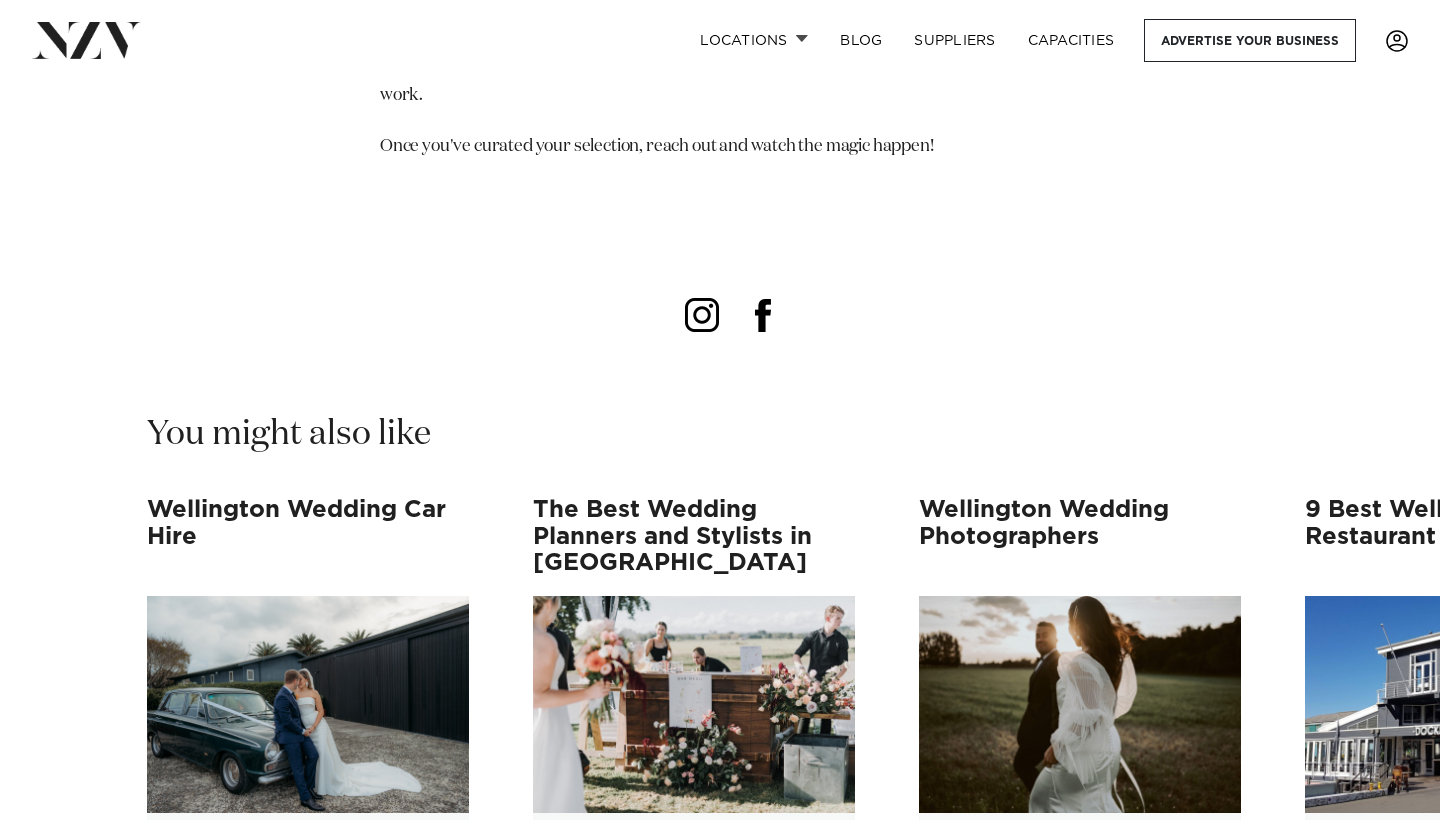 scroll, scrollTop: 31572, scrollLeft: 0, axis: vertical 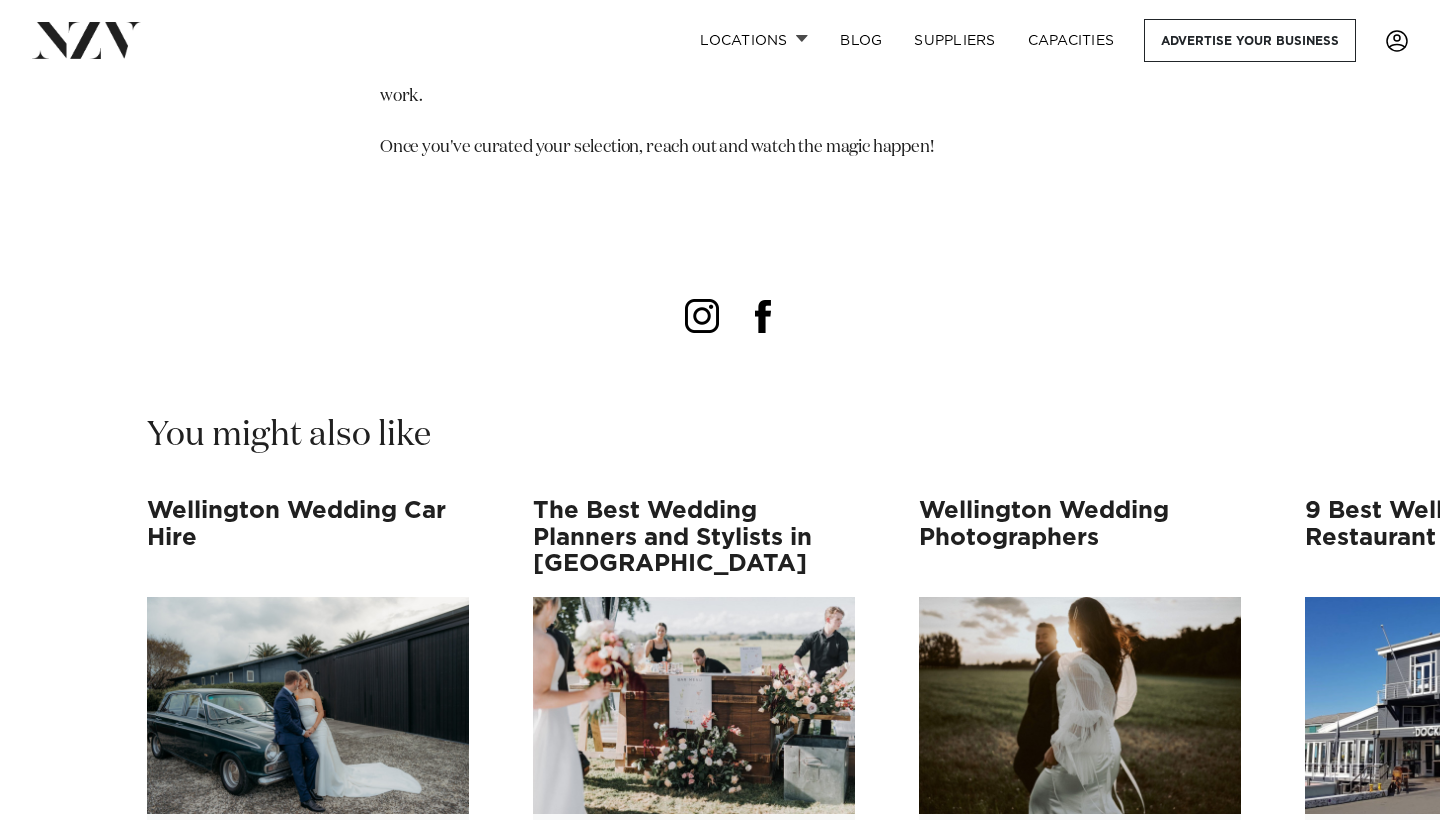 click at bounding box center (1380, 1033) 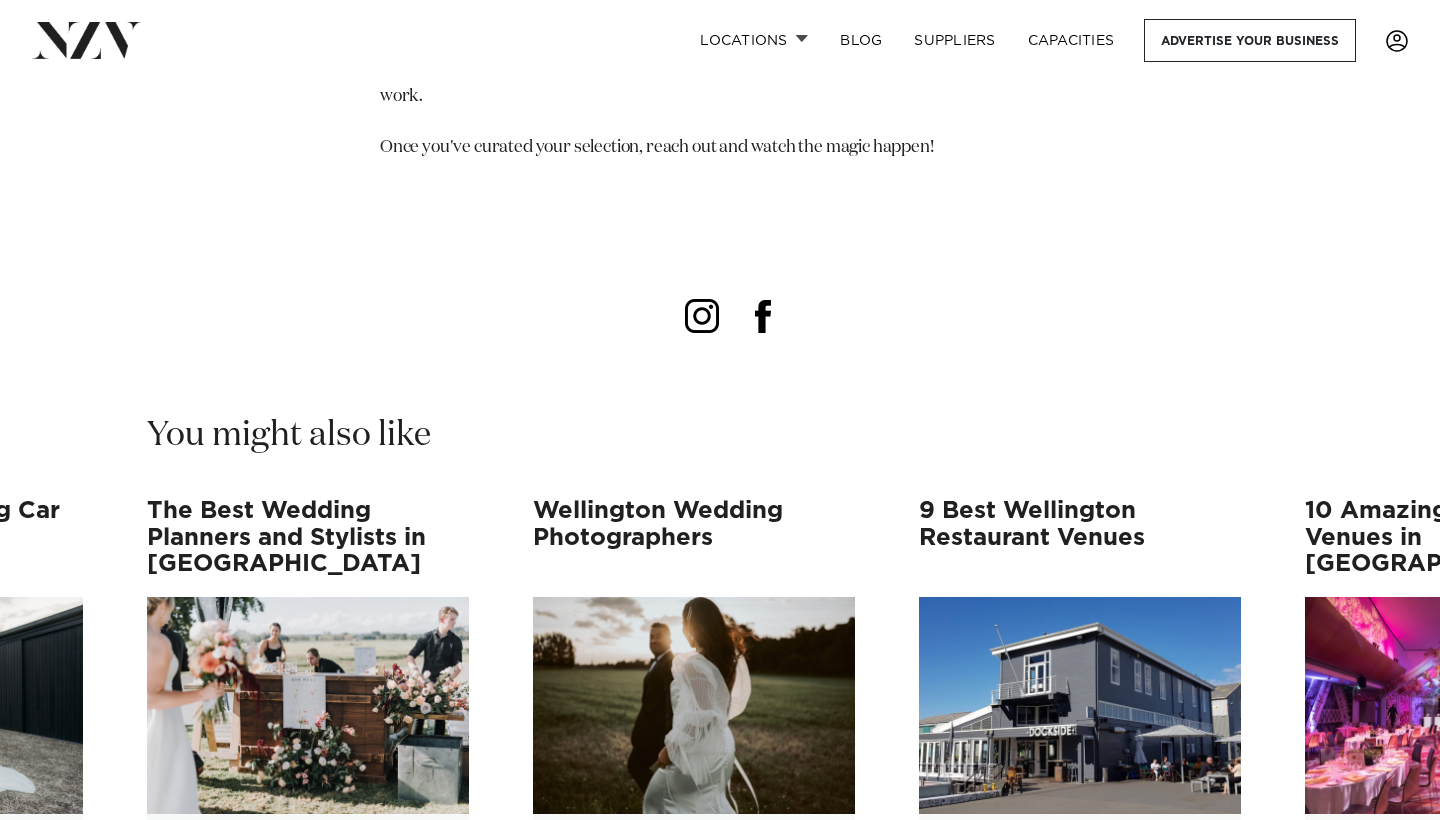 click at bounding box center [1380, 1033] 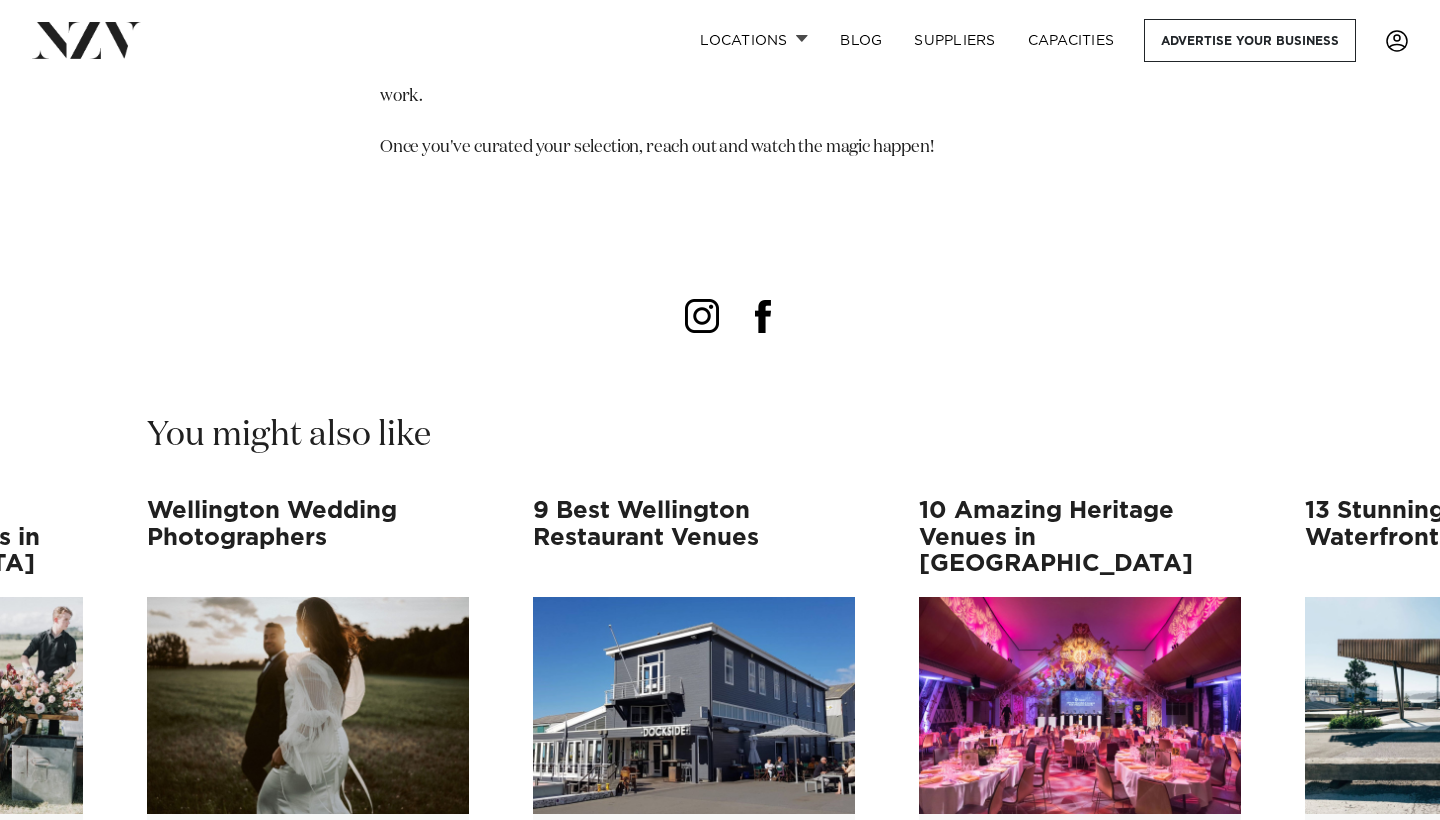 click at bounding box center [1380, 1033] 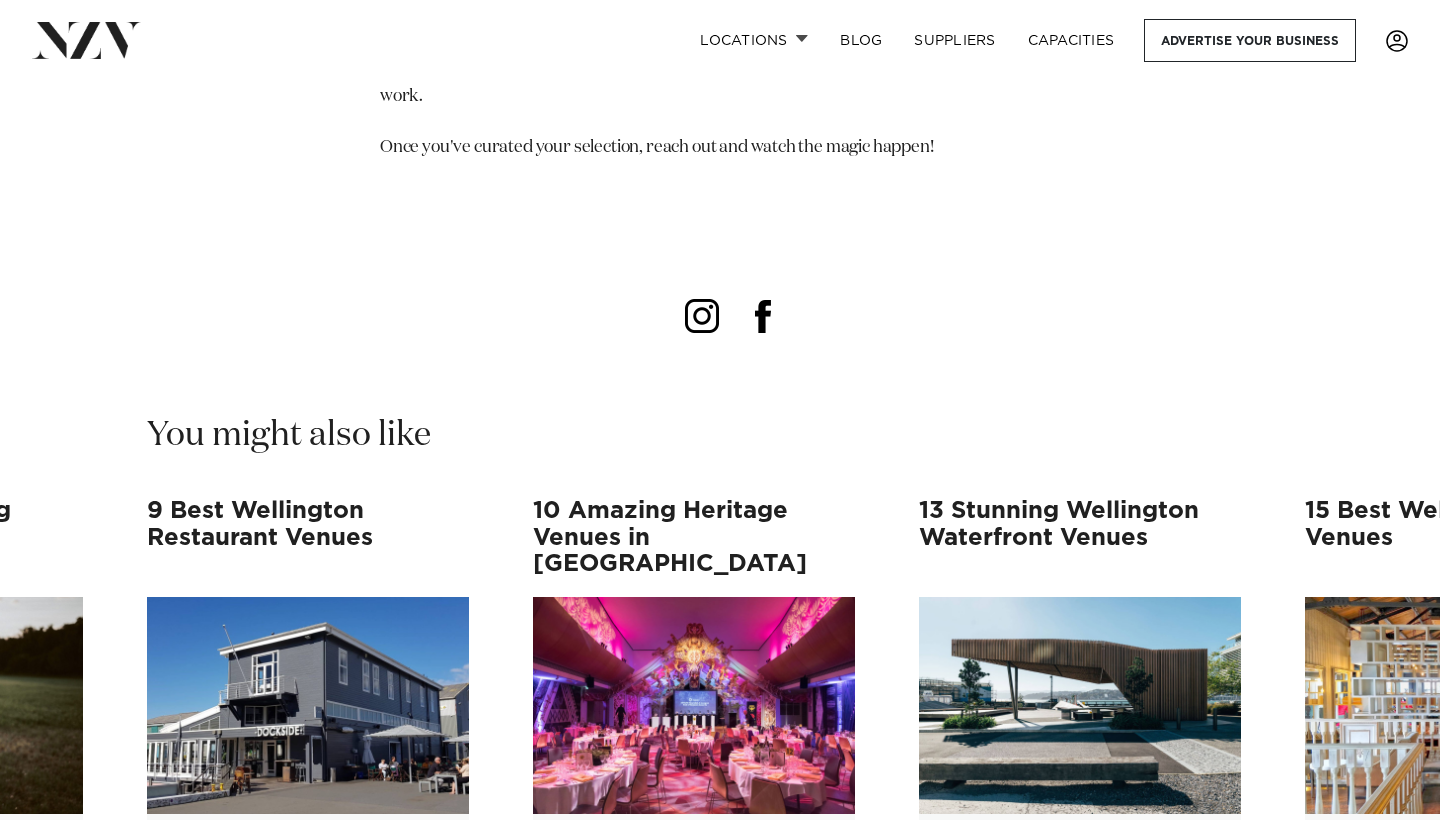 click at bounding box center [1380, 1033] 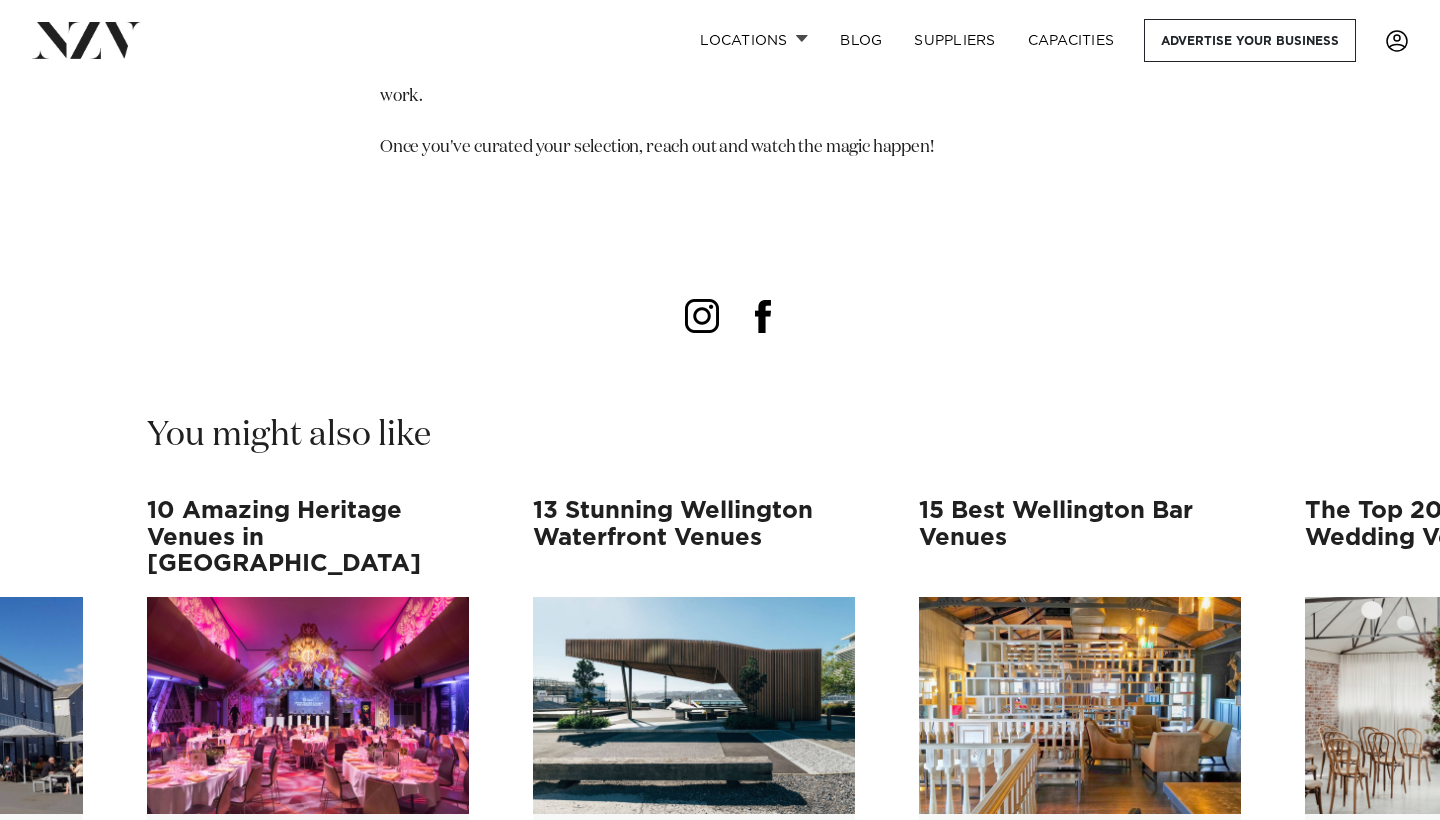 click at bounding box center [1380, 1033] 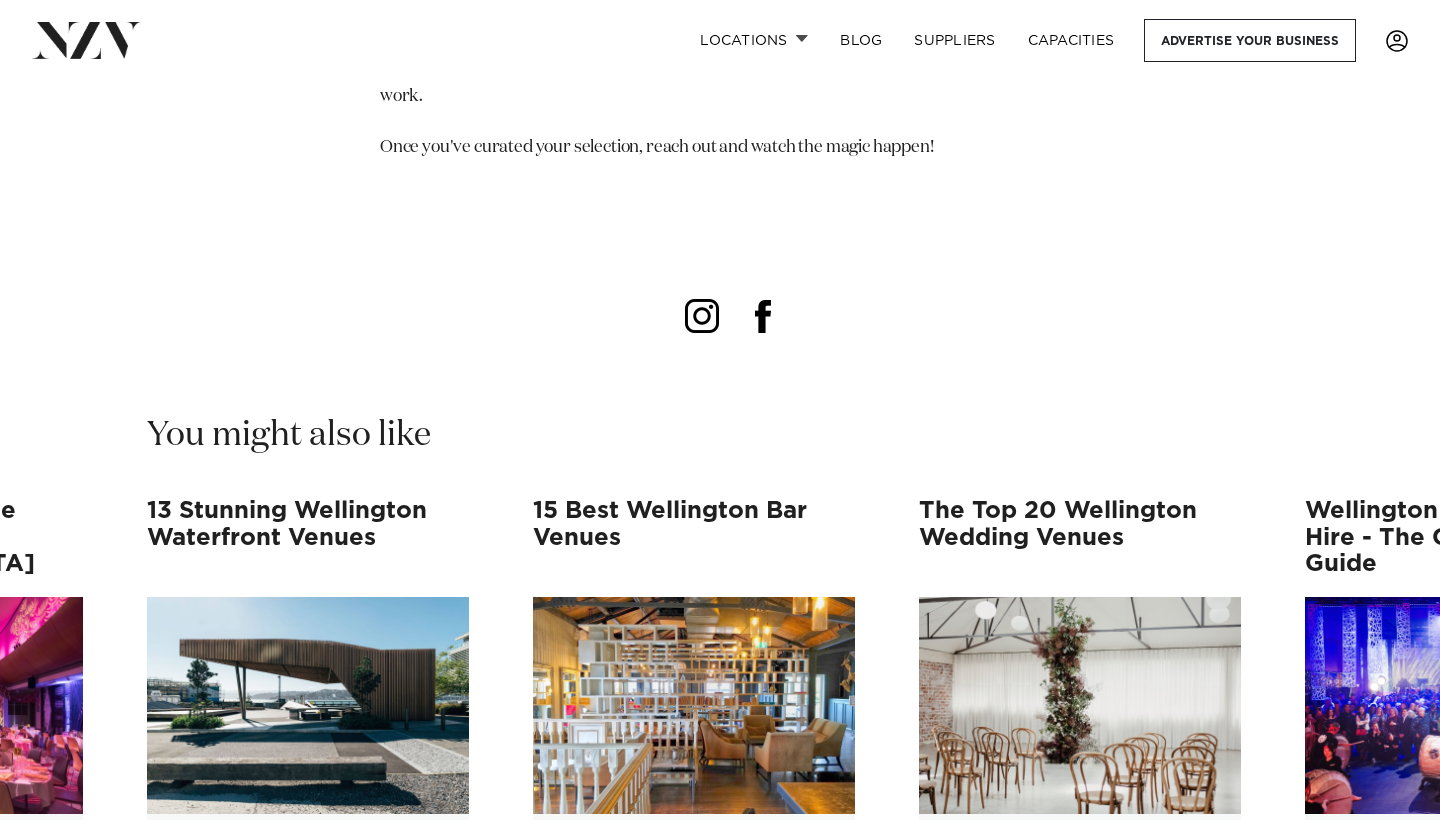 click at bounding box center [1380, 1033] 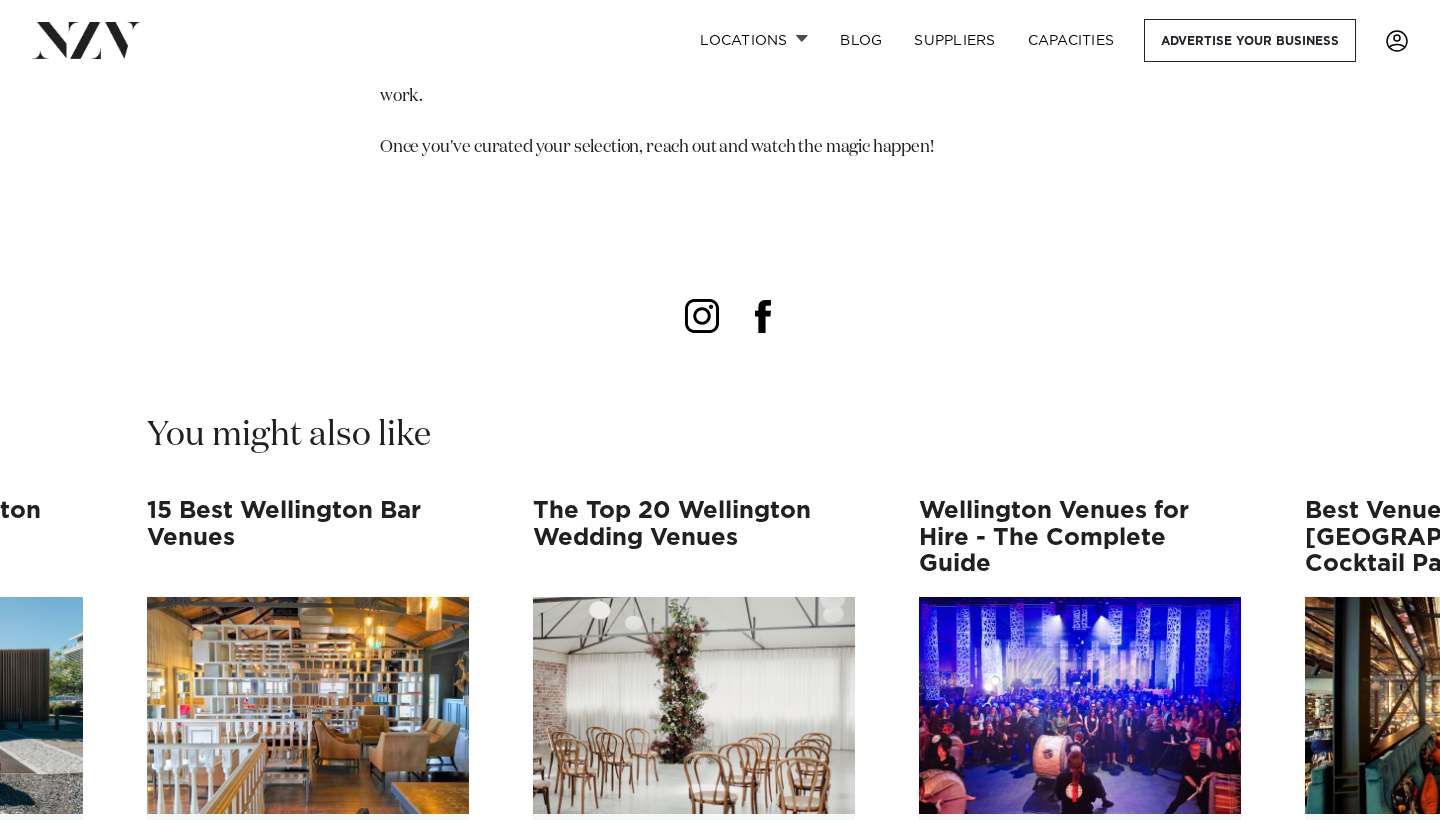 click at bounding box center (1380, 1033) 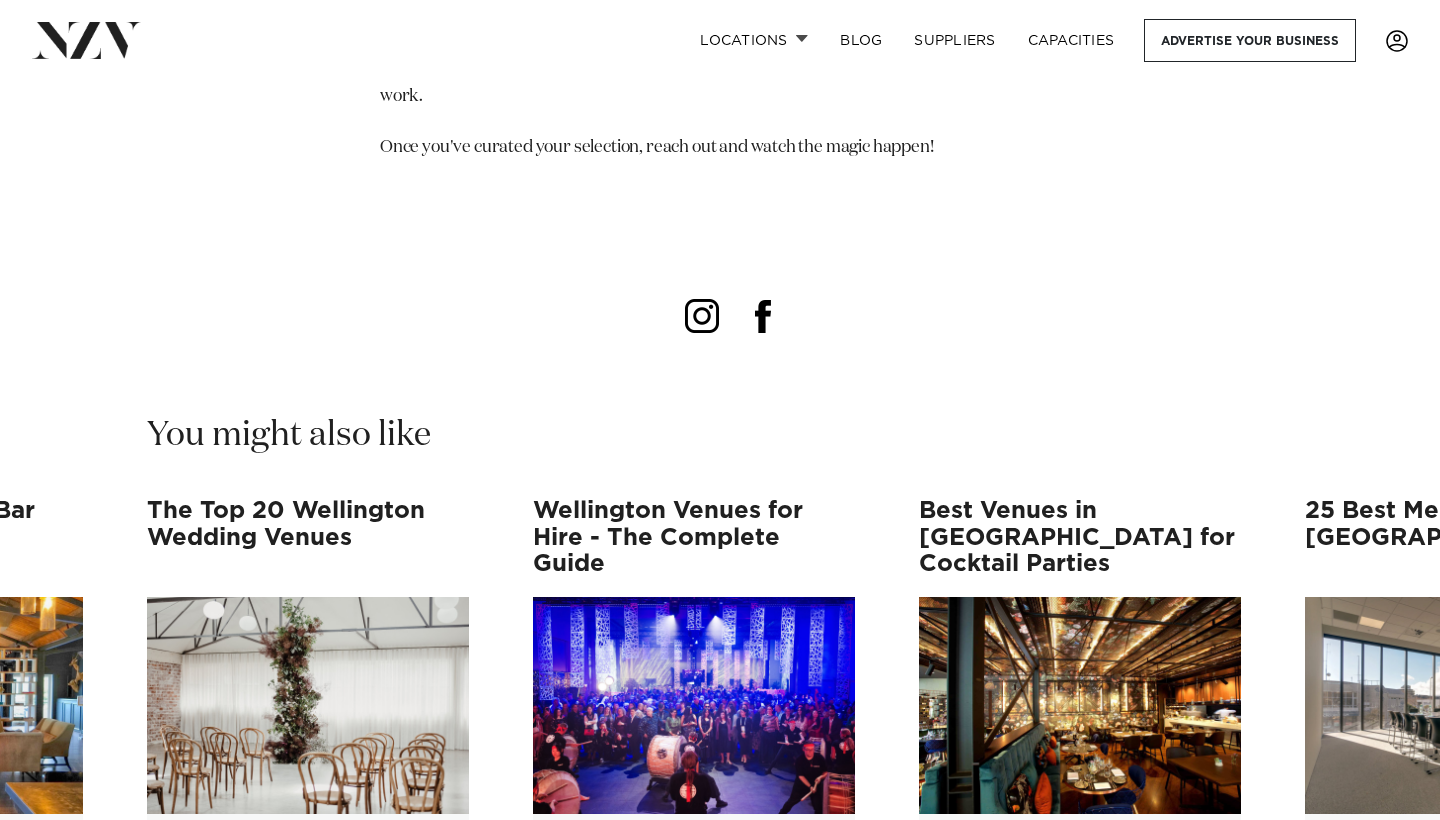 click at bounding box center (1380, 1033) 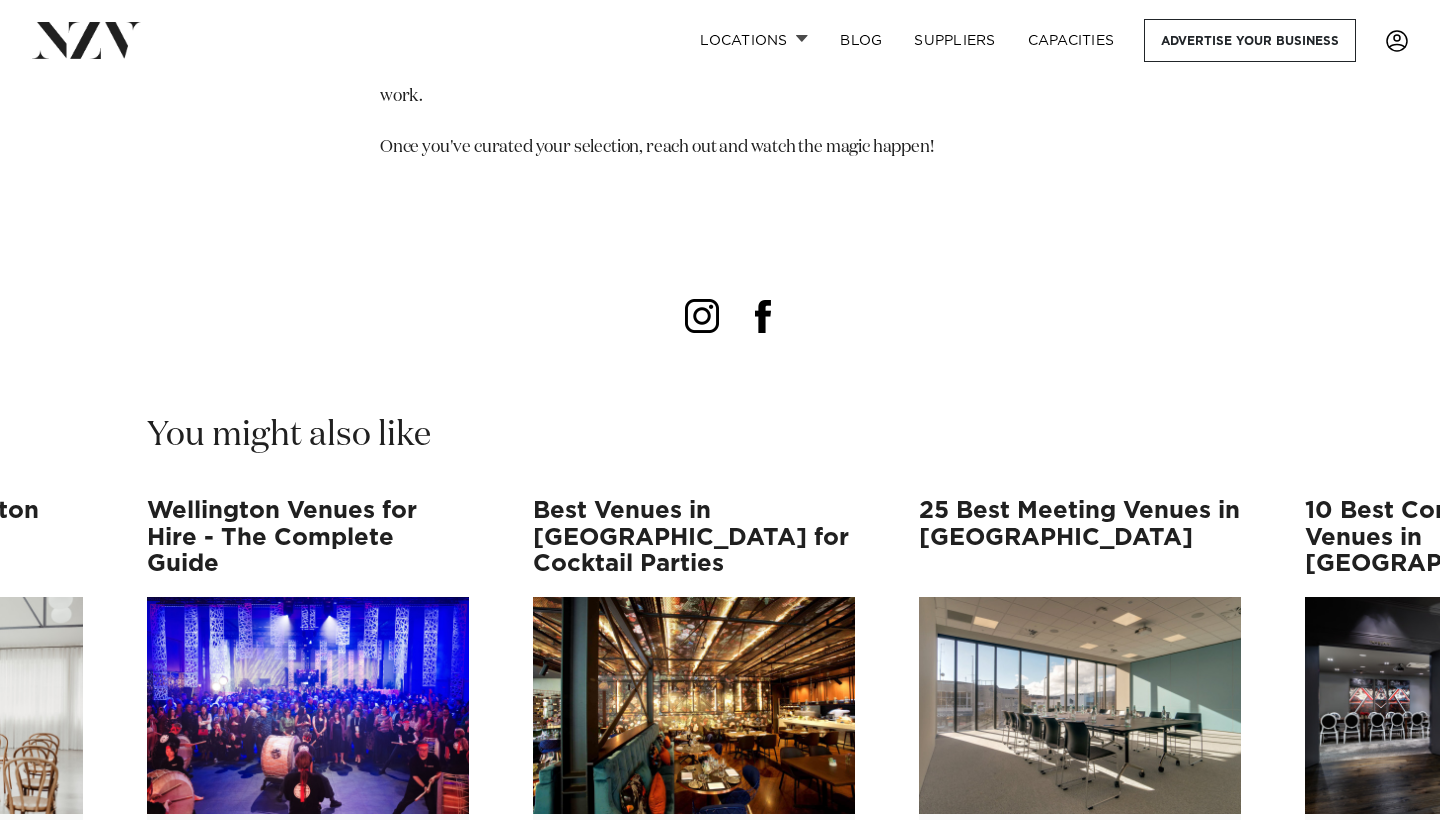 click at bounding box center [1380, 1033] 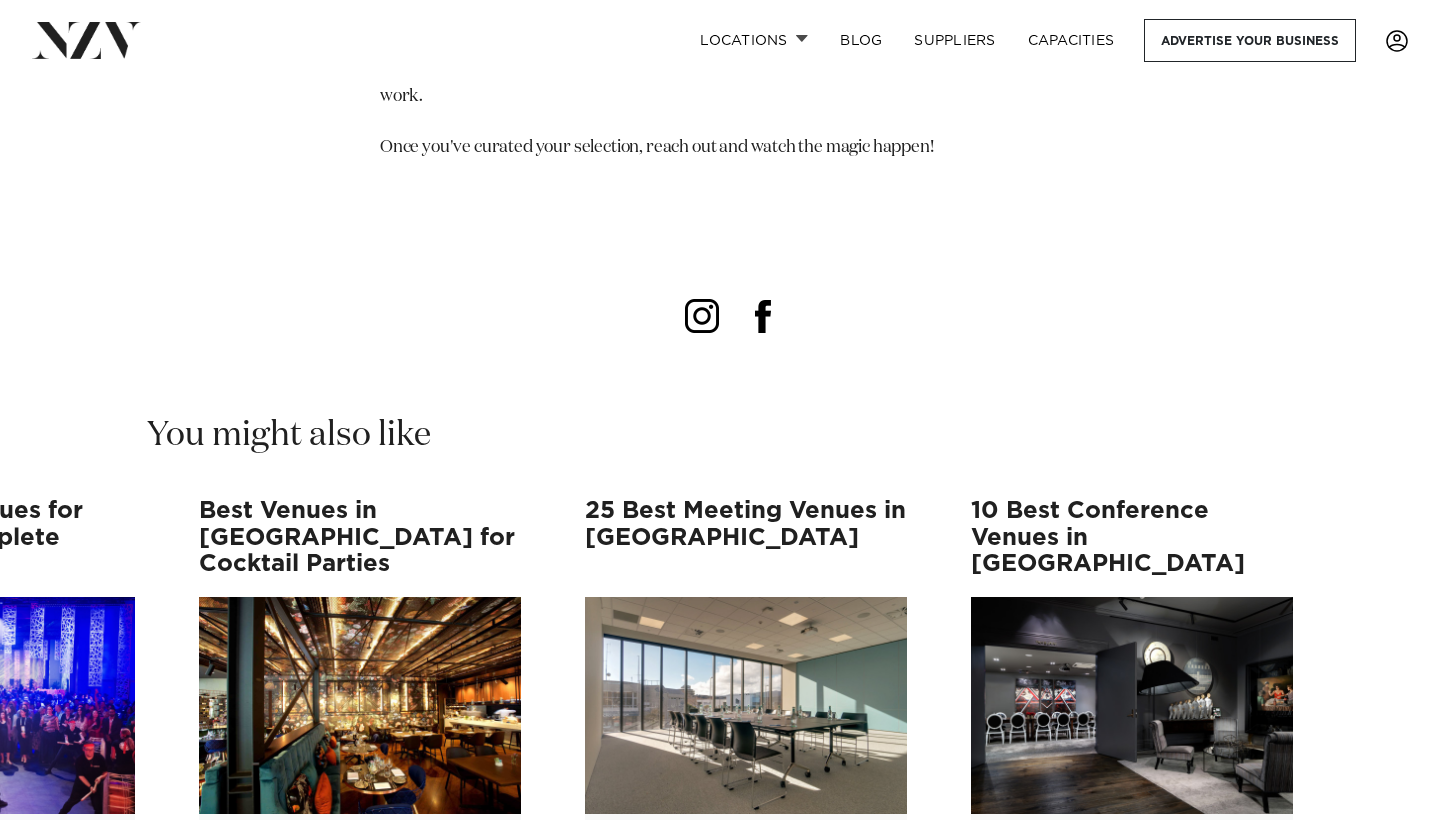 click on "Wellington Wedding Car Hire
Welcome to the world of luxury wedding cars.
Hiring a luxury car to transport you to and from your wedding festivities is a great option for those seeking to add a level of prestige to their wedding day.
Whether you're after something classic, sporty or even a limousine - travelling in style is sure to make an impression.
Not to mention, the vehicle will also serve as an epic prop for your wedding photos.
Make an entrance for the ages with one of these Wellington-based luxury car hire companies.
The Best Wedding Planners and Stylists in Wellington
Wellington Wedding Photographers
9 Best Wellington Restaurant Venues
10 Amazing Heritage Venues in Wellington
13 Stunning Wellington Waterfront Venues
15 Best Wellington Bar Venues" at bounding box center (720, 781) 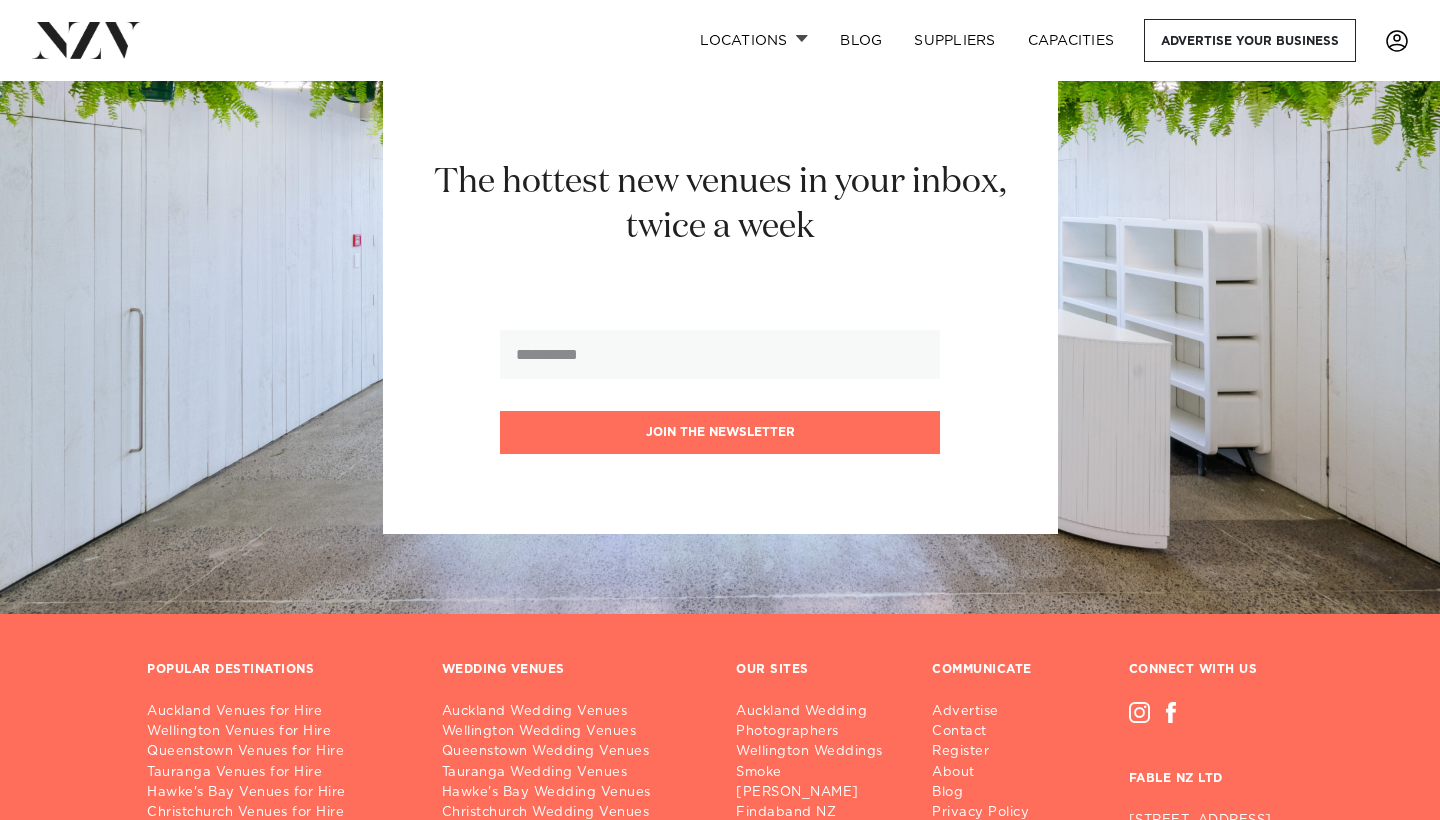 scroll, scrollTop: 32806, scrollLeft: 0, axis: vertical 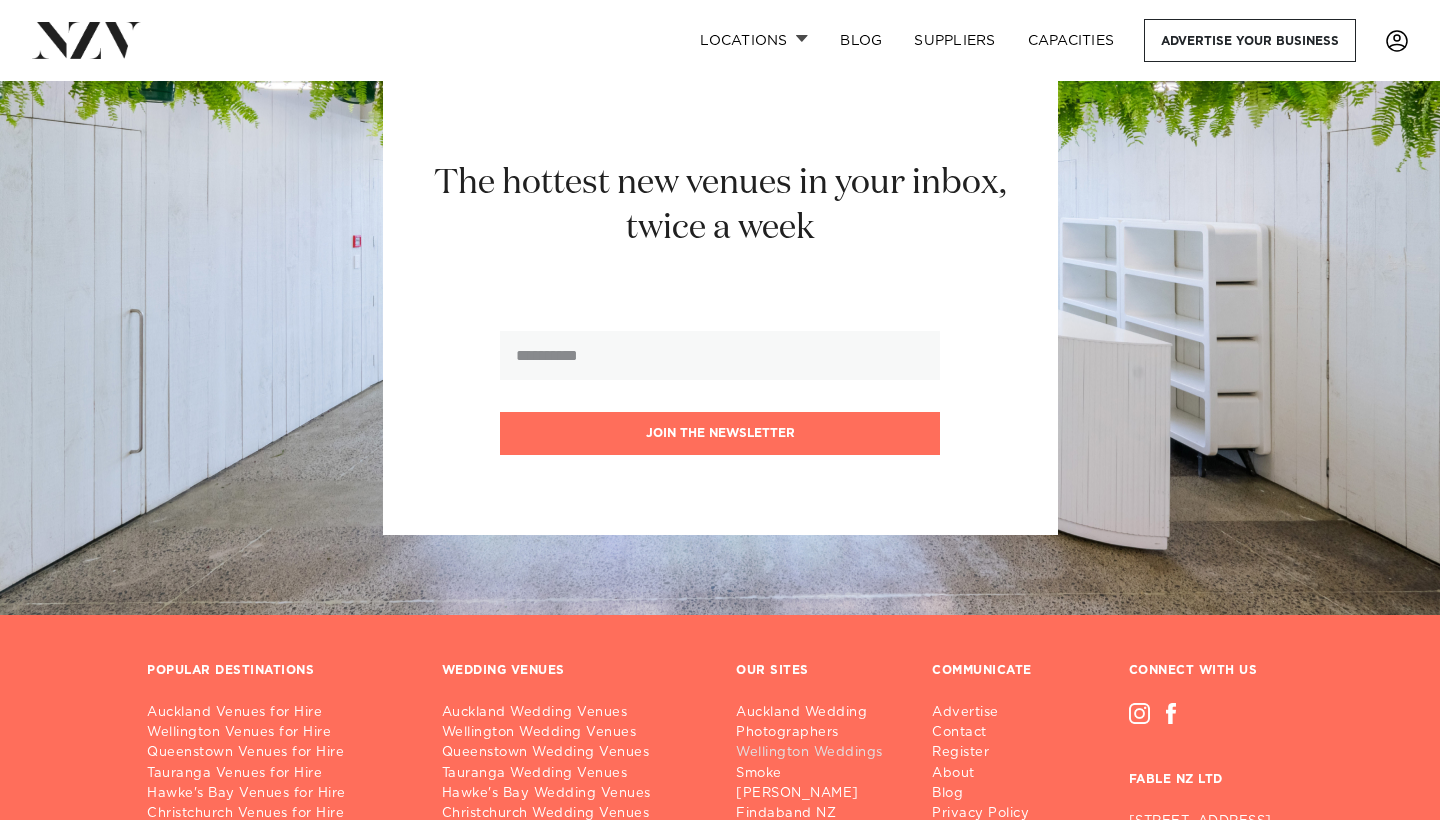 click on "Wellington Weddings" at bounding box center [822, 753] 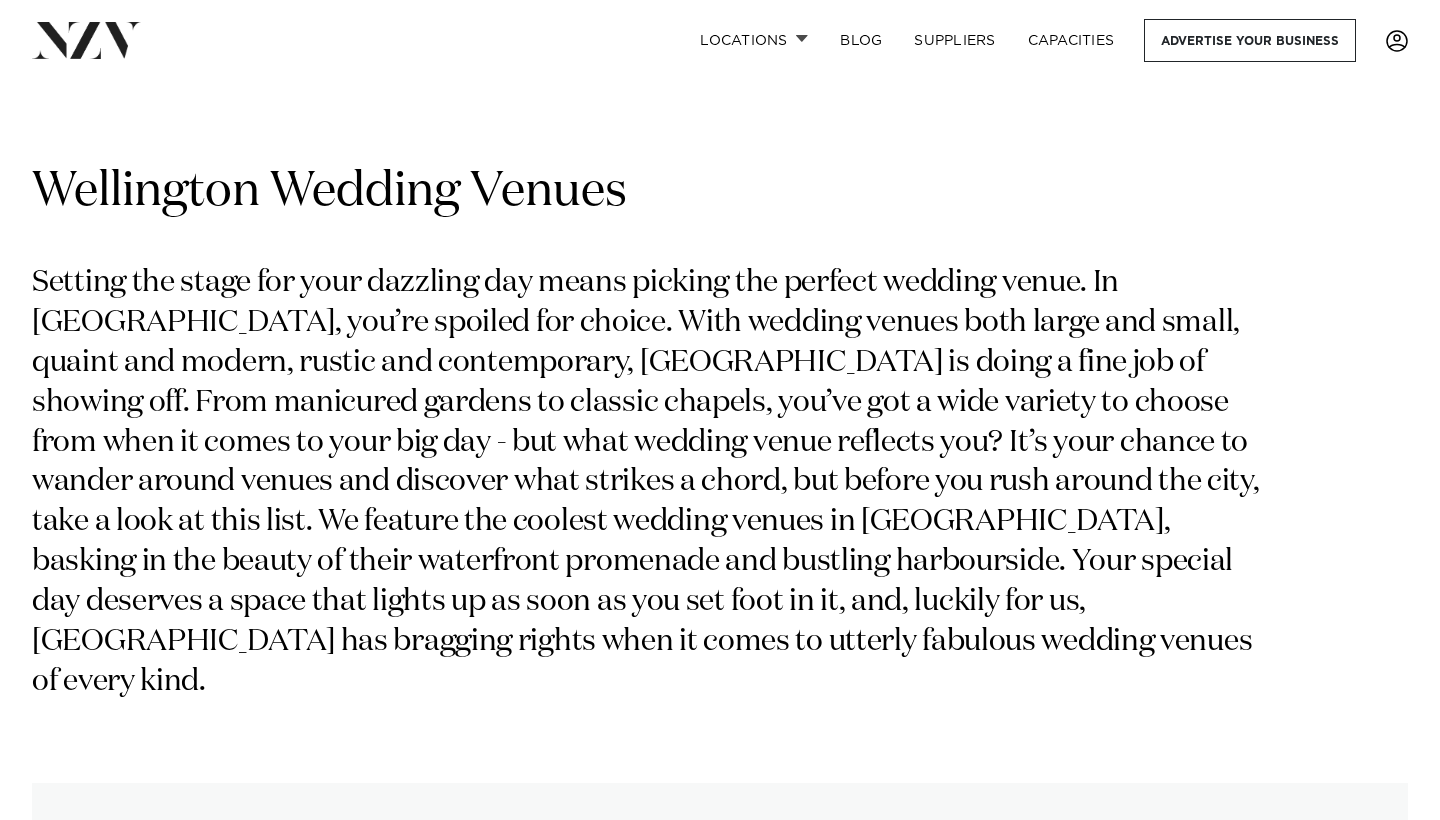 scroll, scrollTop: 0, scrollLeft: 0, axis: both 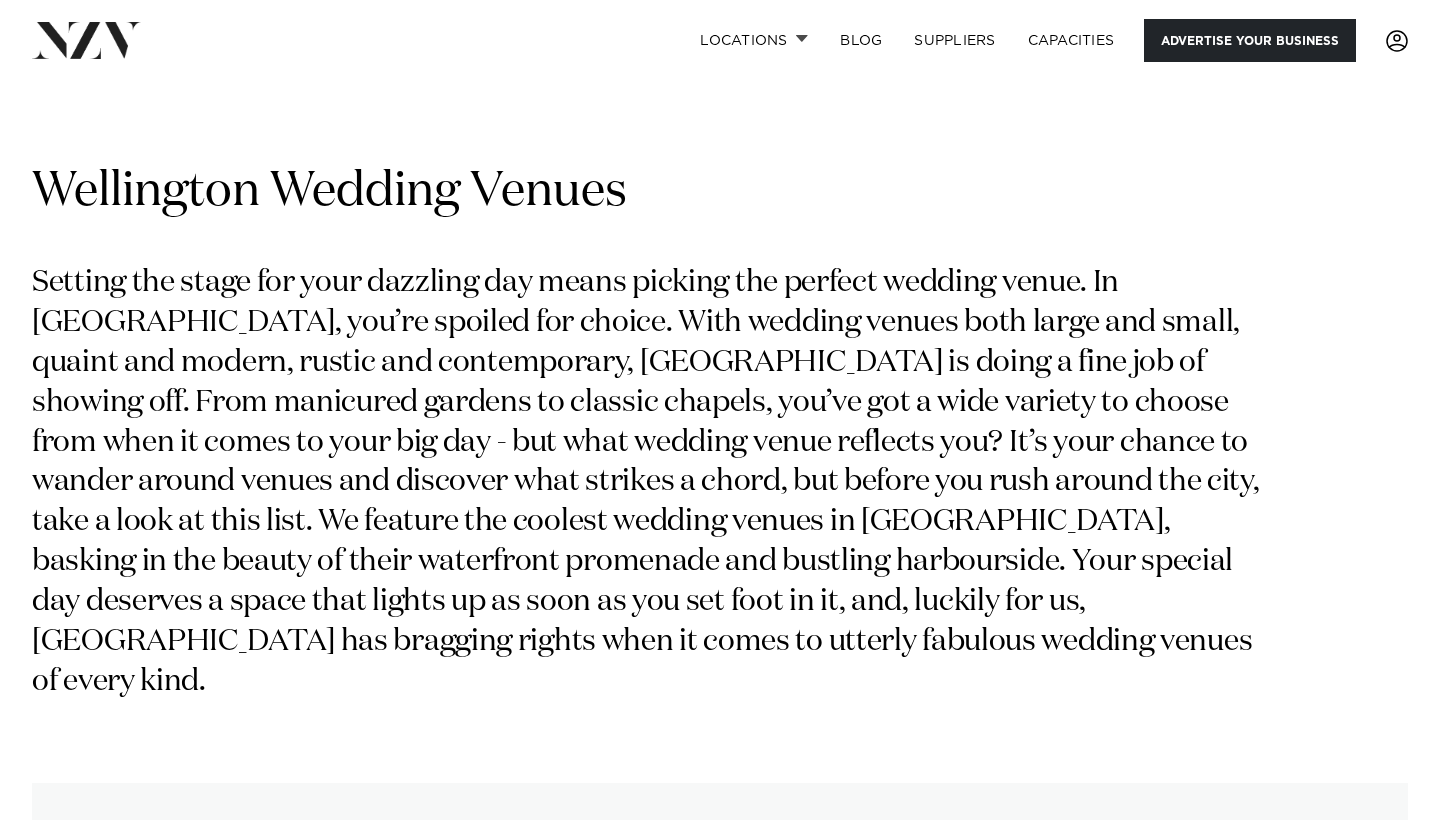 click on "Advertise your
business" at bounding box center (1250, 40) 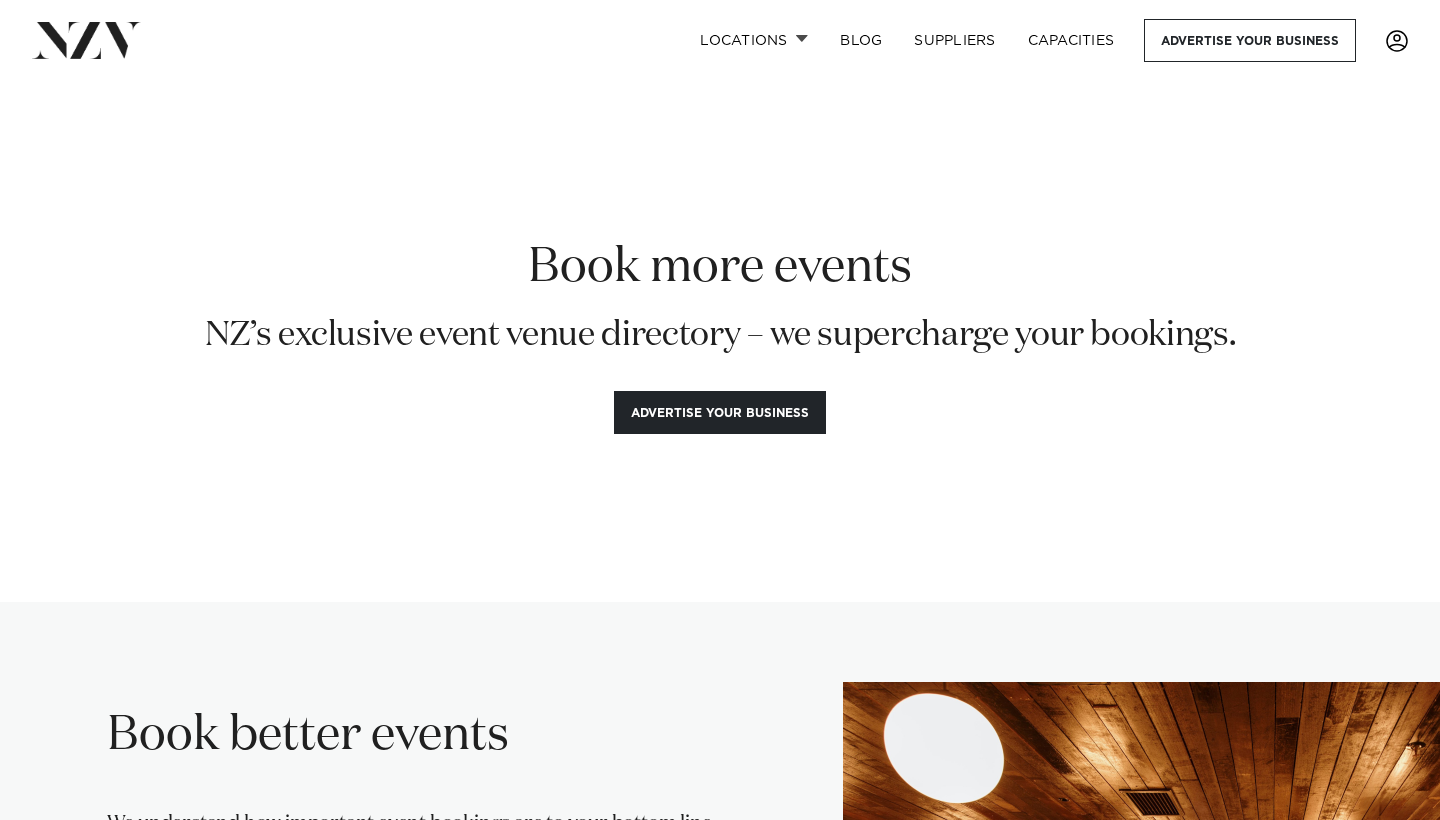 scroll, scrollTop: 0, scrollLeft: 0, axis: both 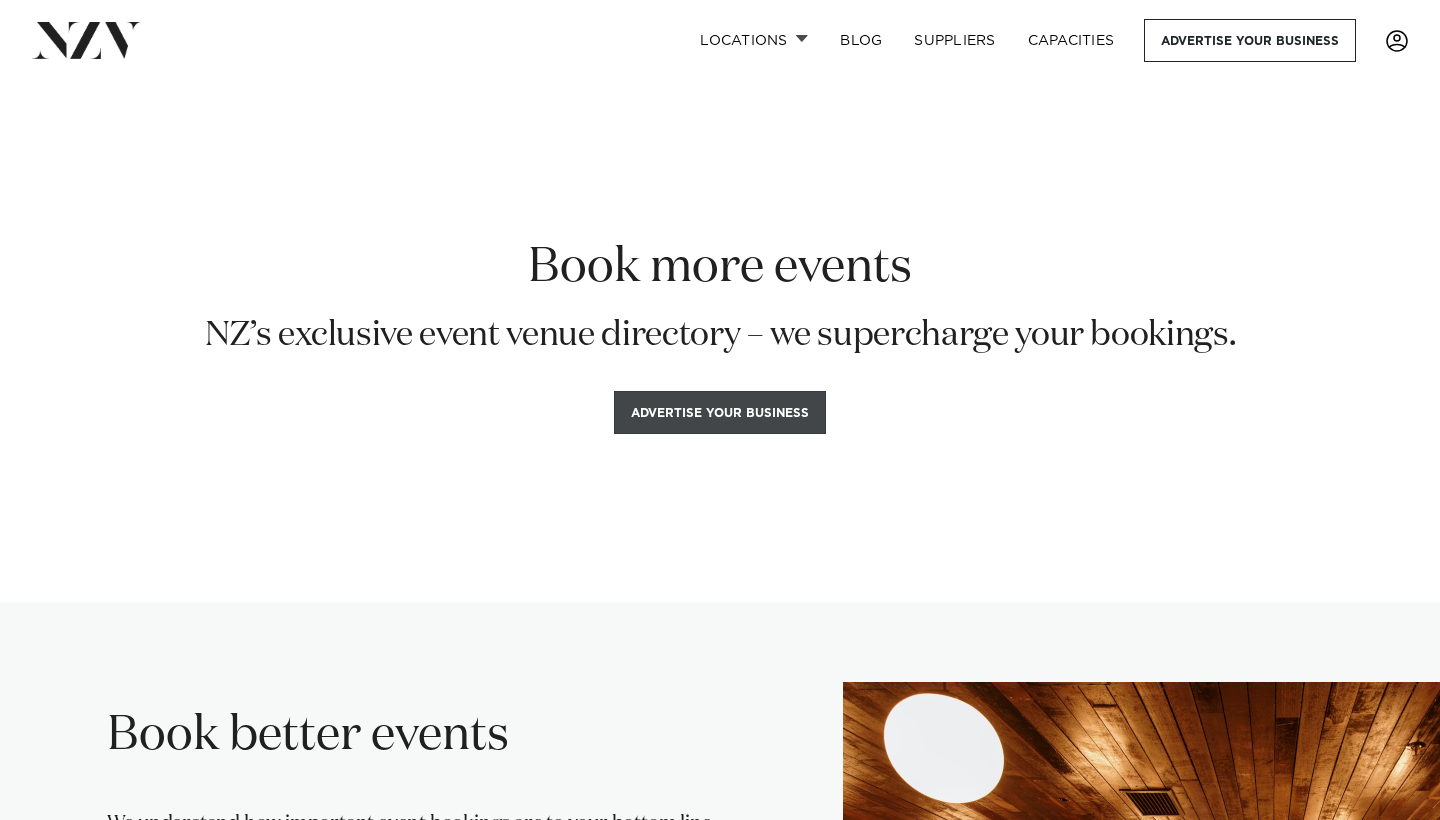 click on "Advertise your business" at bounding box center (720, 412) 